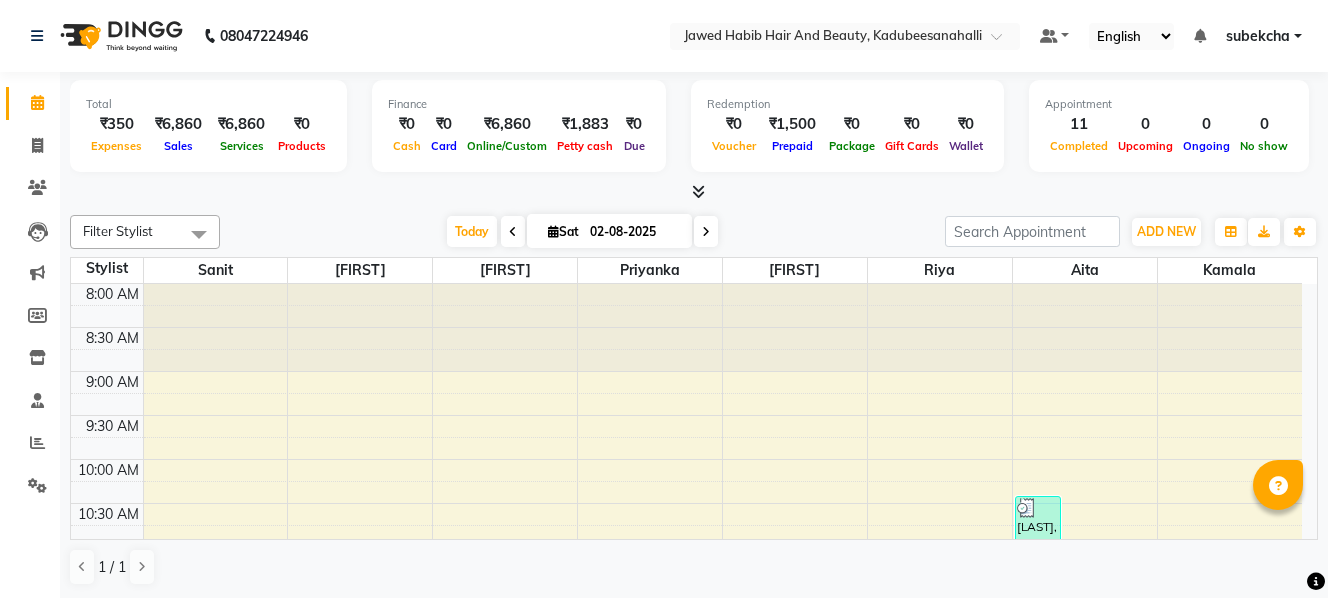 scroll, scrollTop: 0, scrollLeft: 0, axis: both 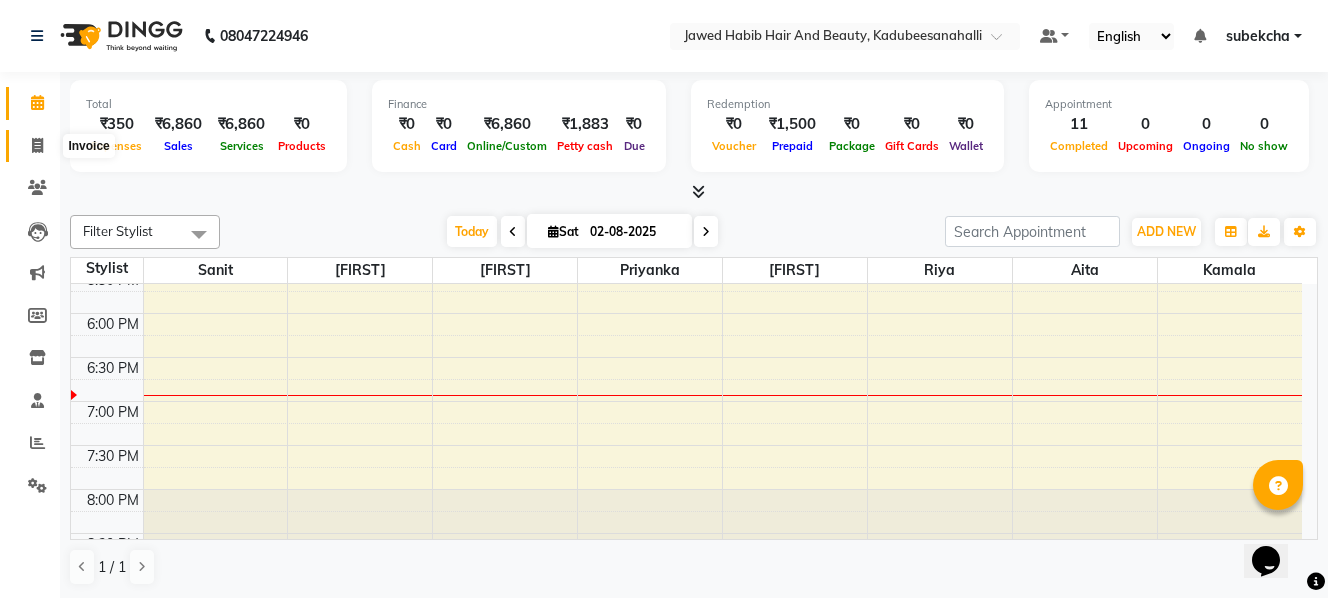 click 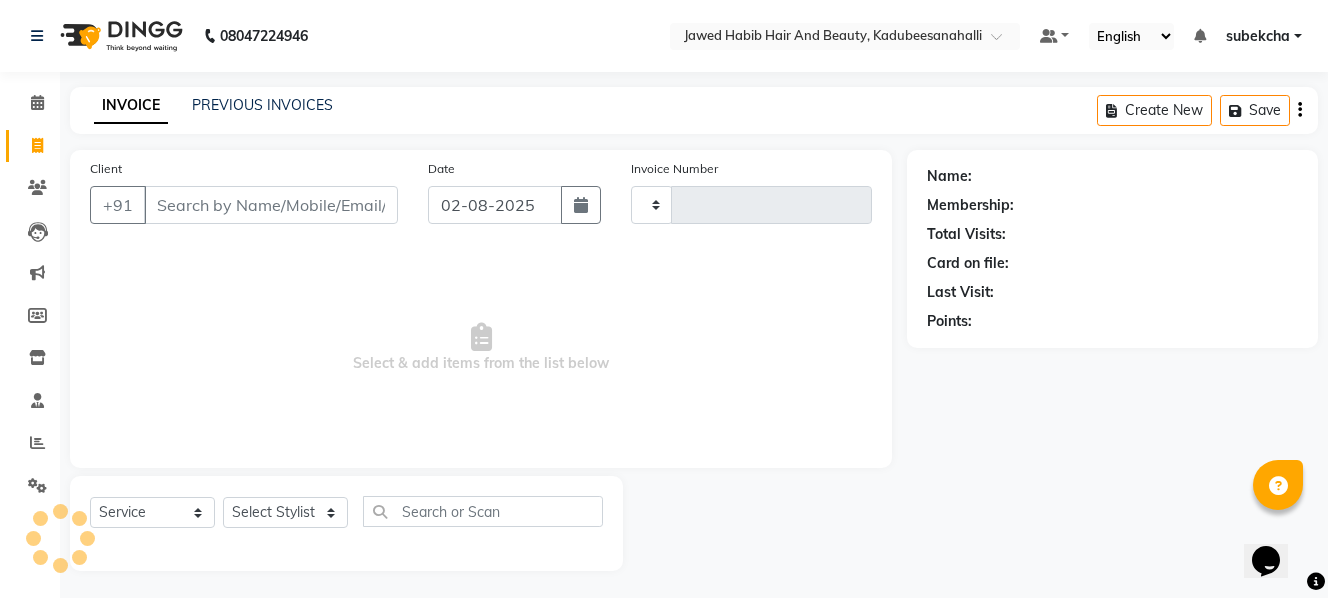 type on "1408" 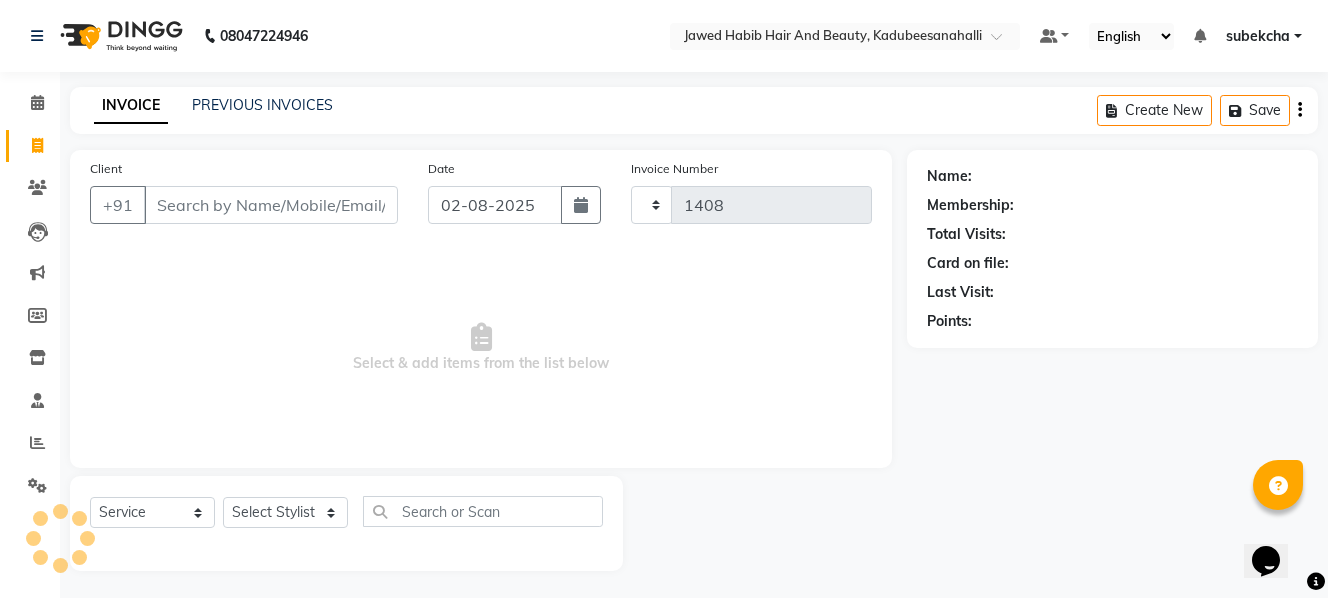 select on "7013" 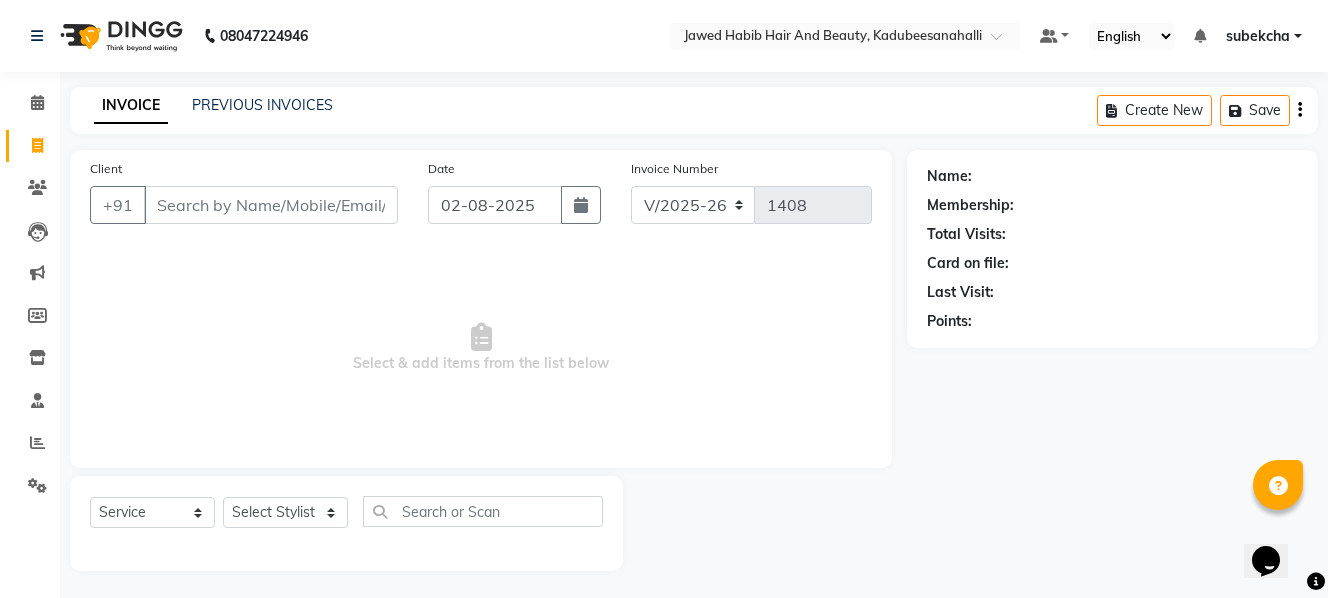 click on "Client" at bounding box center [271, 205] 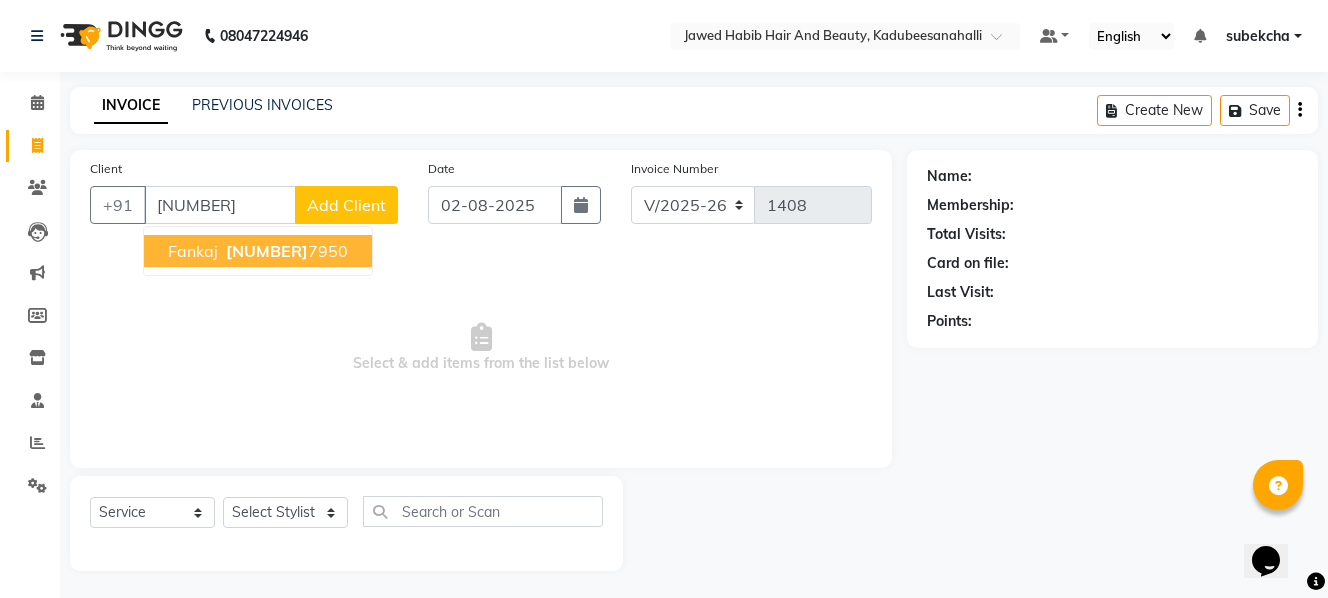click on "[NUMBER]" at bounding box center [267, 251] 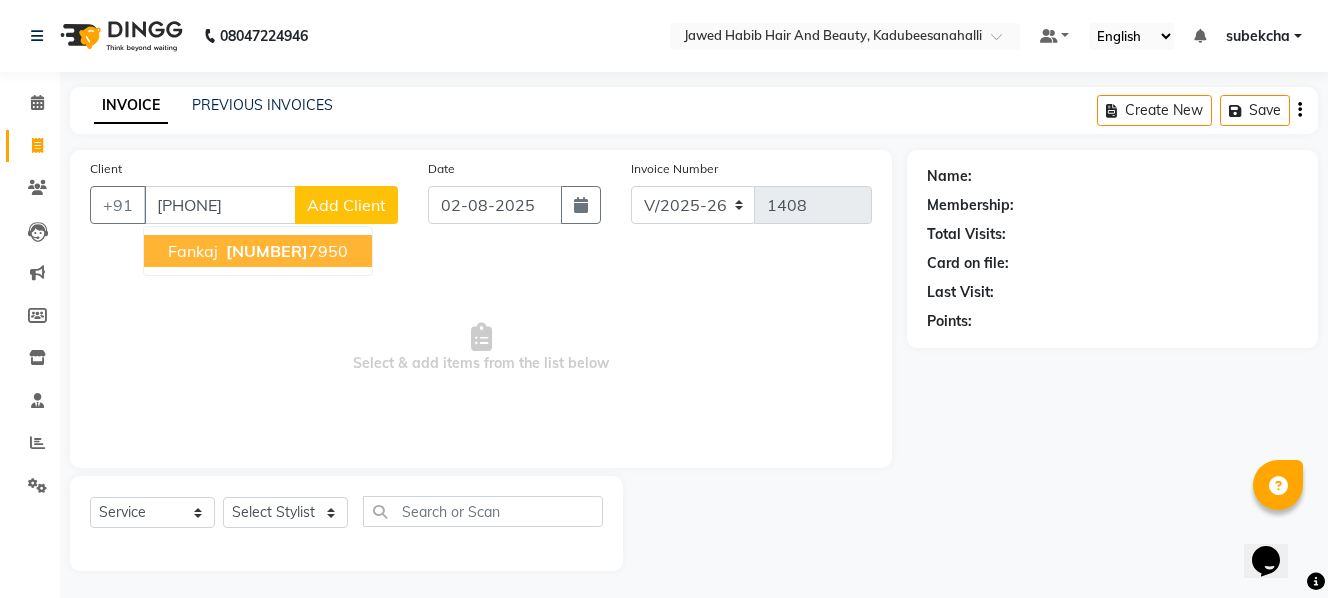 type on "[PHONE]" 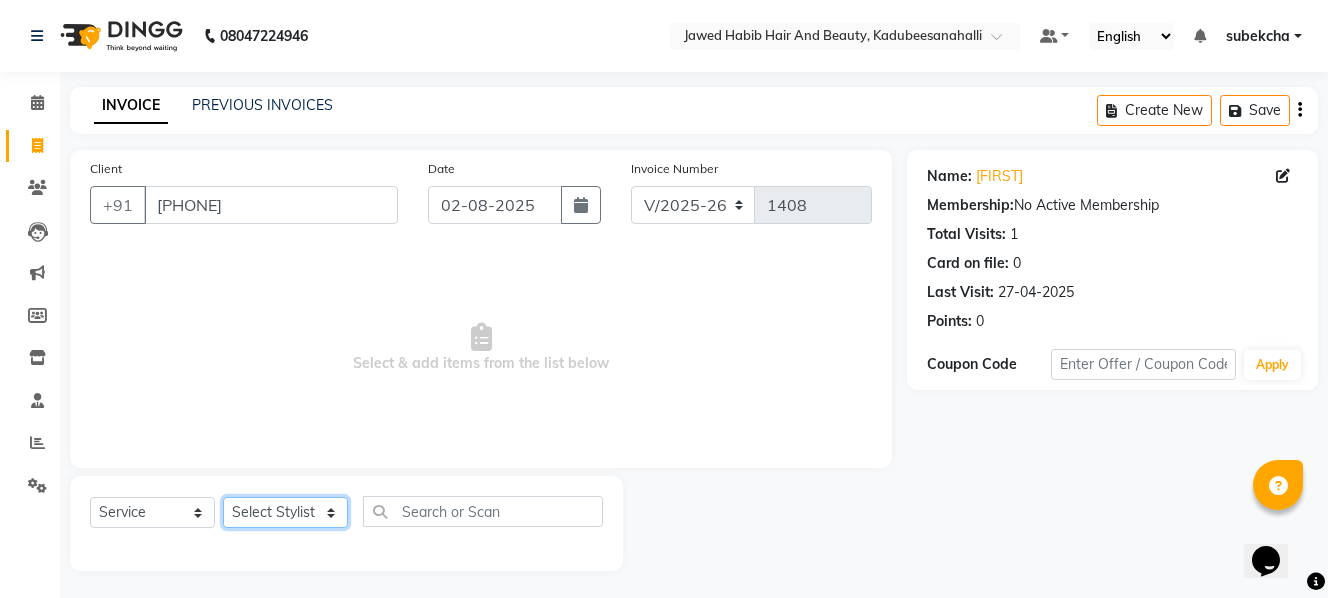 click on "Select Stylist aita [NAME] [NAME] [NAME] [NAME] [NAME] [NAME] [NAME] [NAME] [NAME]" 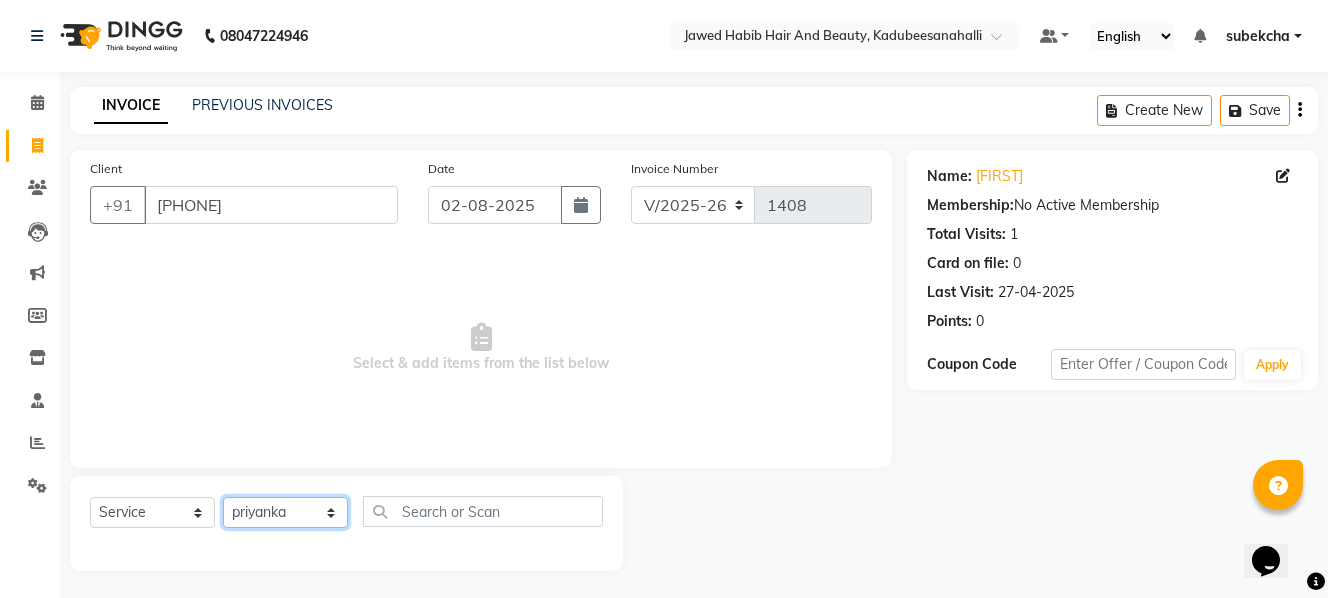 click on "Select Stylist aita [NAME] [NAME] [NAME] [NAME] [NAME] [NAME] [NAME] [NAME] [NAME]" 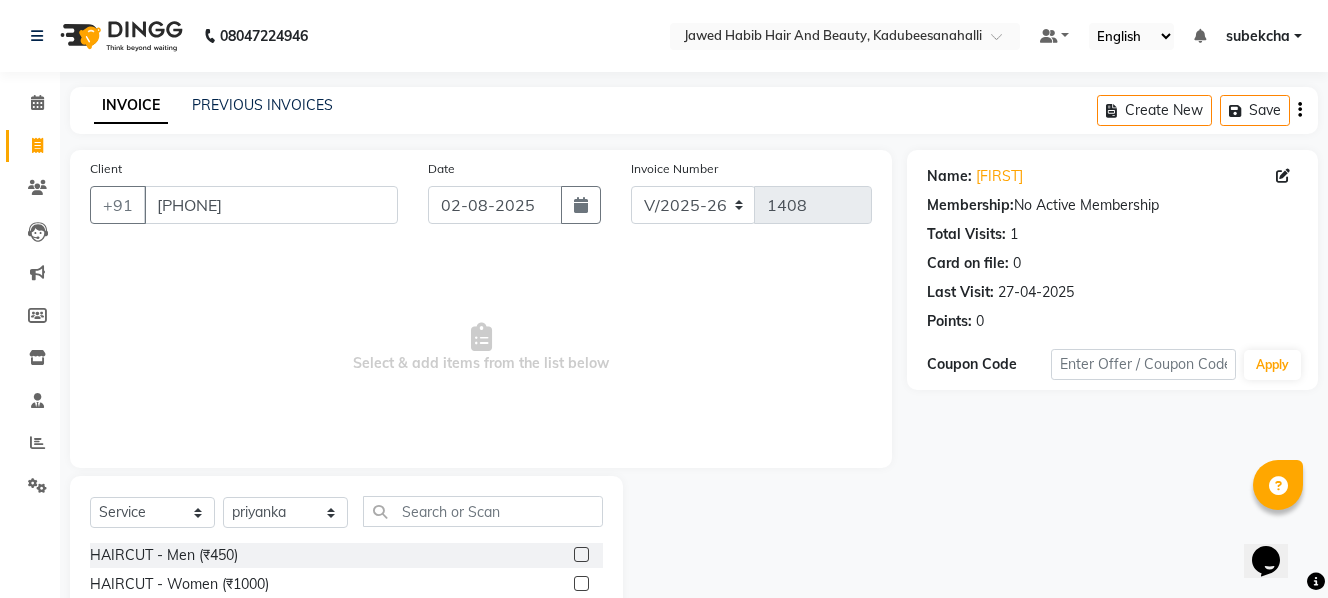 click 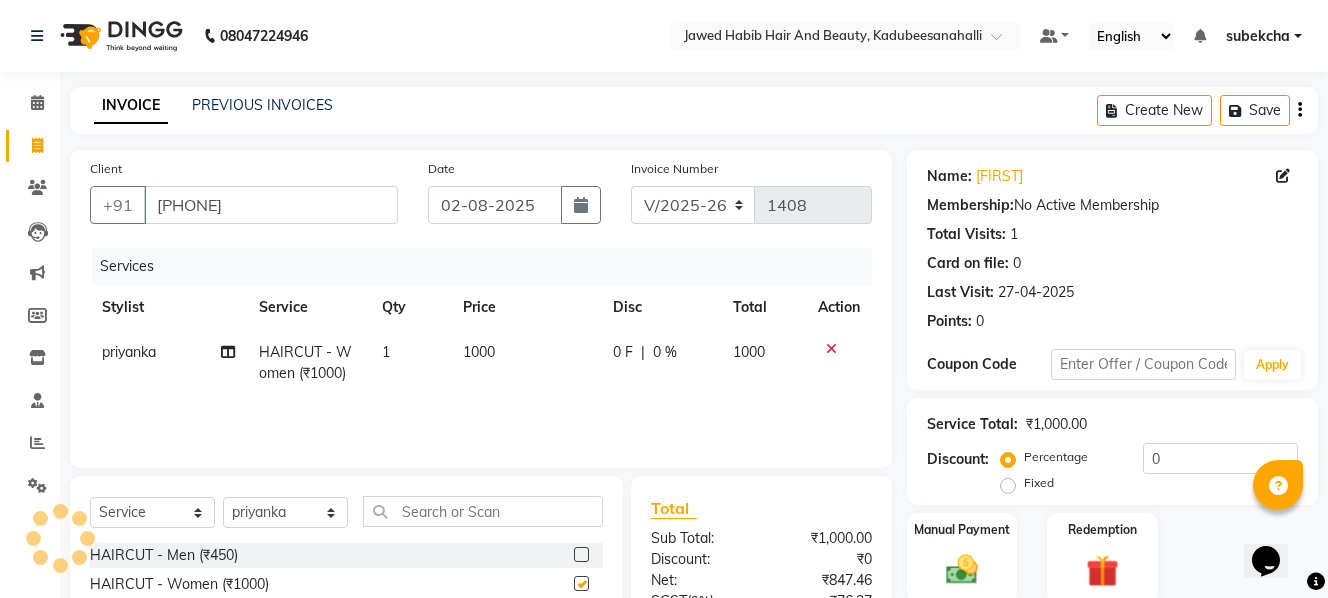 checkbox on "false" 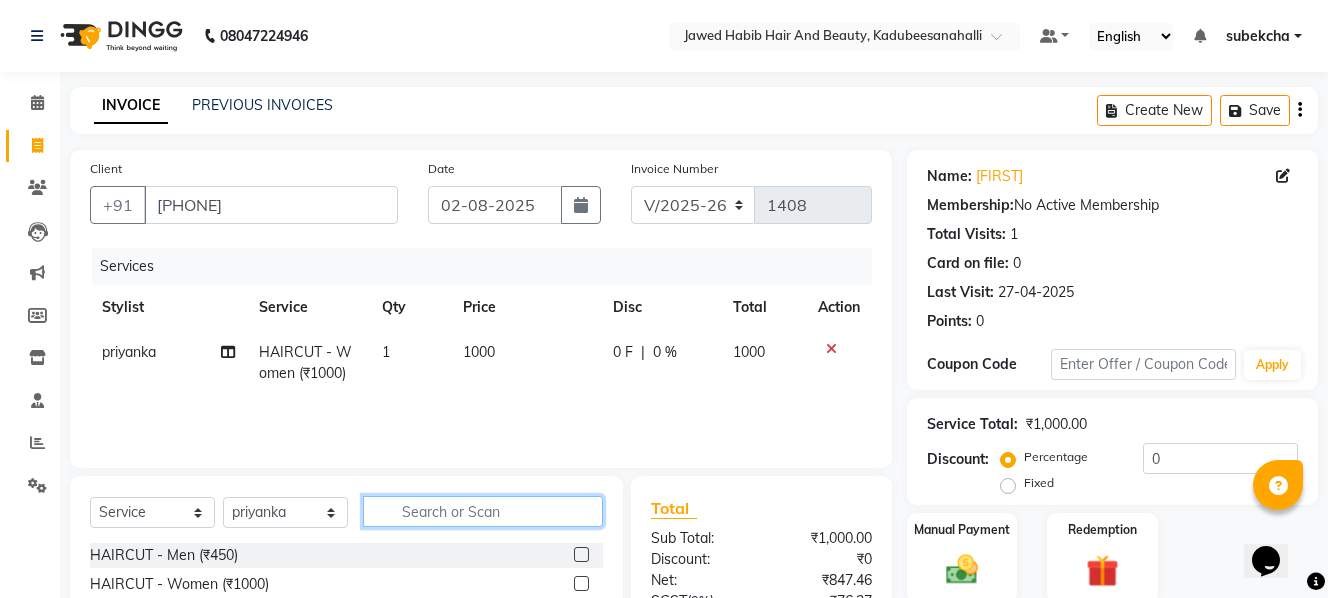 click 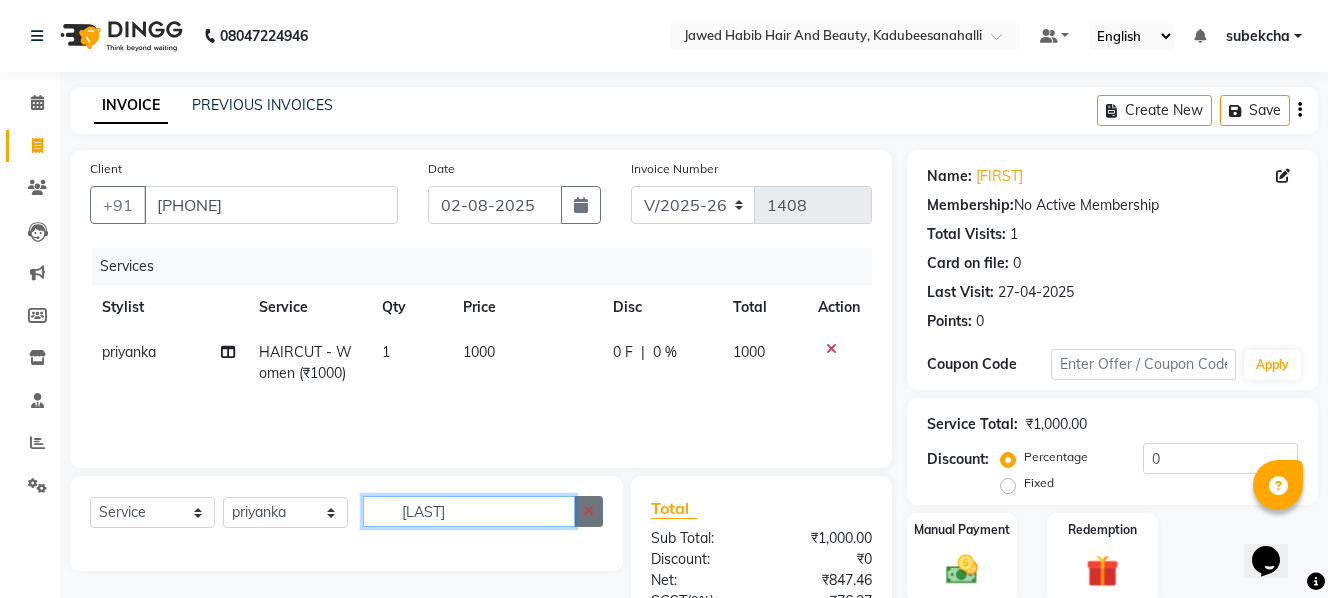 type on "[LAST]" 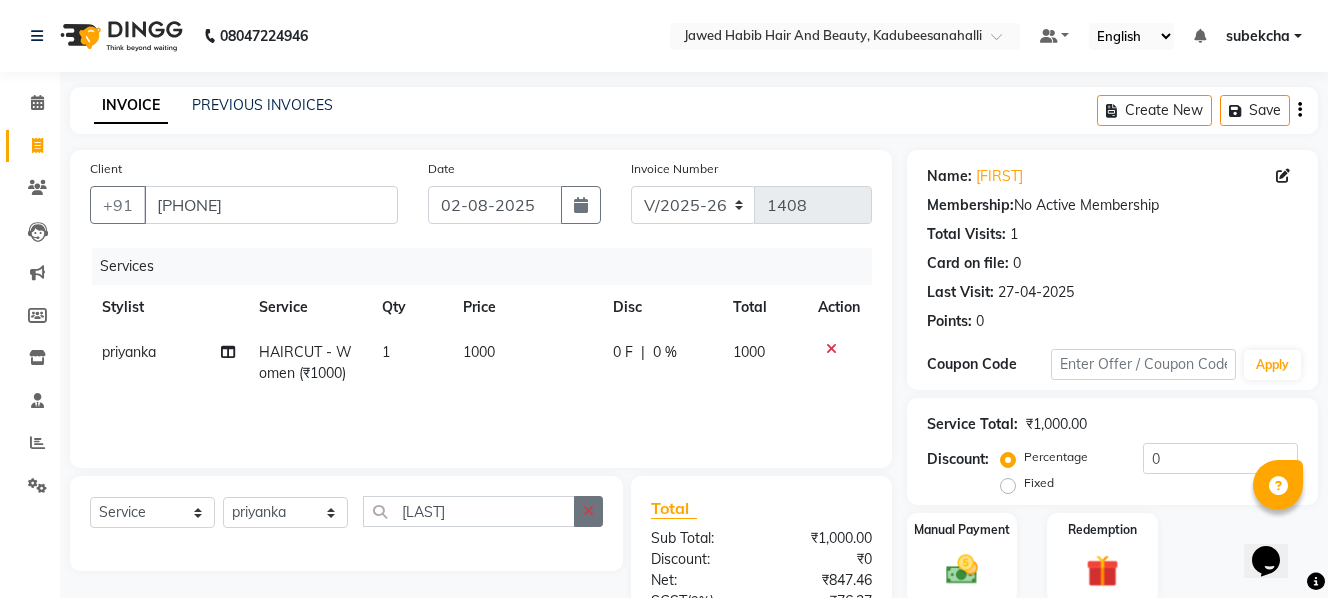 click 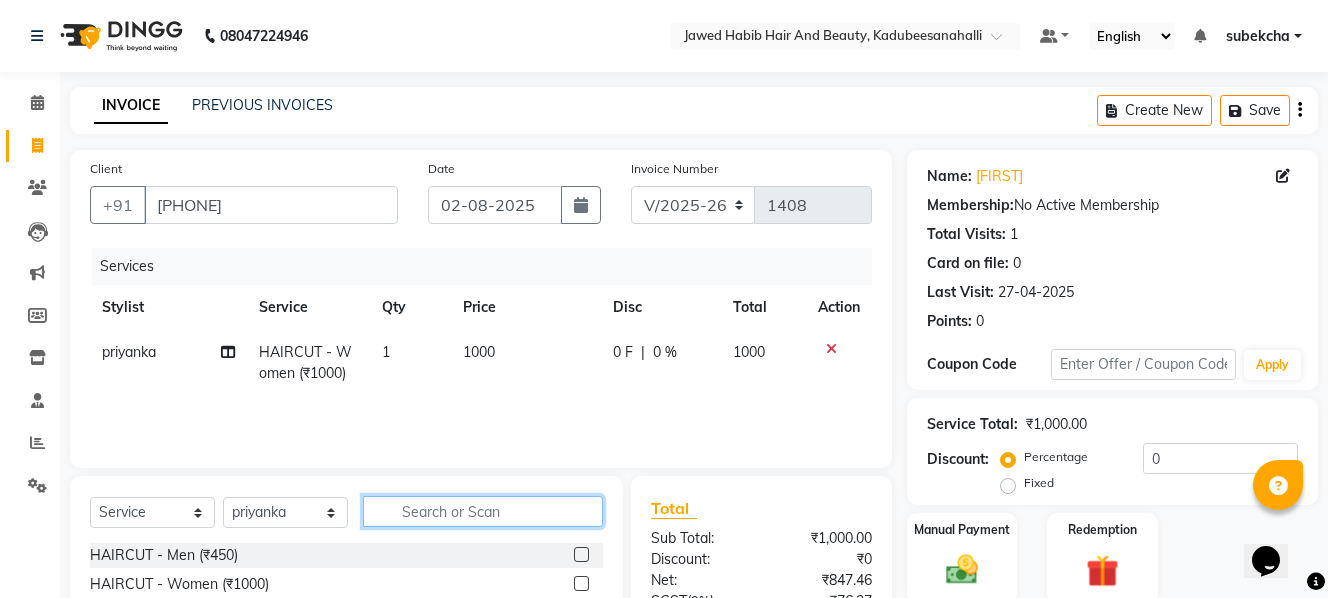 click 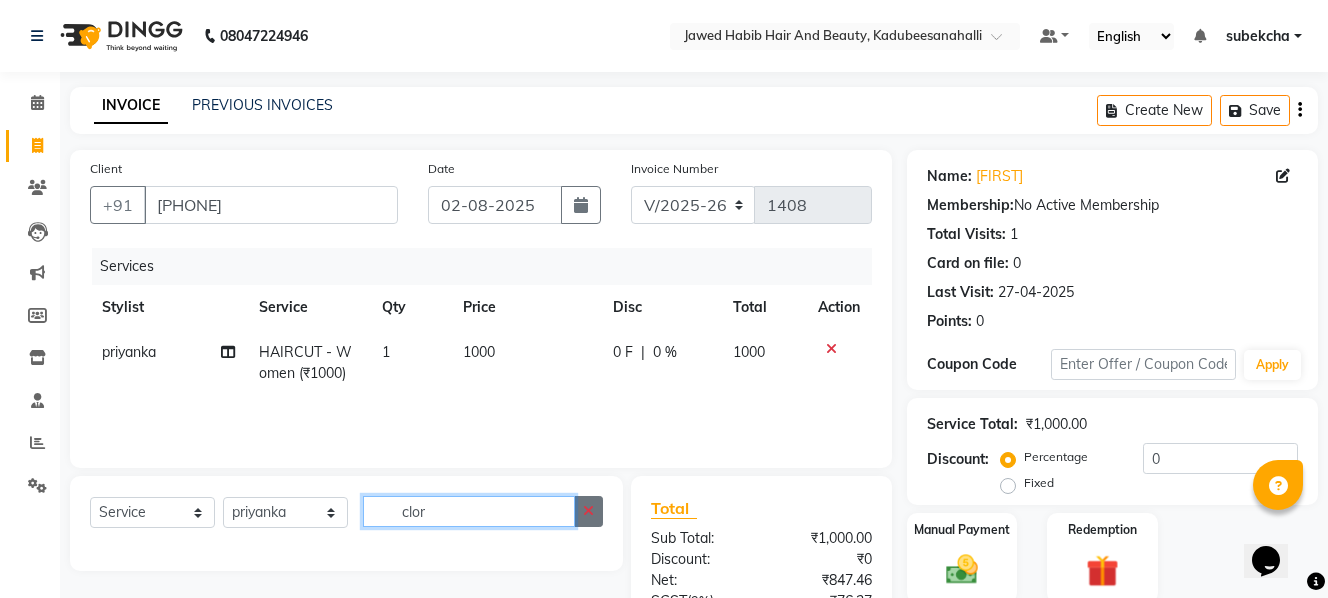 type on "clor" 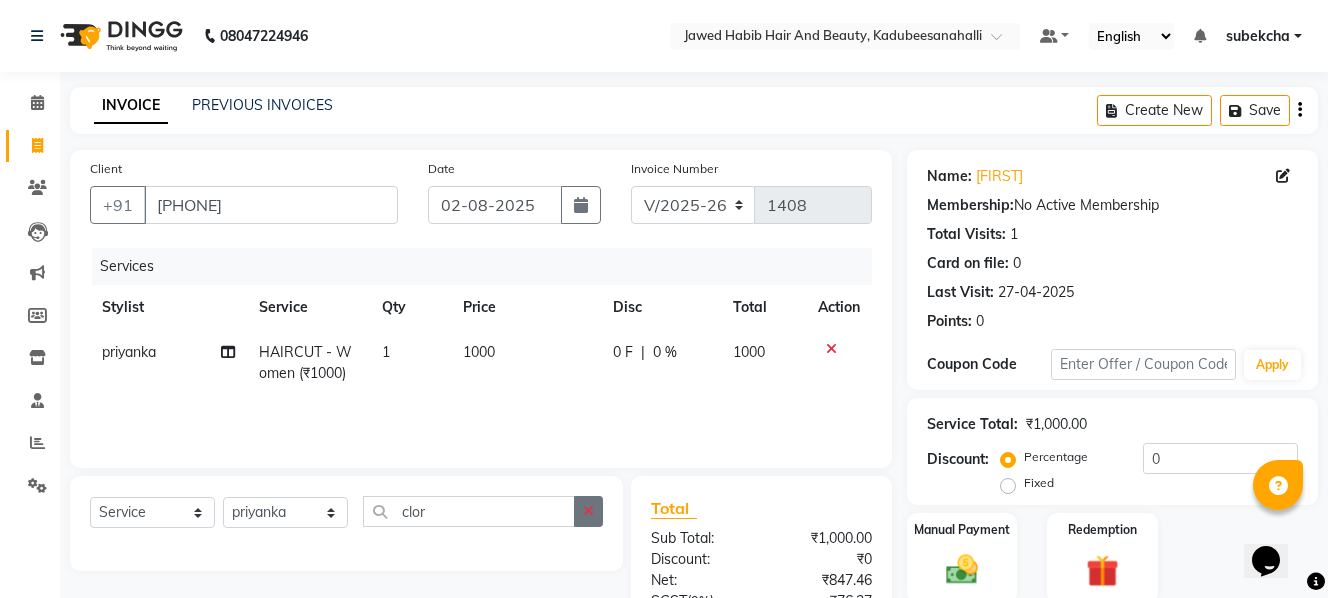 click 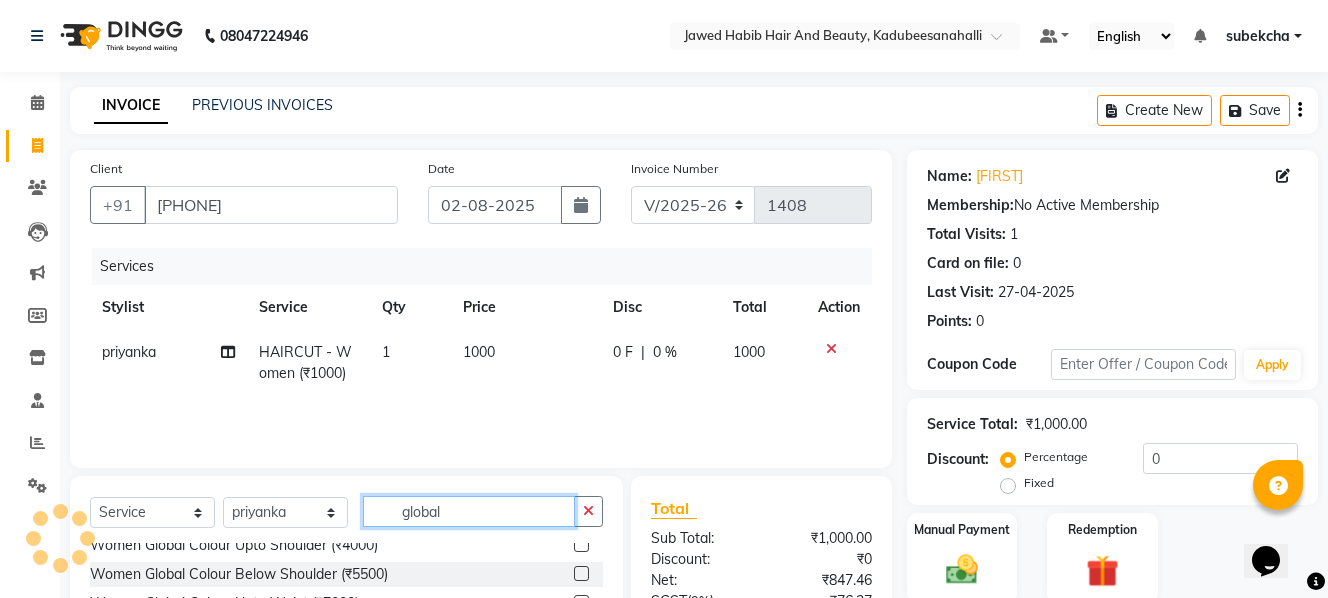 scroll, scrollTop: 61, scrollLeft: 0, axis: vertical 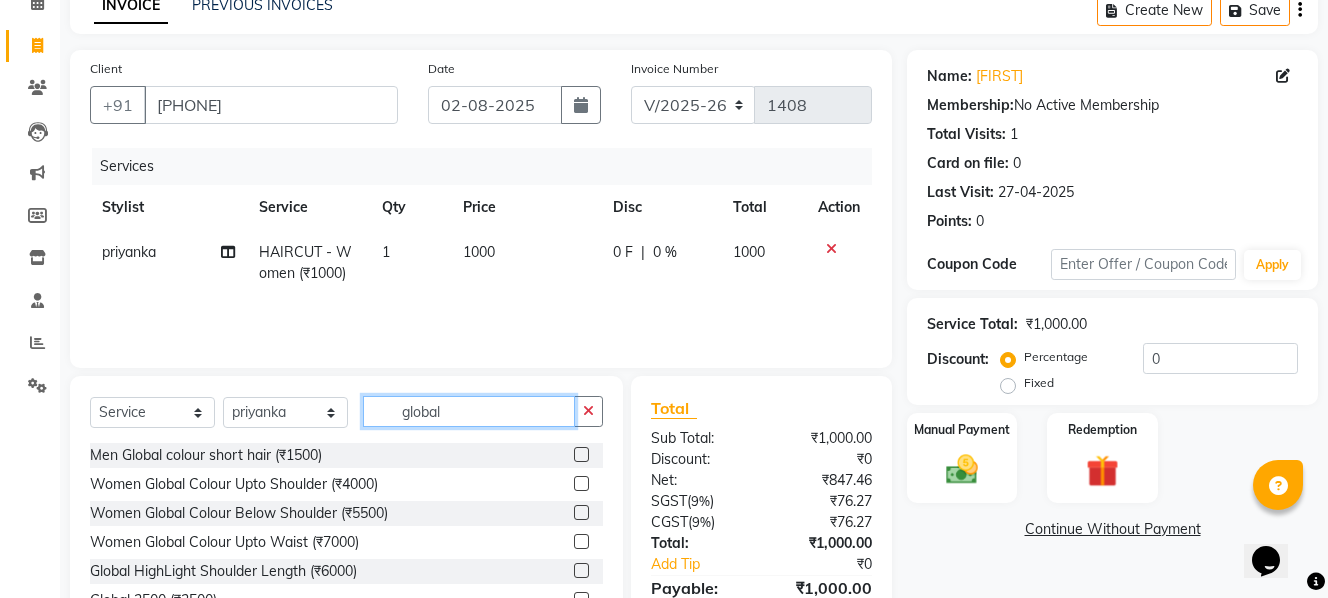 type on "global" 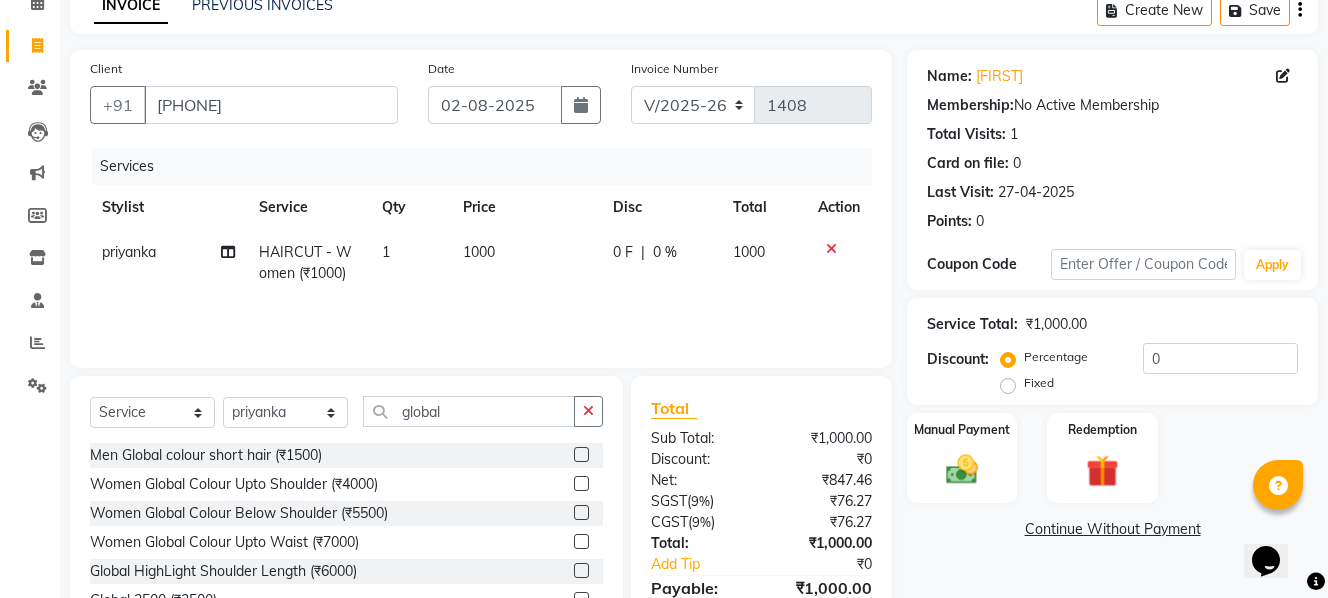 click 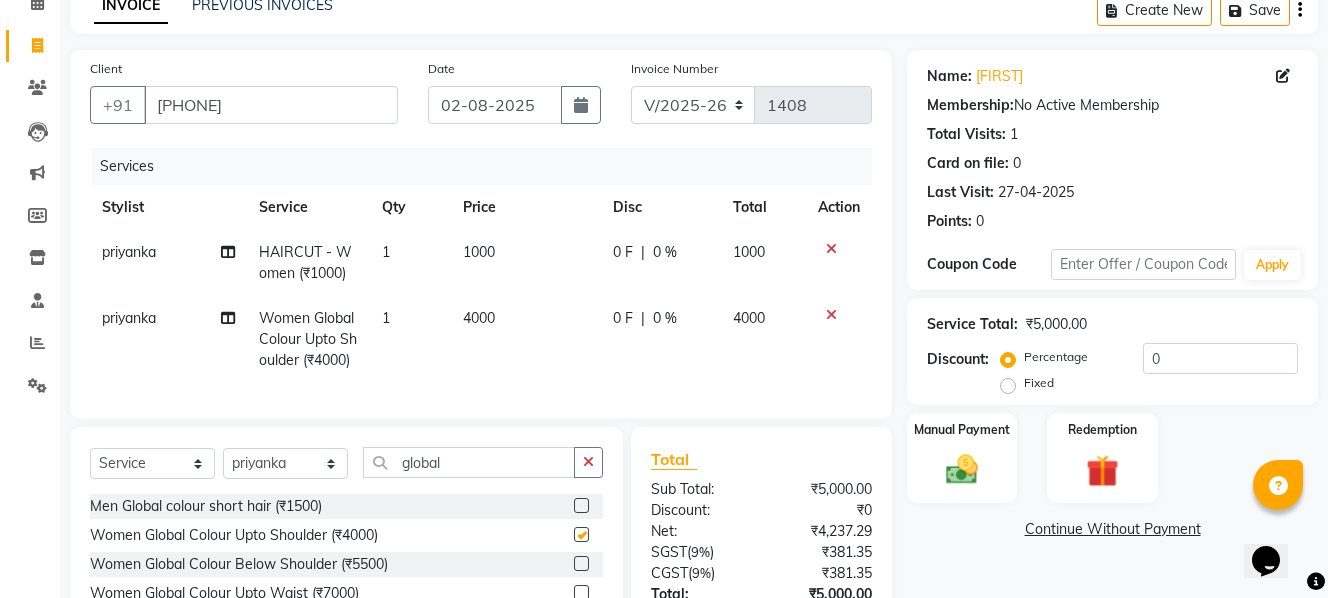 checkbox on "false" 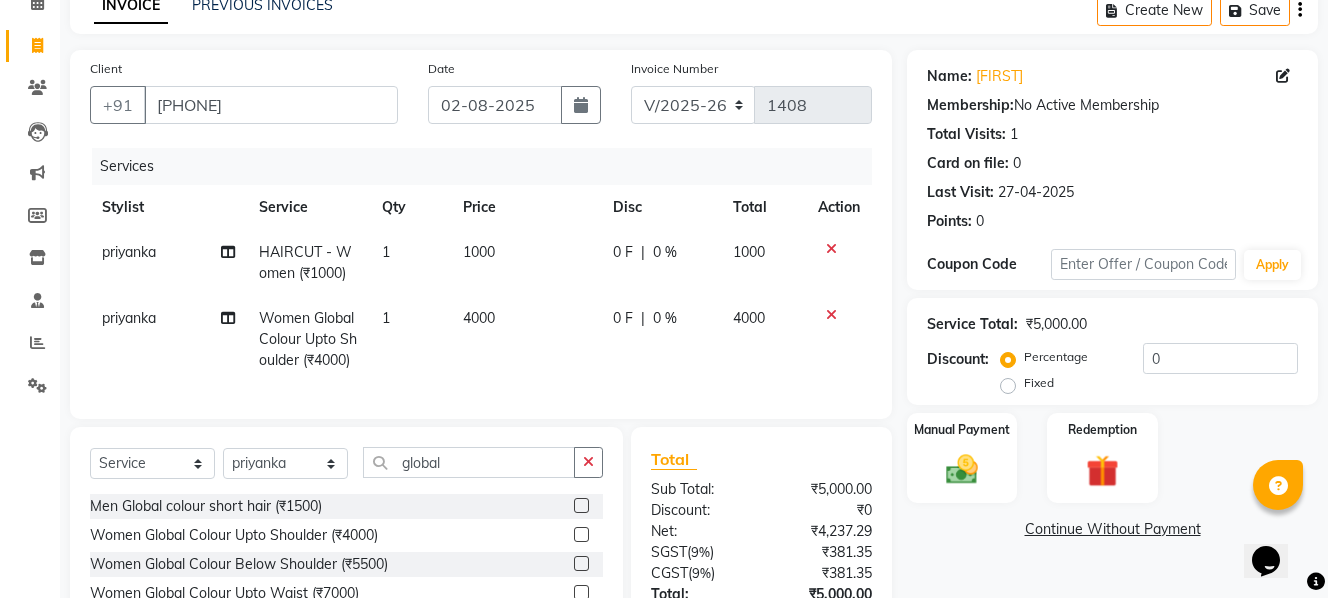 click 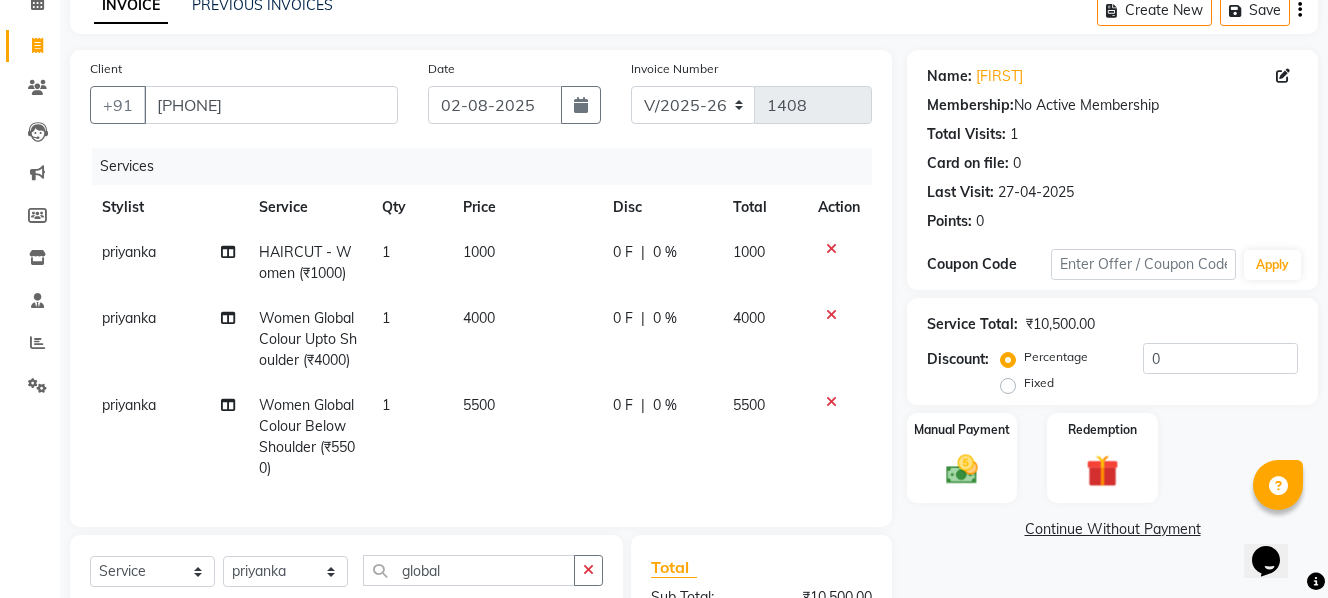 checkbox on "false" 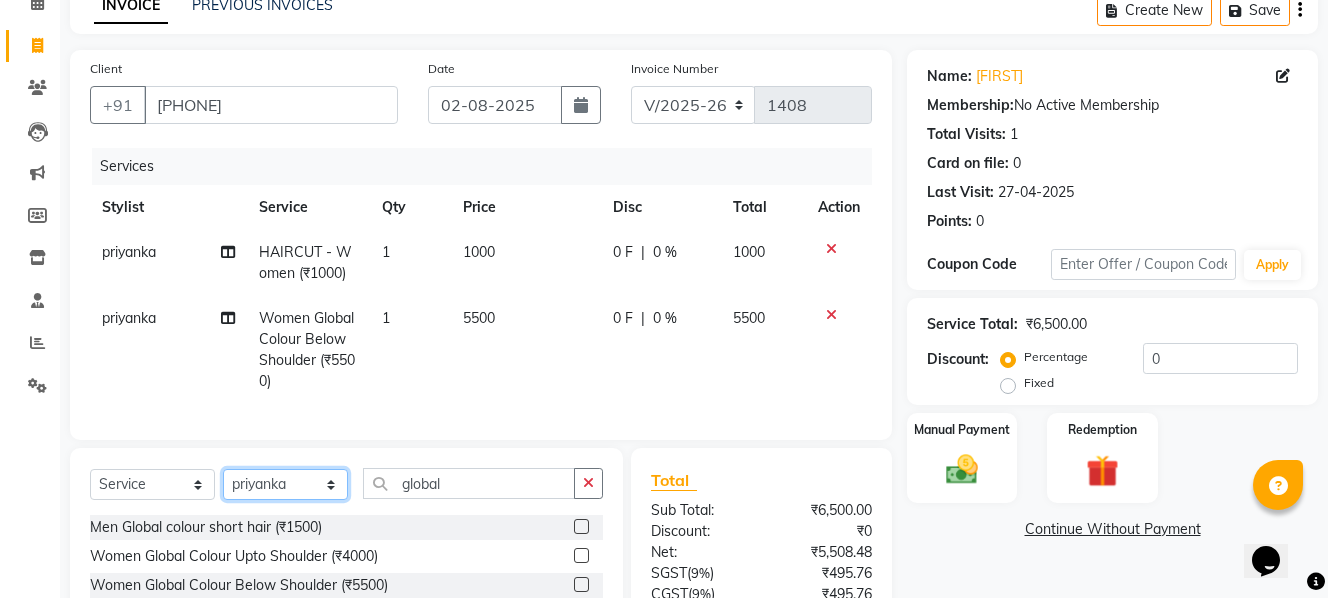click on "Select Stylist aita [NAME] [NAME] [NAME] [NAME] [NAME] [NAME] [NAME] [NAME] [NAME]" 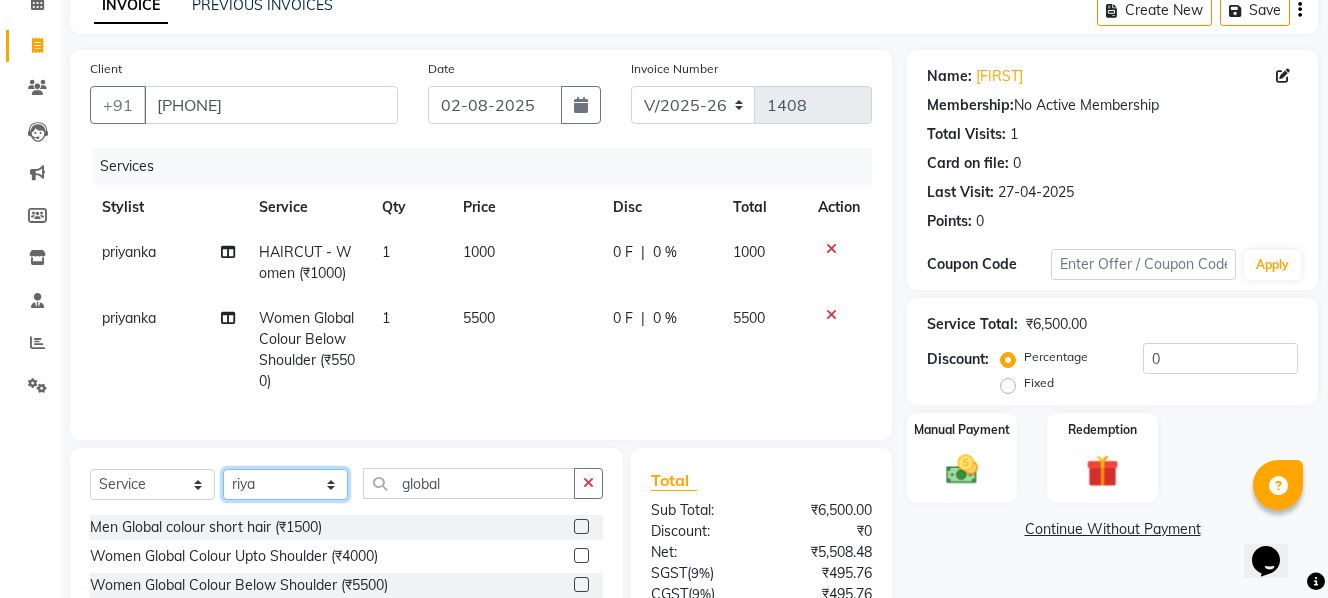 click on "Select Stylist aita [NAME] [NAME] [NAME] [NAME] [NAME] [NAME] [NAME] [NAME] [NAME]" 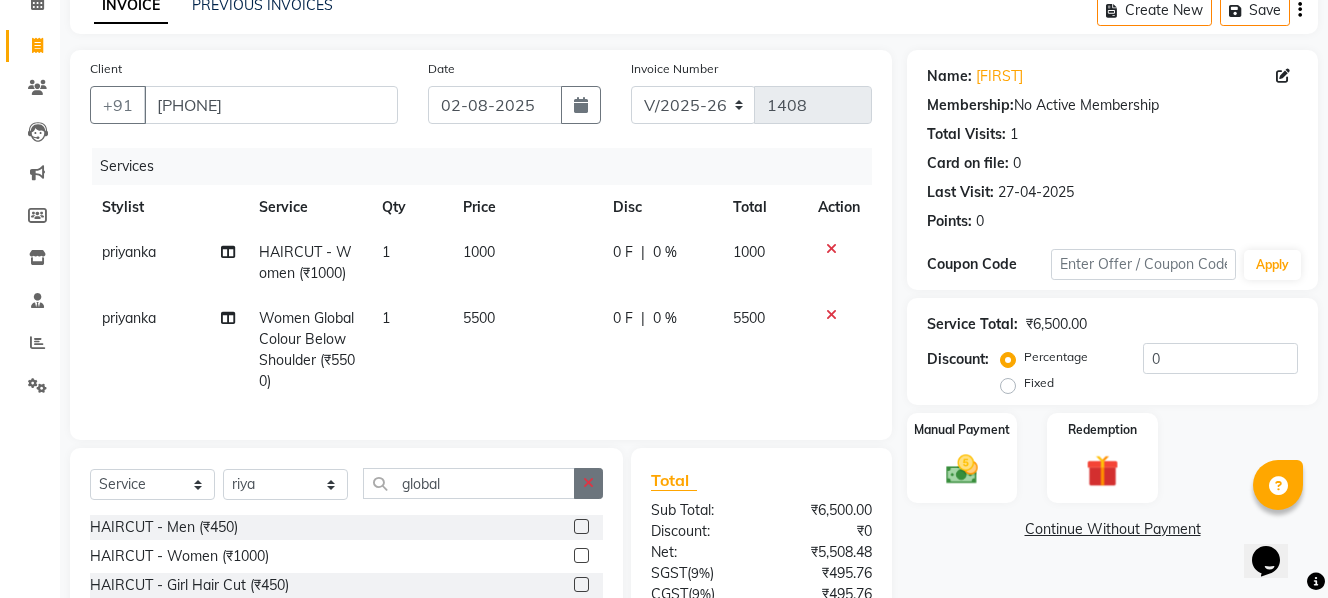 click 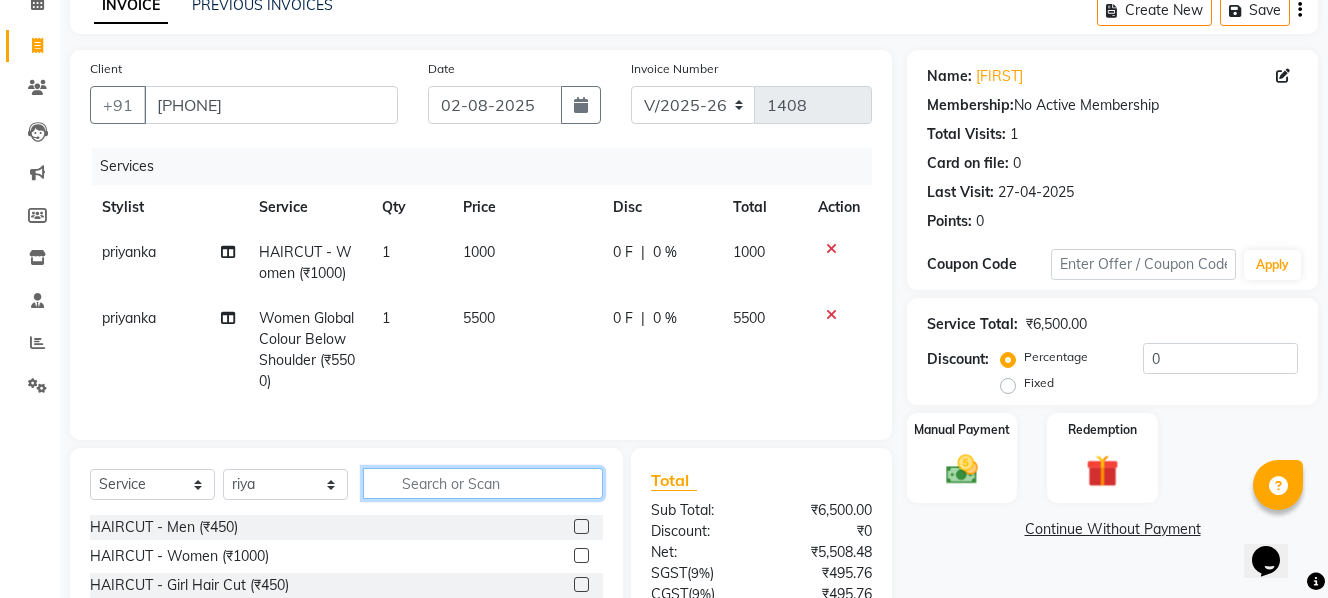 click 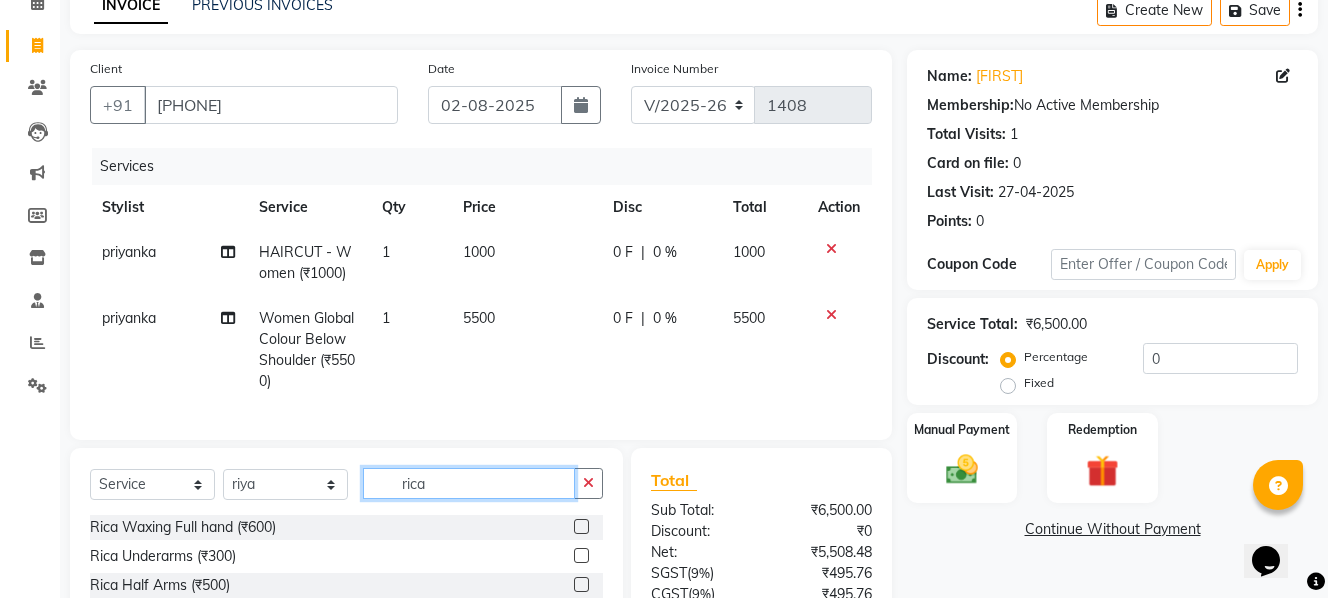 type on "rica" 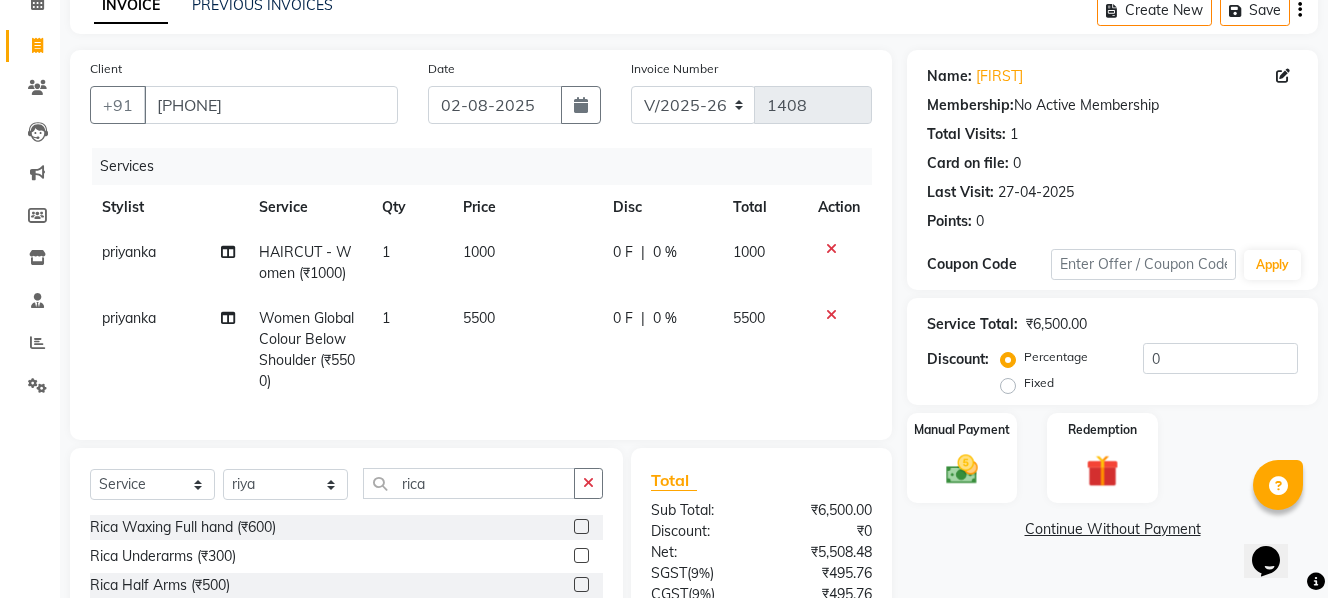 click 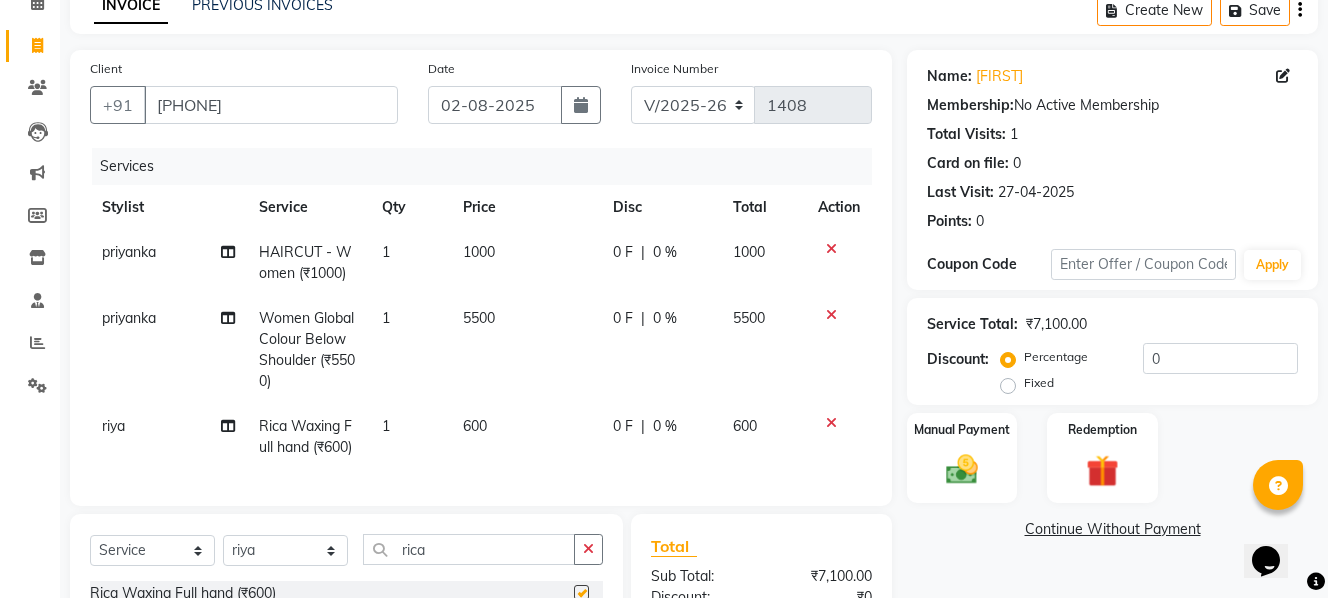 checkbox on "false" 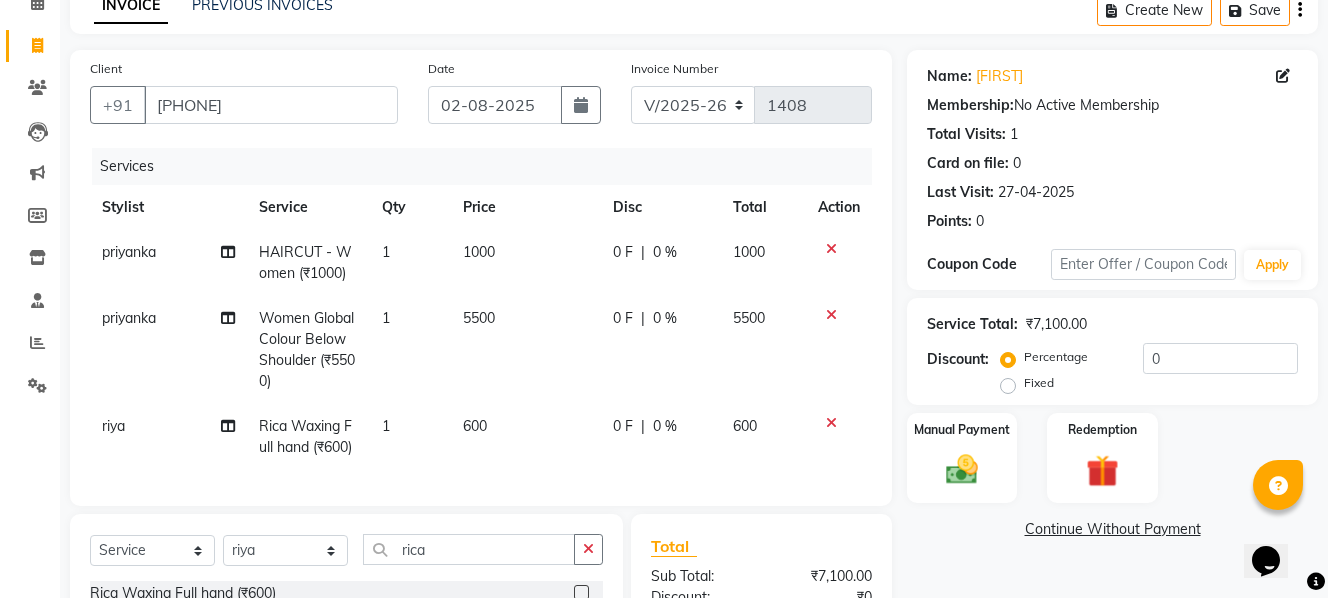 scroll, scrollTop: 200, scrollLeft: 0, axis: vertical 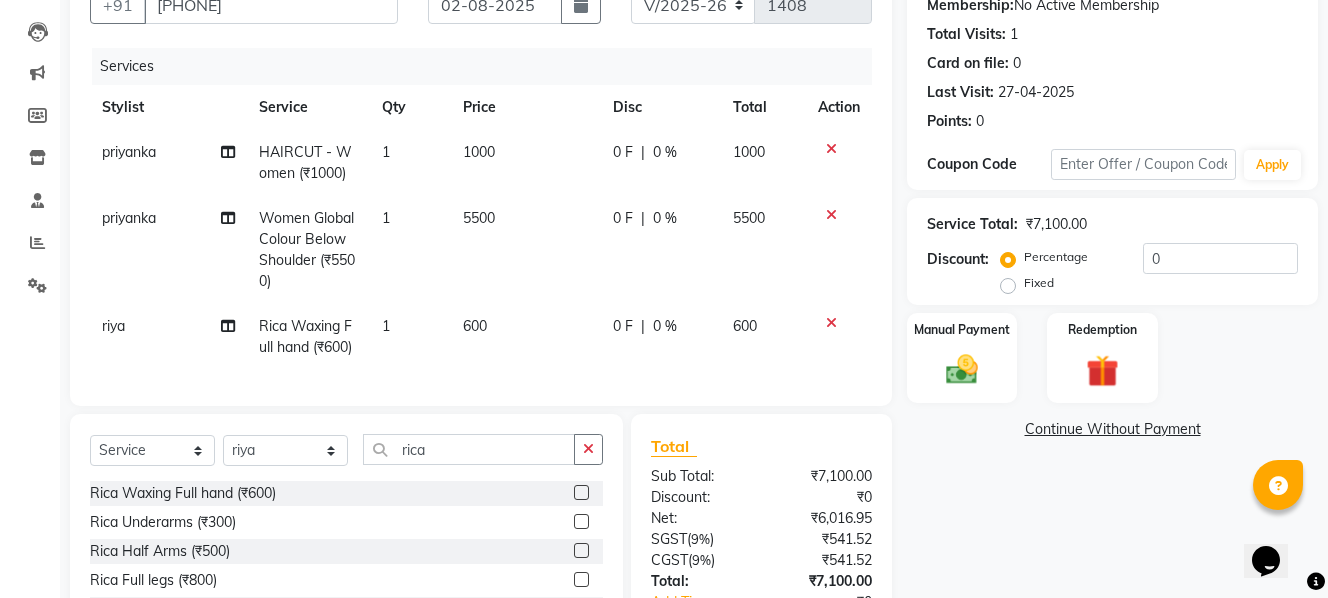 click 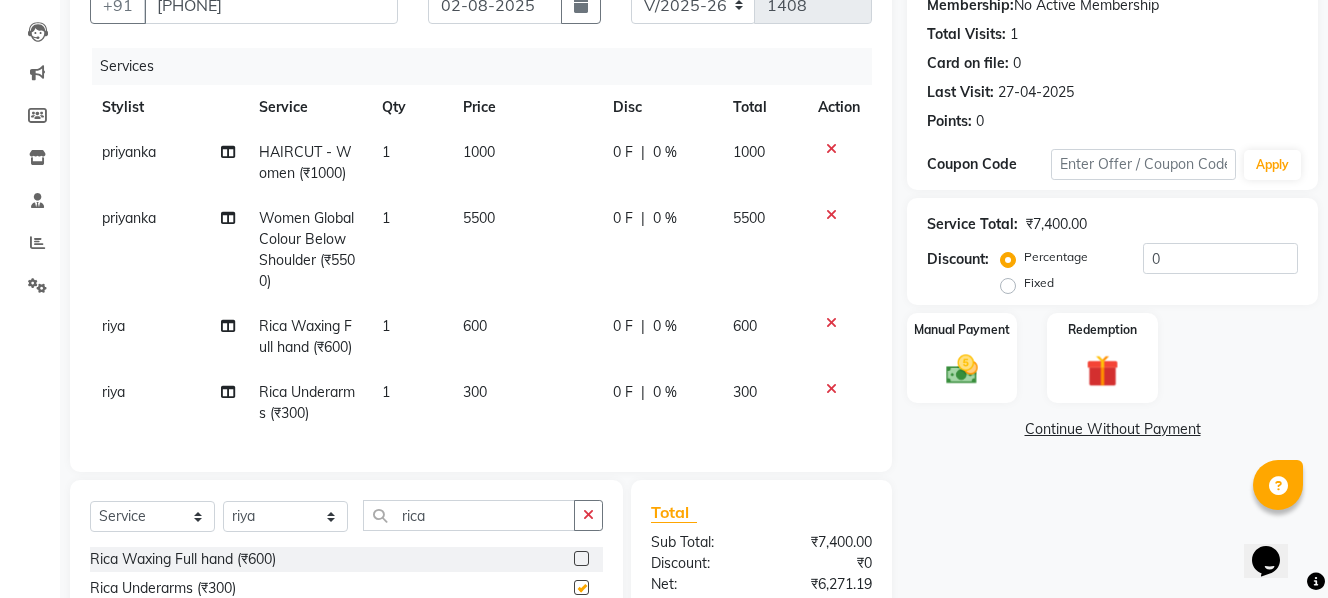 checkbox on "false" 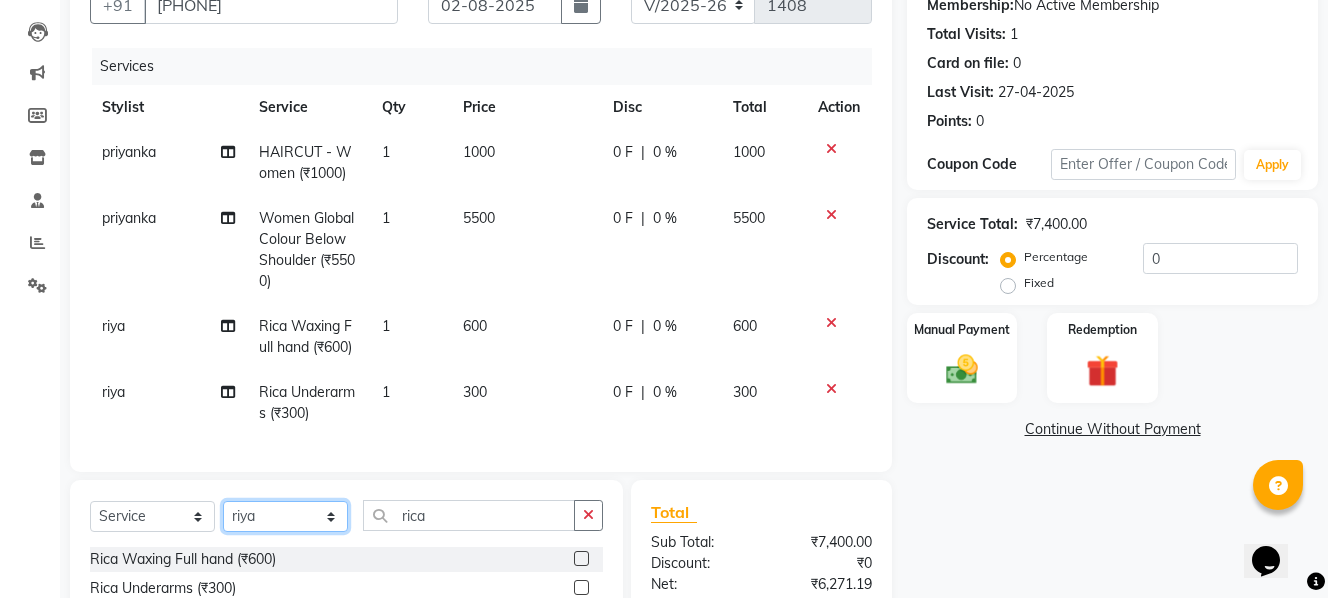 click on "Select Stylist aita [NAME] [NAME] [NAME] [NAME] [NAME] [NAME] [NAME] [NAME] [NAME]" 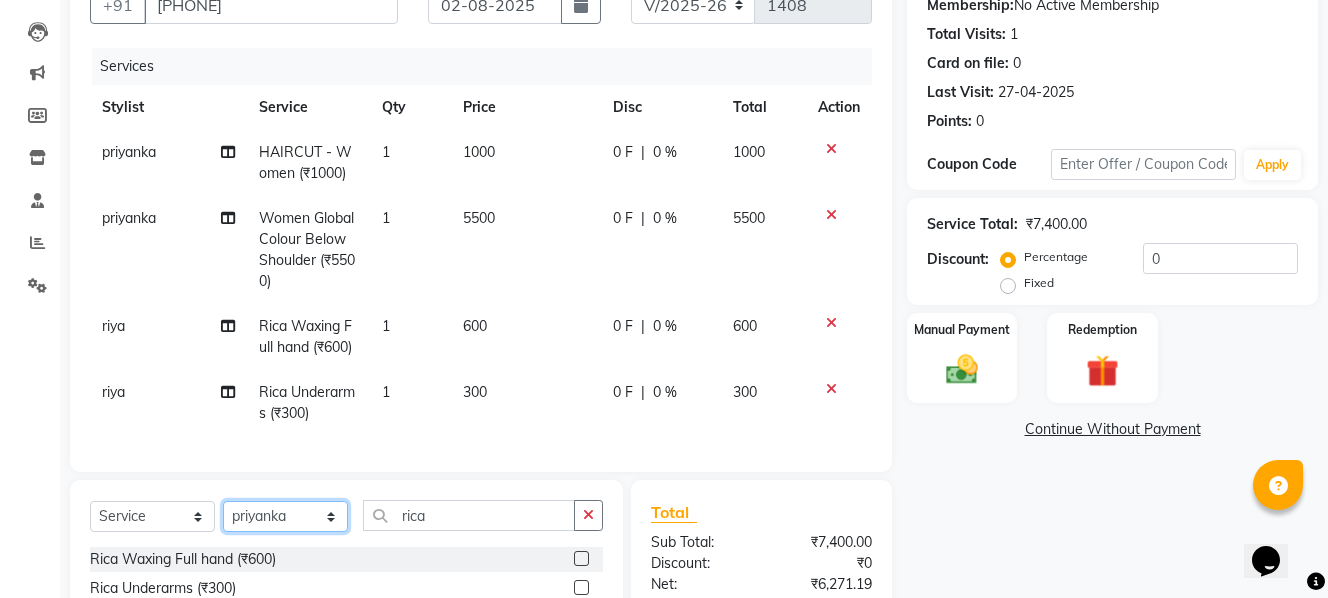 click on "Select Stylist aita [NAME] [NAME] [NAME] [NAME] [NAME] [NAME] [NAME] [NAME] [NAME]" 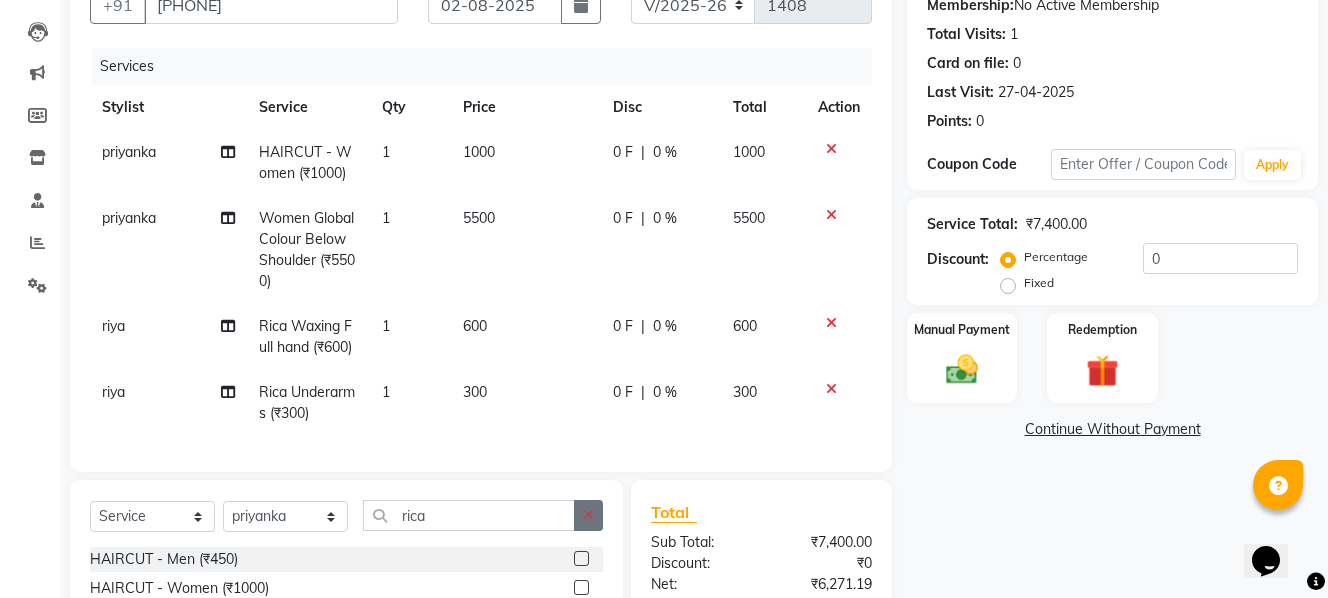 click 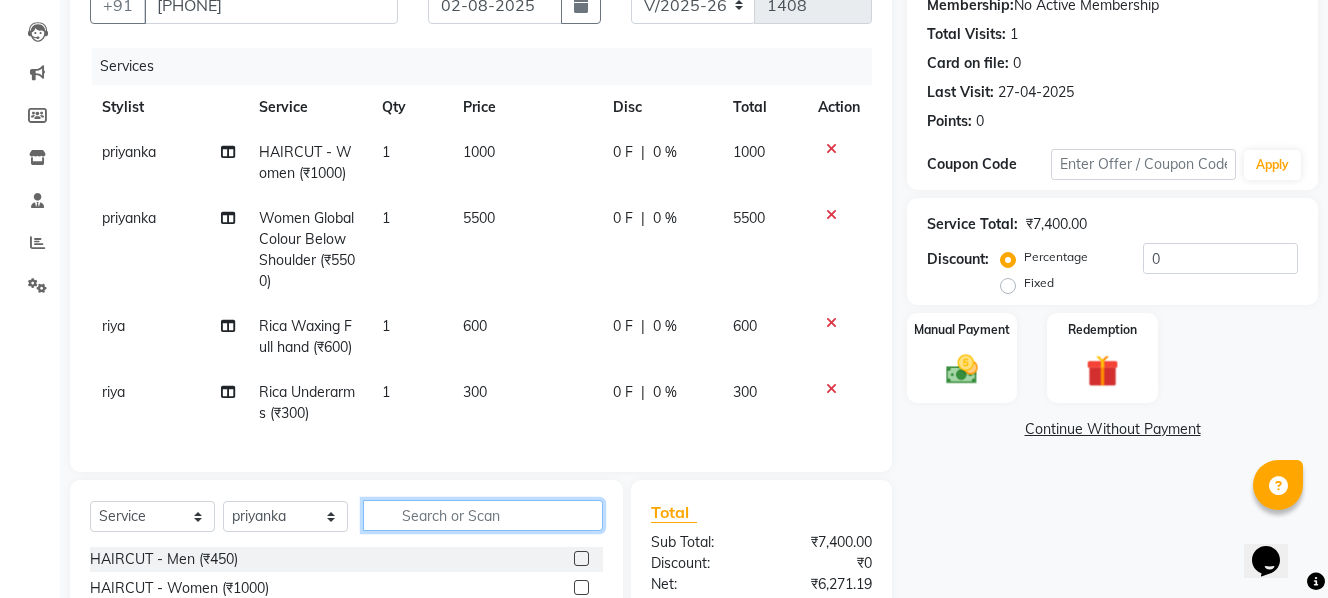 click 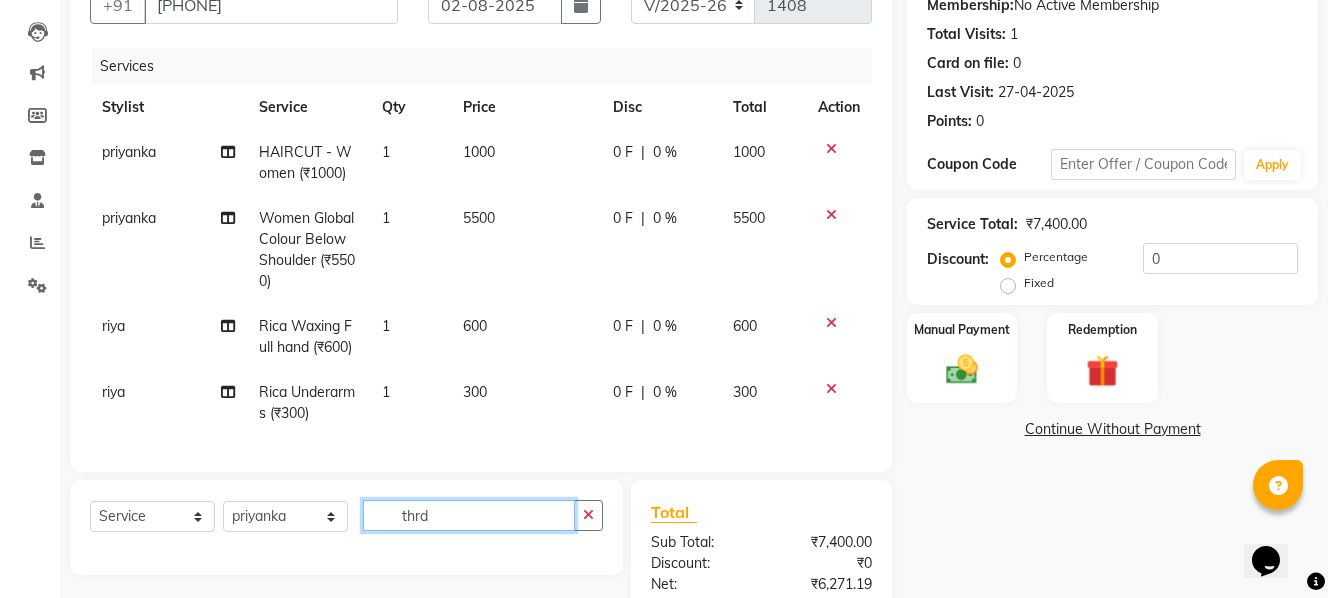 click on "thrd" 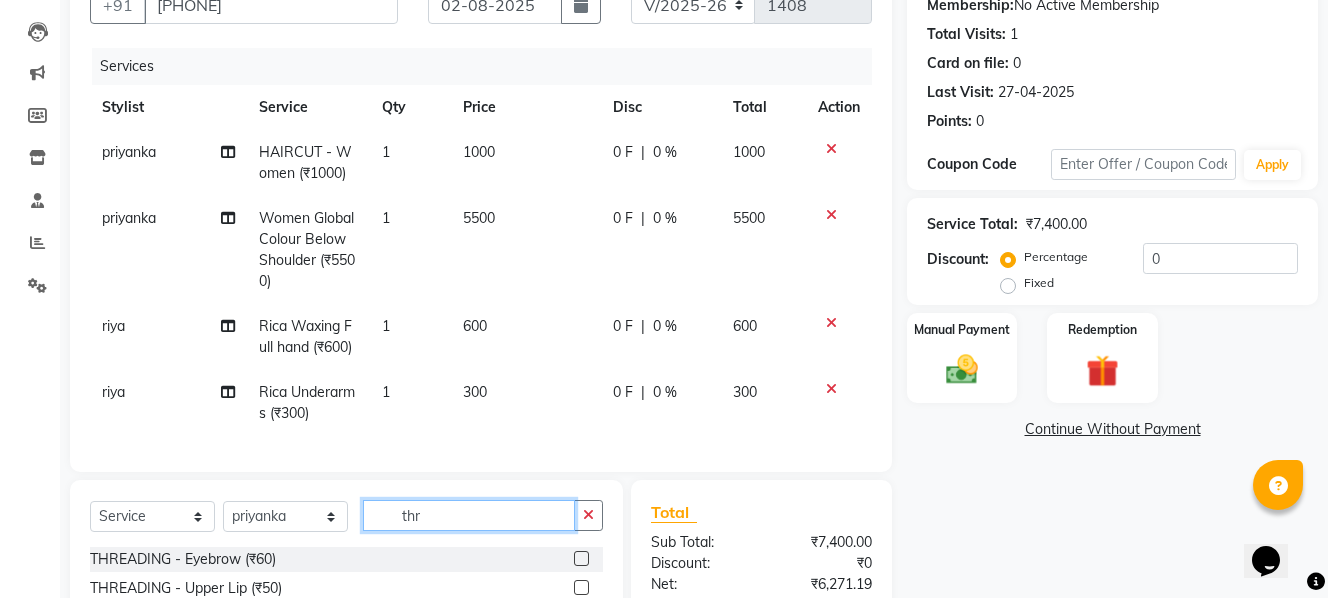 type on "thr" 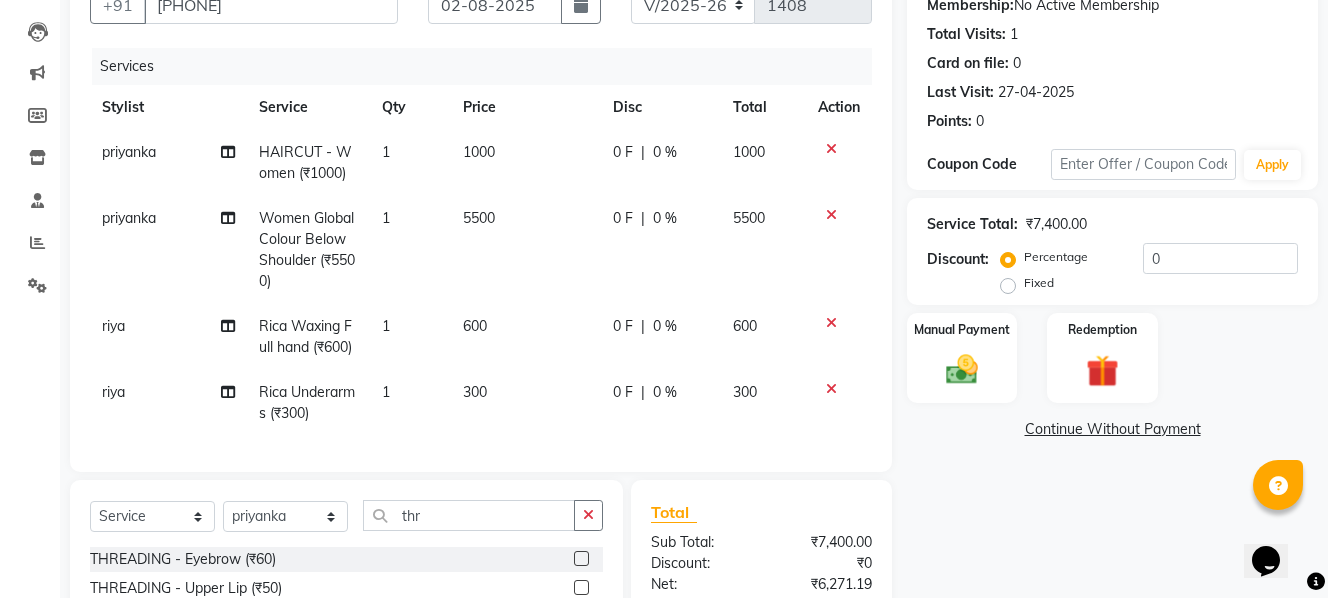 click 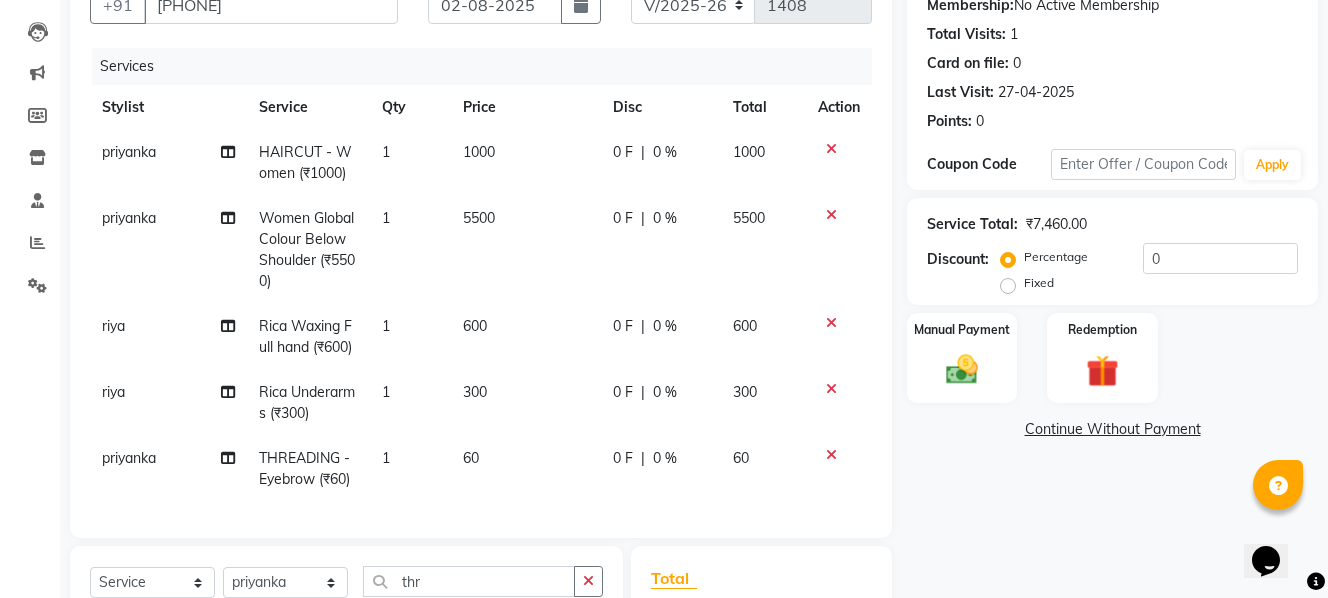 checkbox on "false" 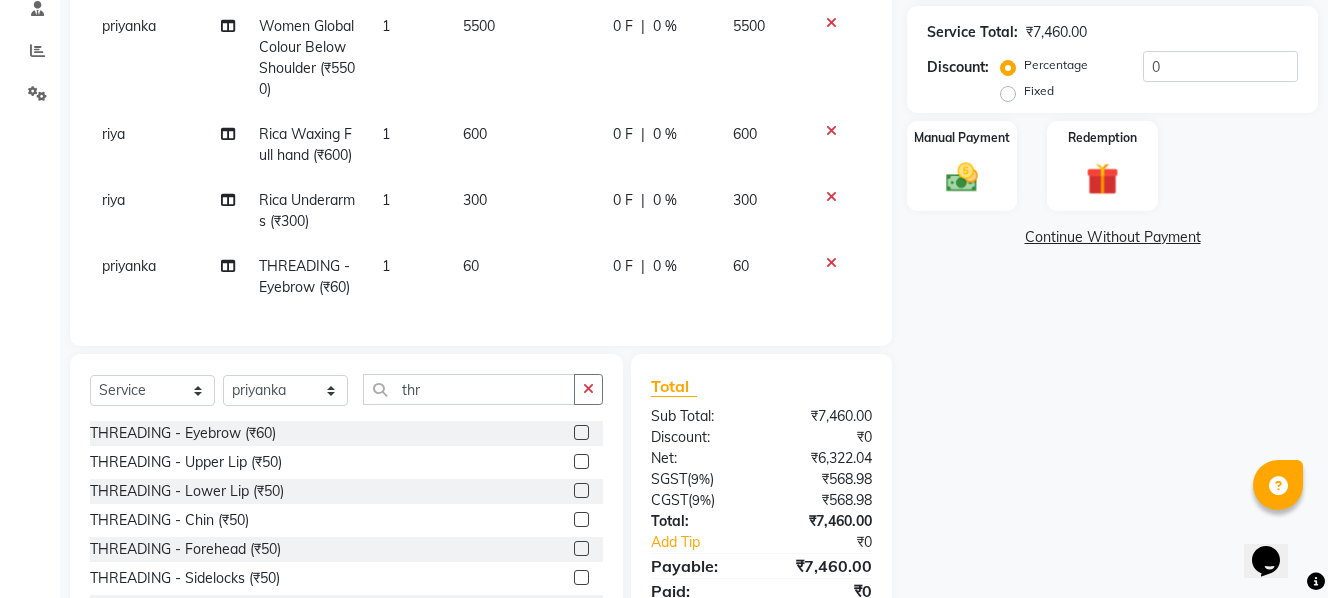 scroll, scrollTop: 488, scrollLeft: 0, axis: vertical 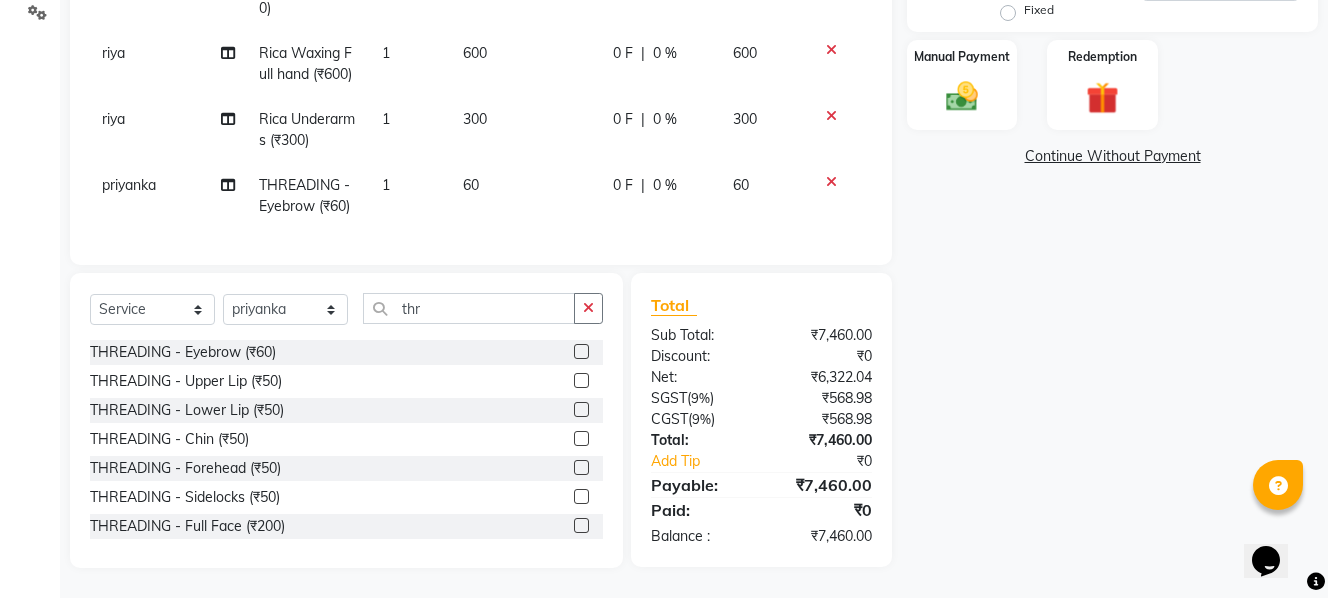 click 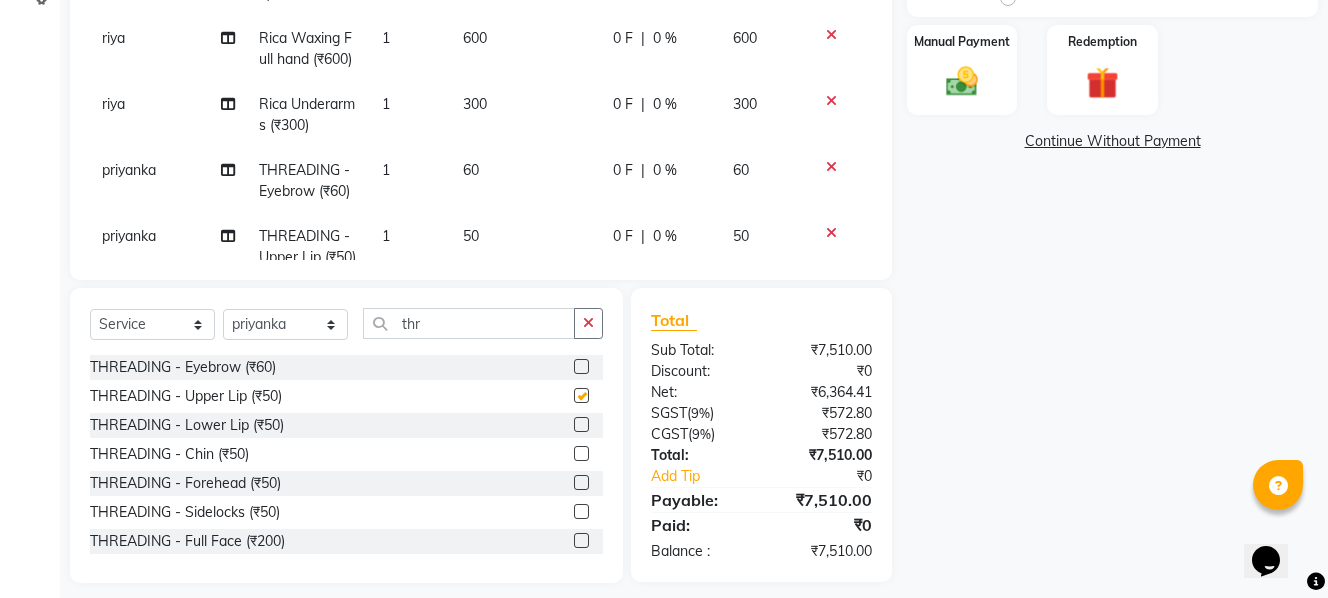 checkbox on "false" 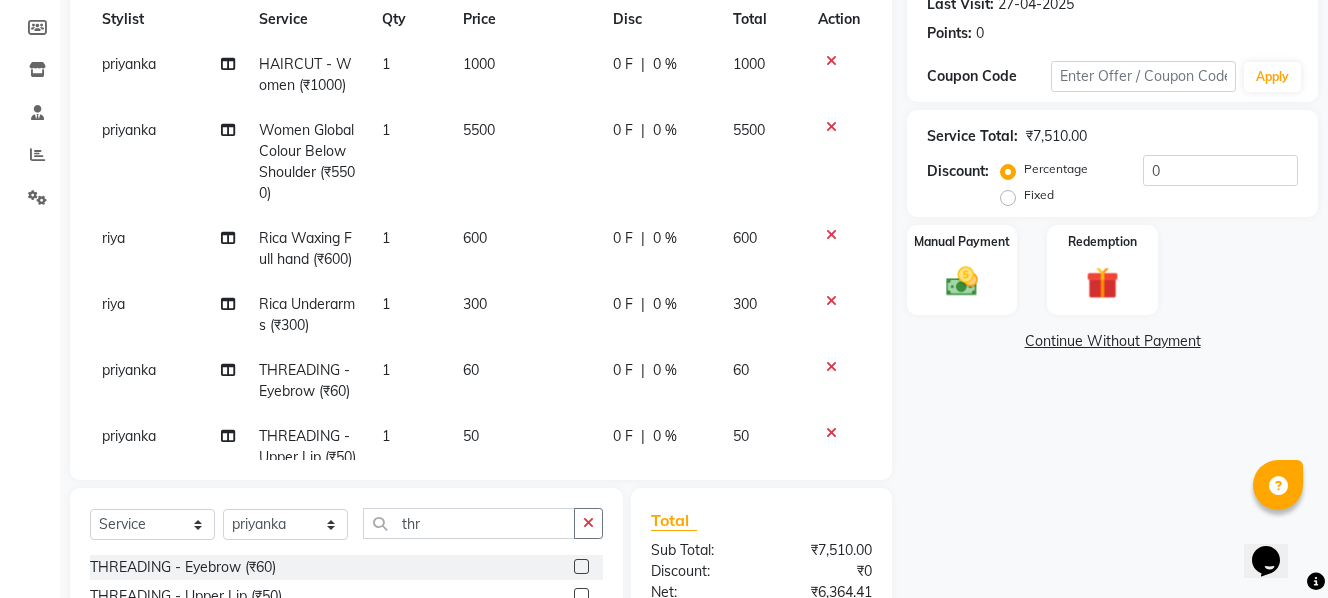 scroll, scrollTop: 188, scrollLeft: 0, axis: vertical 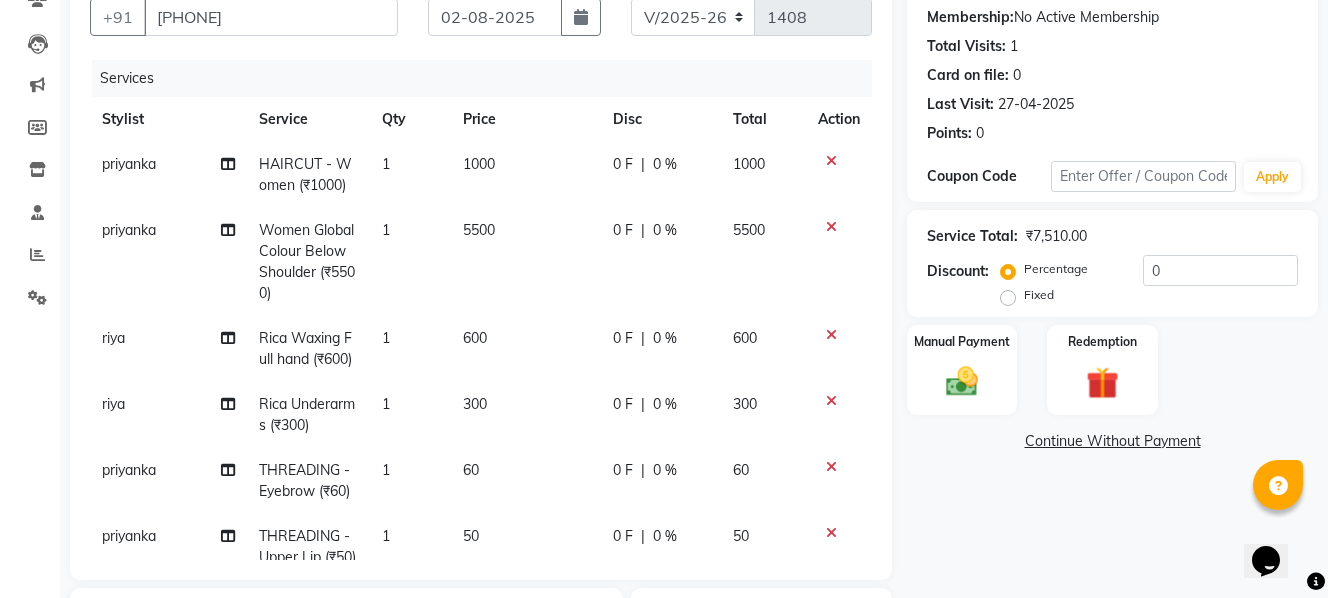 click 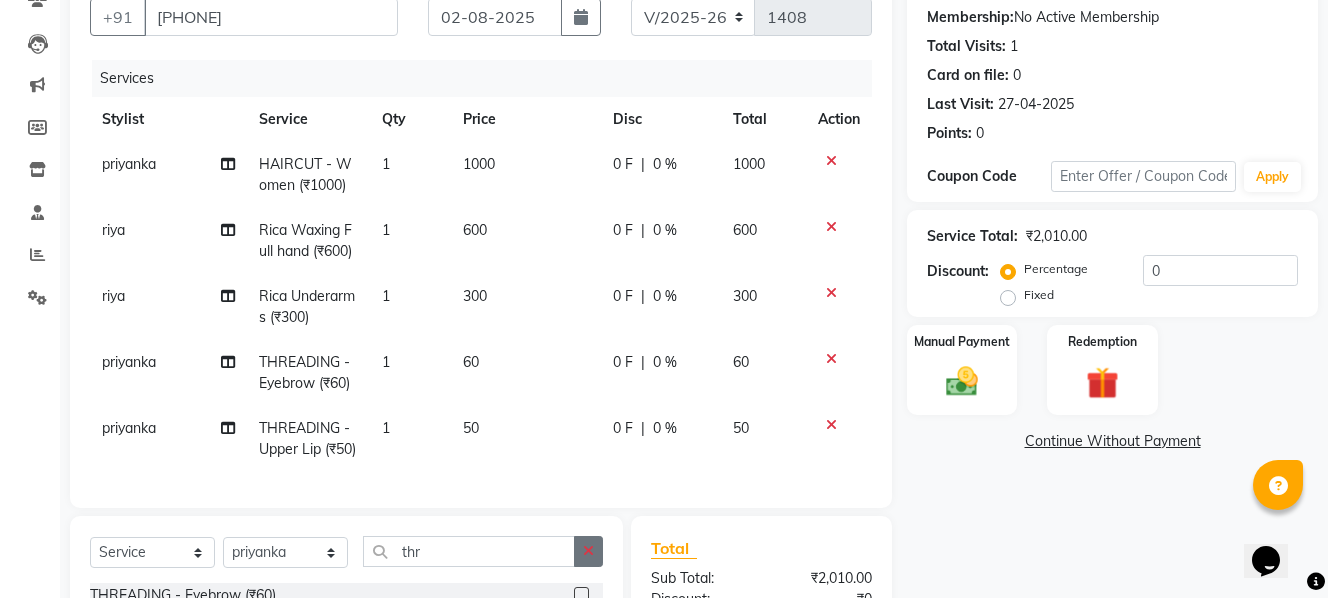 click 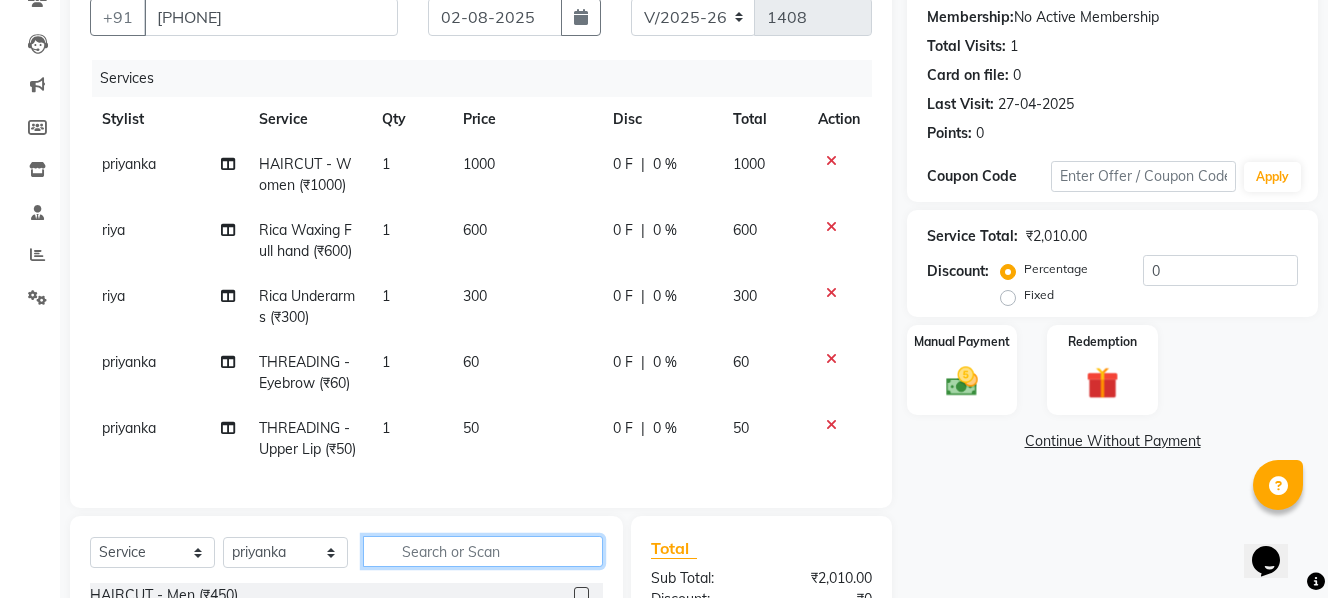 click 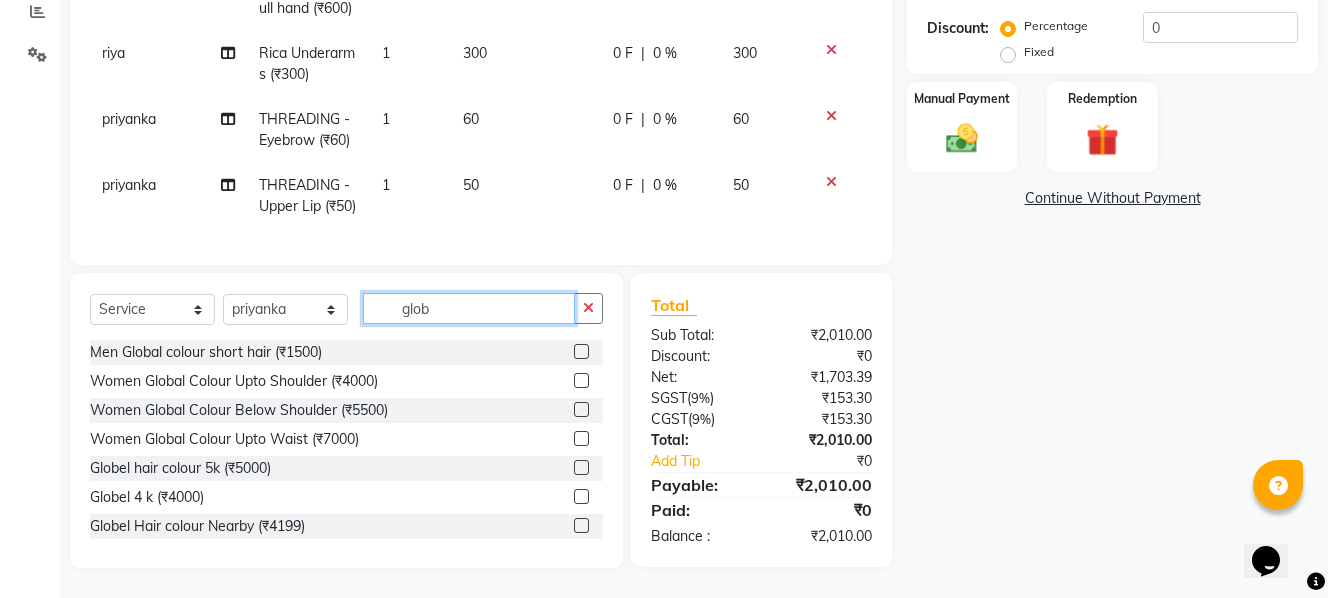 scroll, scrollTop: 452, scrollLeft: 0, axis: vertical 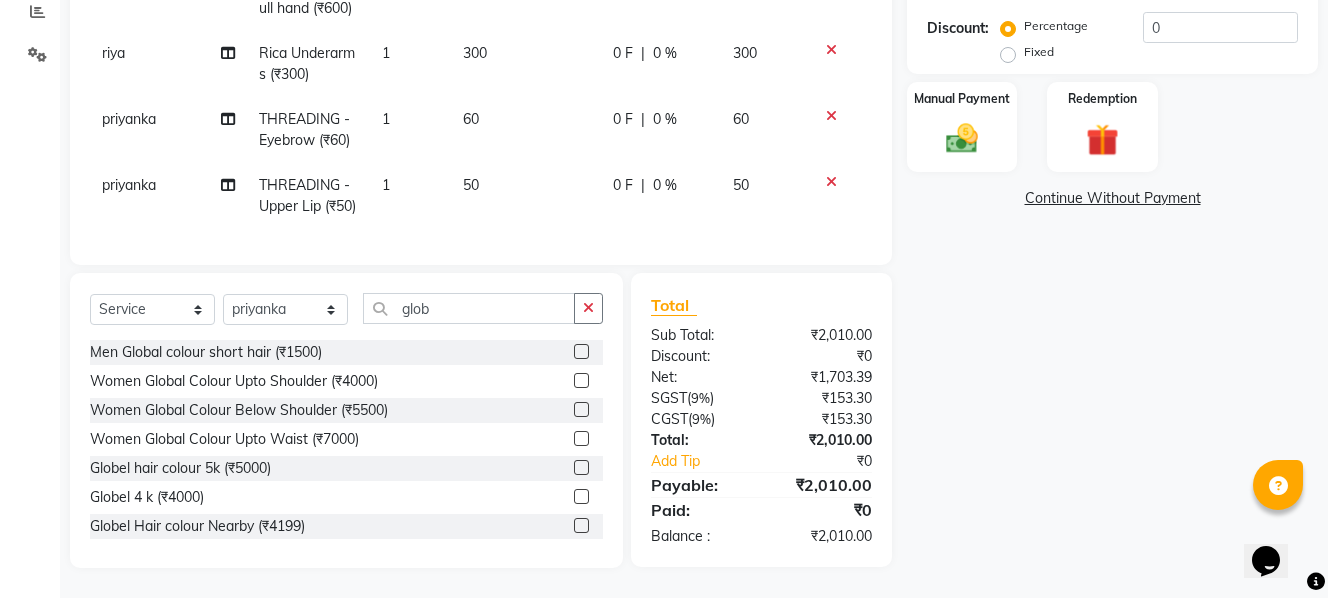 click 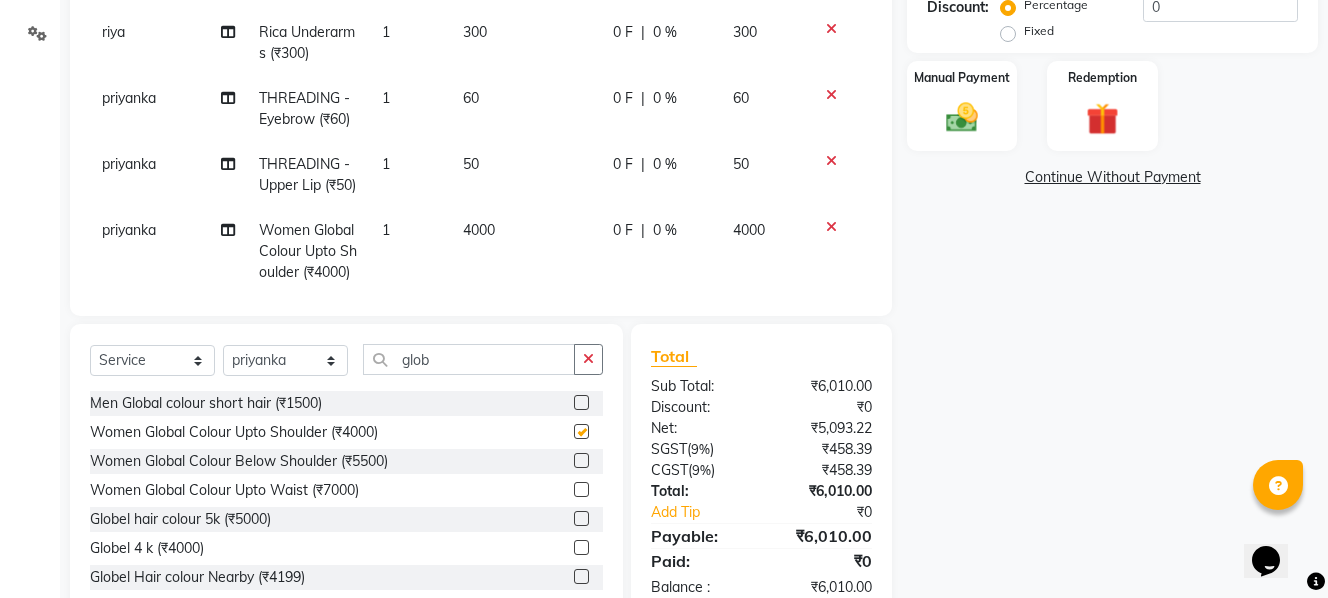 checkbox on "false" 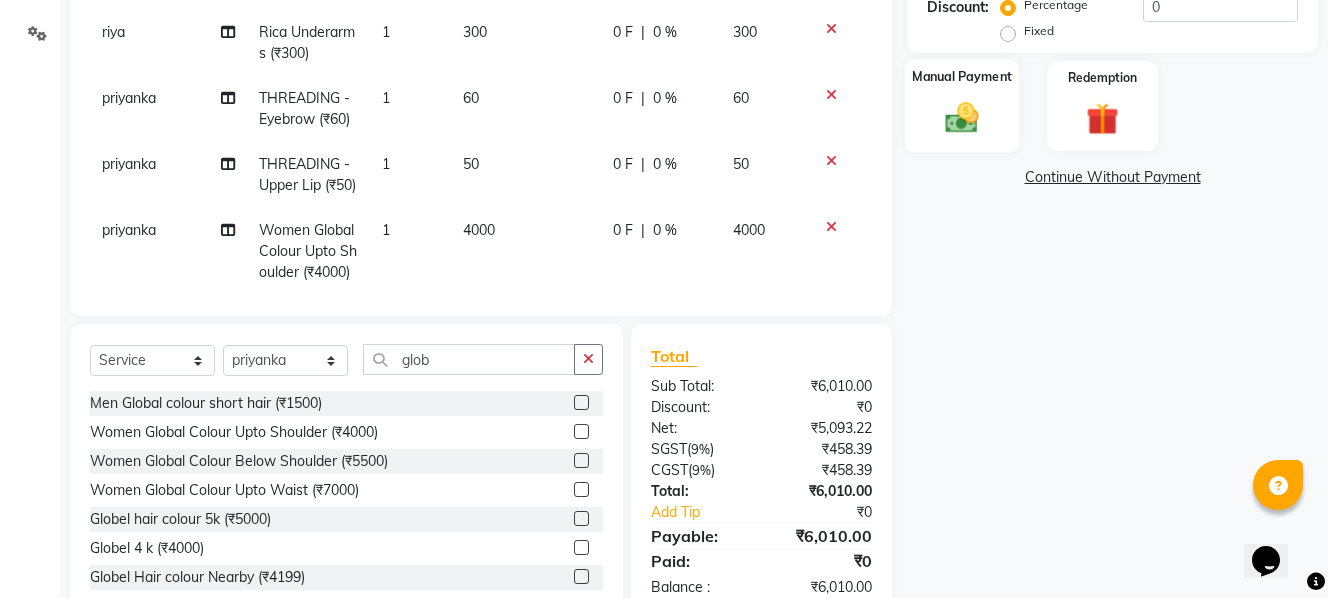 scroll, scrollTop: 252, scrollLeft: 0, axis: vertical 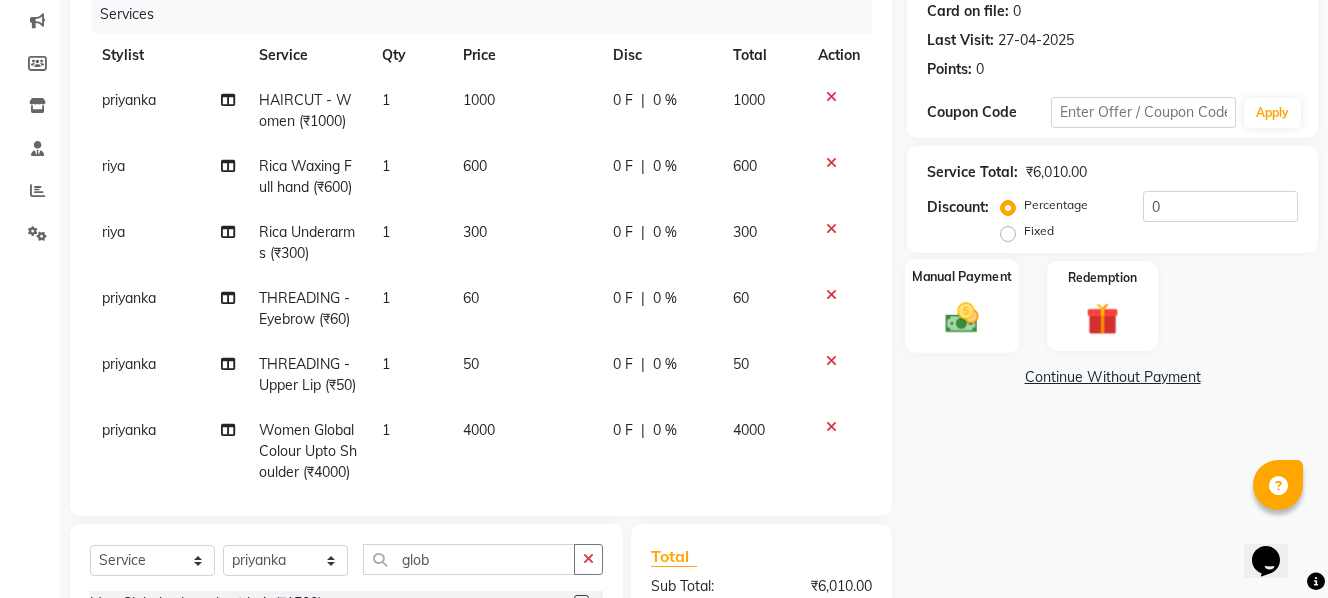 click 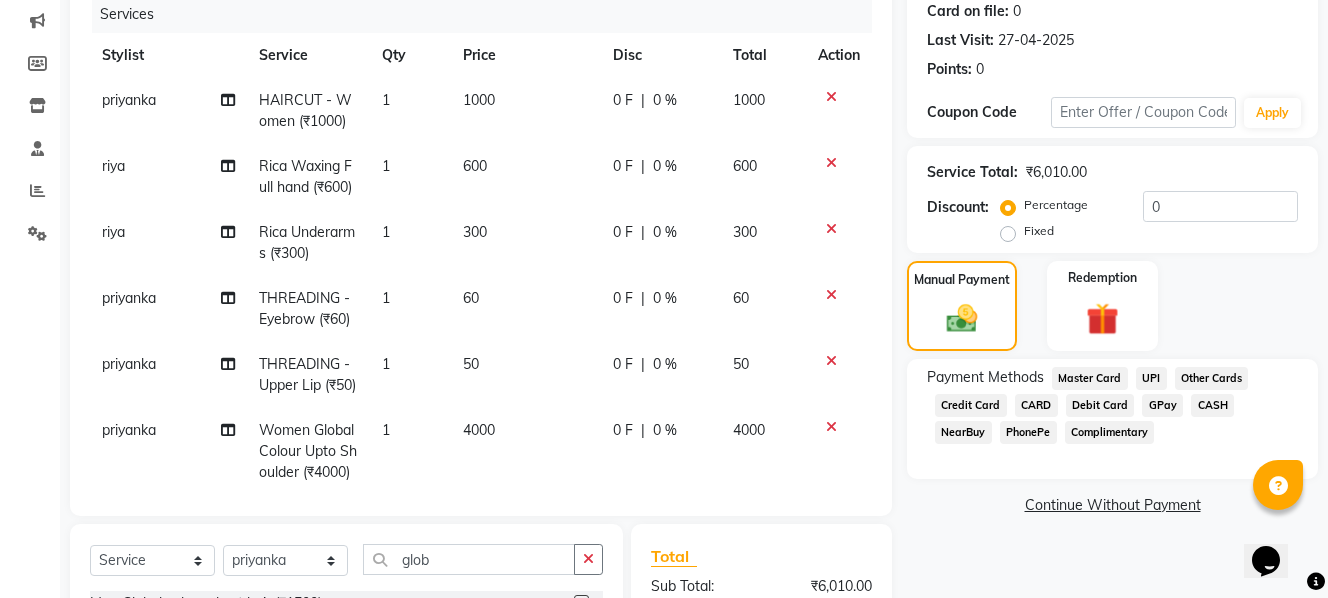 click on "GPay" 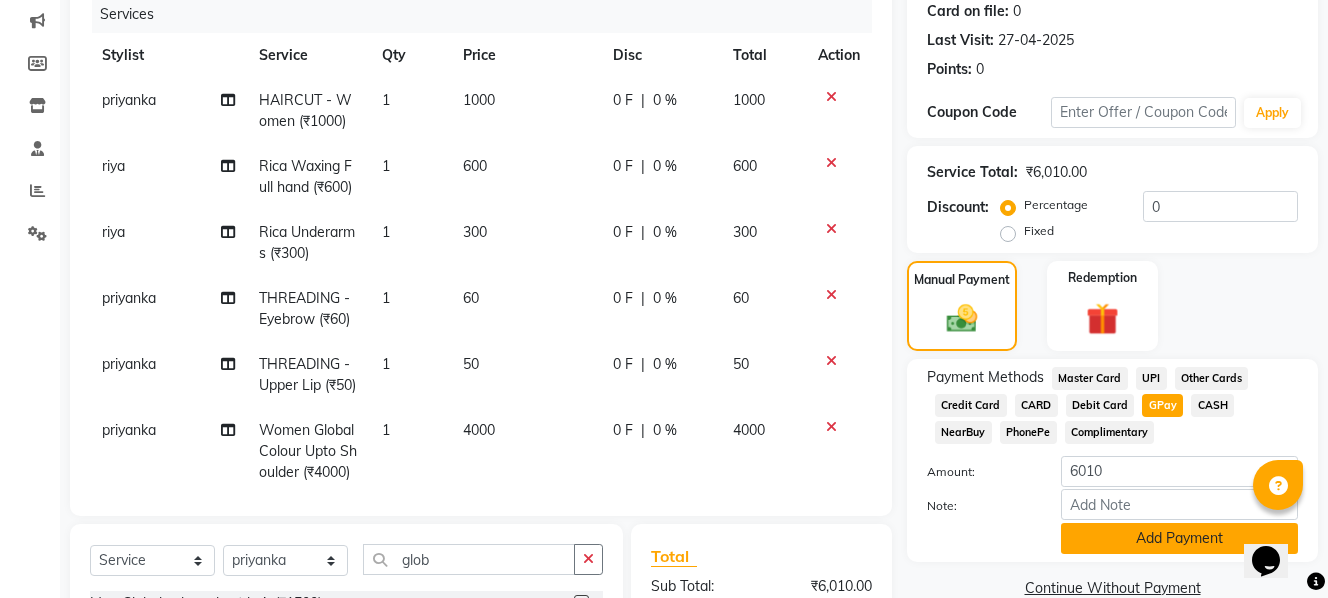 drag, startPoint x: 1141, startPoint y: 537, endPoint x: 1154, endPoint y: 550, distance: 18.384777 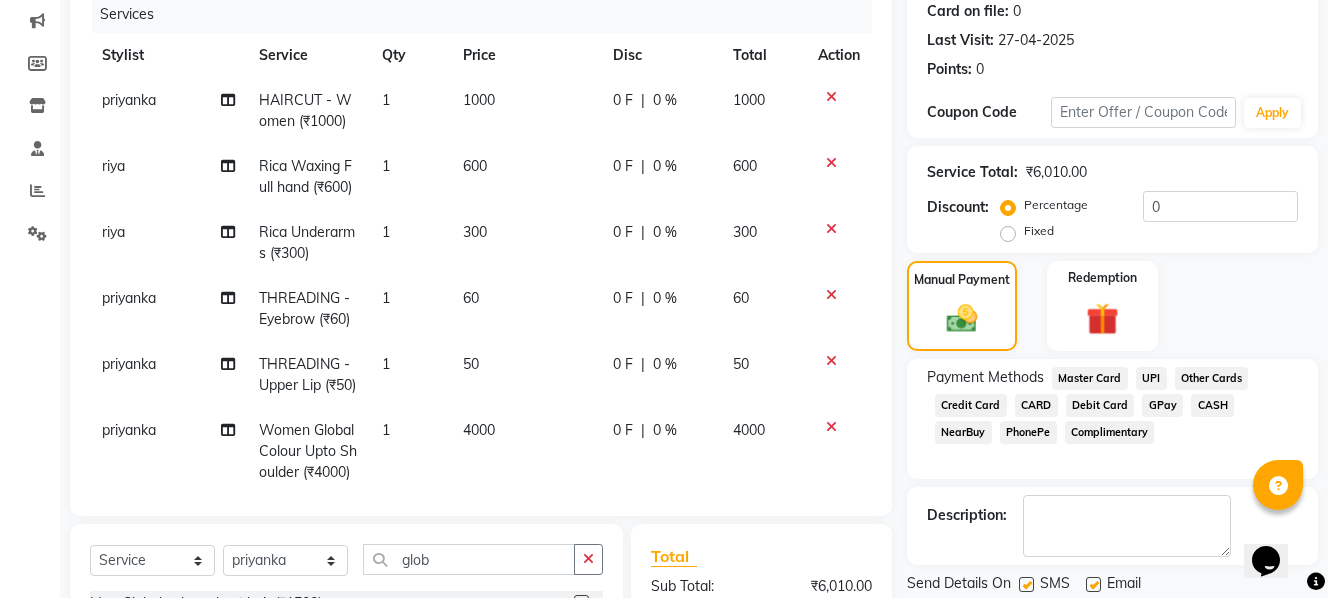 scroll, scrollTop: 452, scrollLeft: 0, axis: vertical 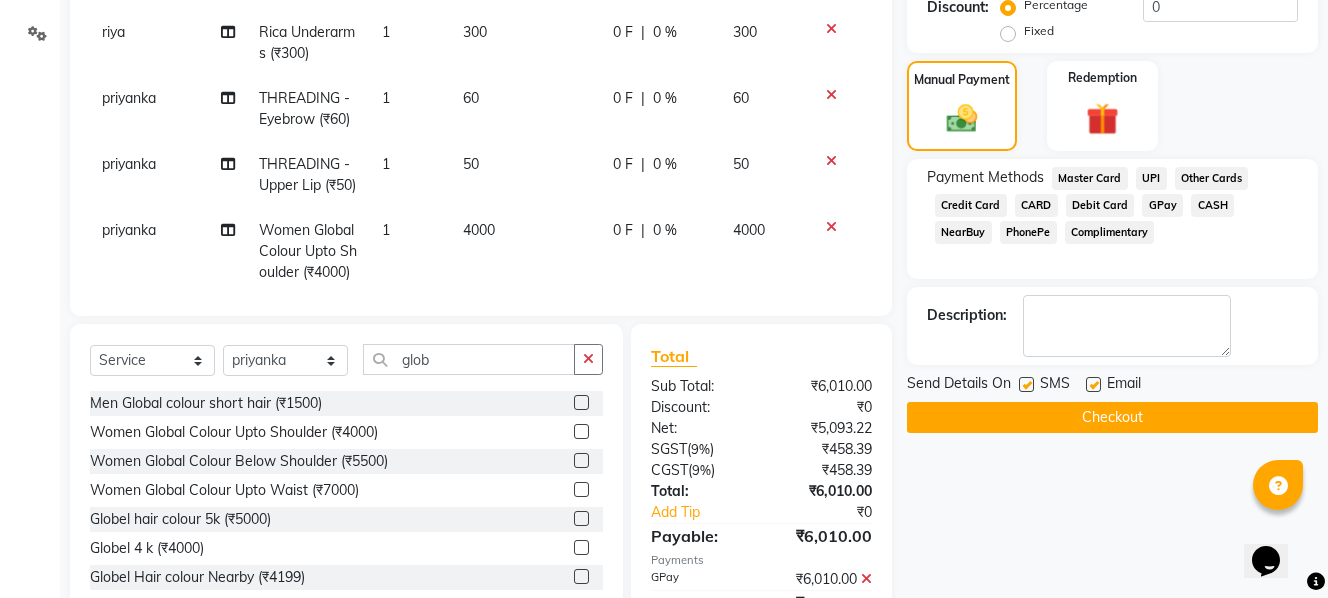 click on "Name: [FIRST] Membership: No Active Membership Total Visits: Card on file: 0 Last Visit: - Points: 0 Coupon Code Apply Service Total: ₹6,010.00 Discount: Percentage Fixed 0 Manual Payment Redemption Payment Methods Master Card UPI Other Cards Credit Card CARD Debit Card GPay CASH NearBuy PhonePe Complimentary Description: Send Details On SMS Email Checkout" 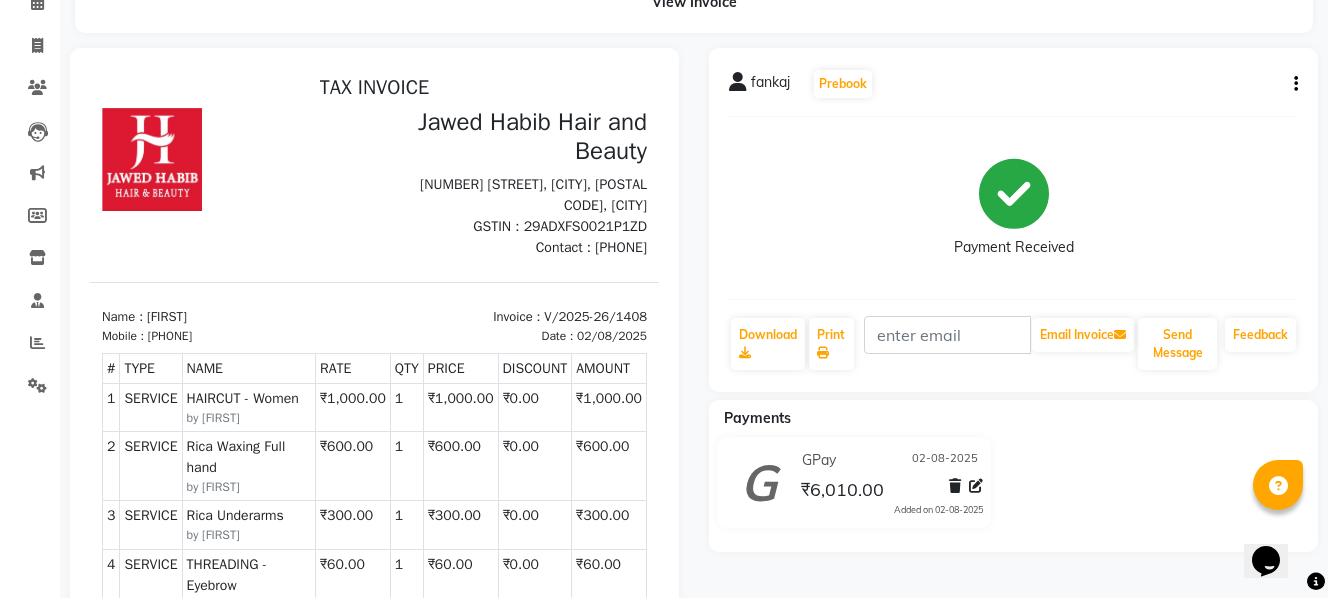 scroll, scrollTop: 0, scrollLeft: 0, axis: both 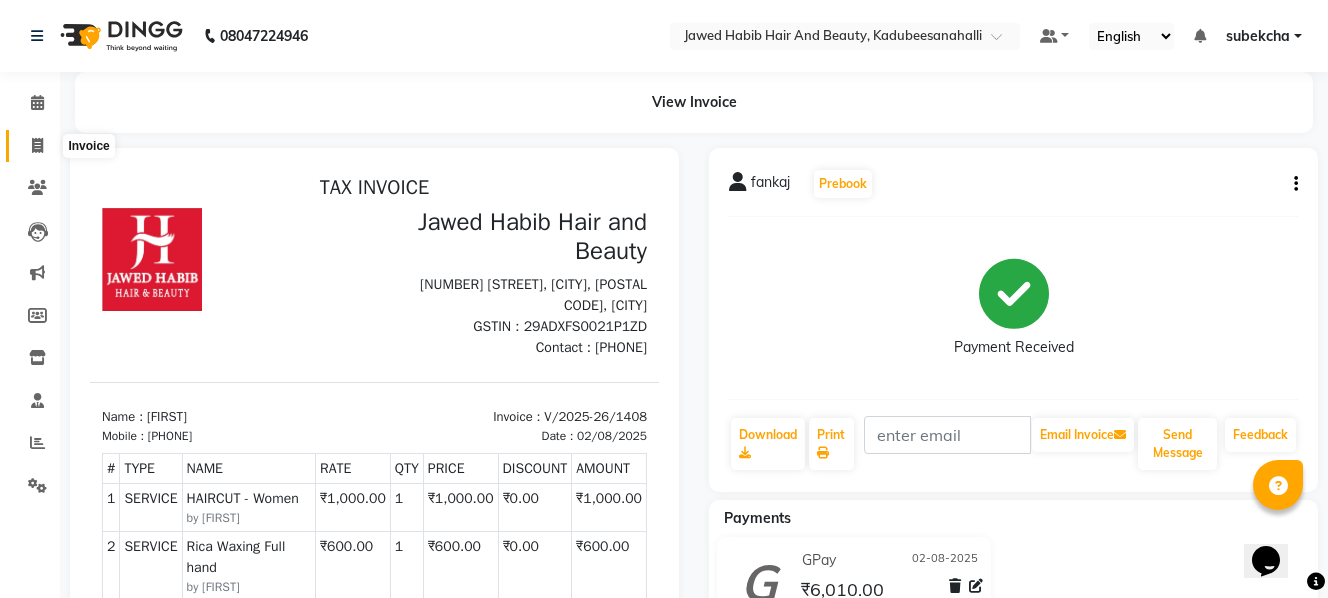 click 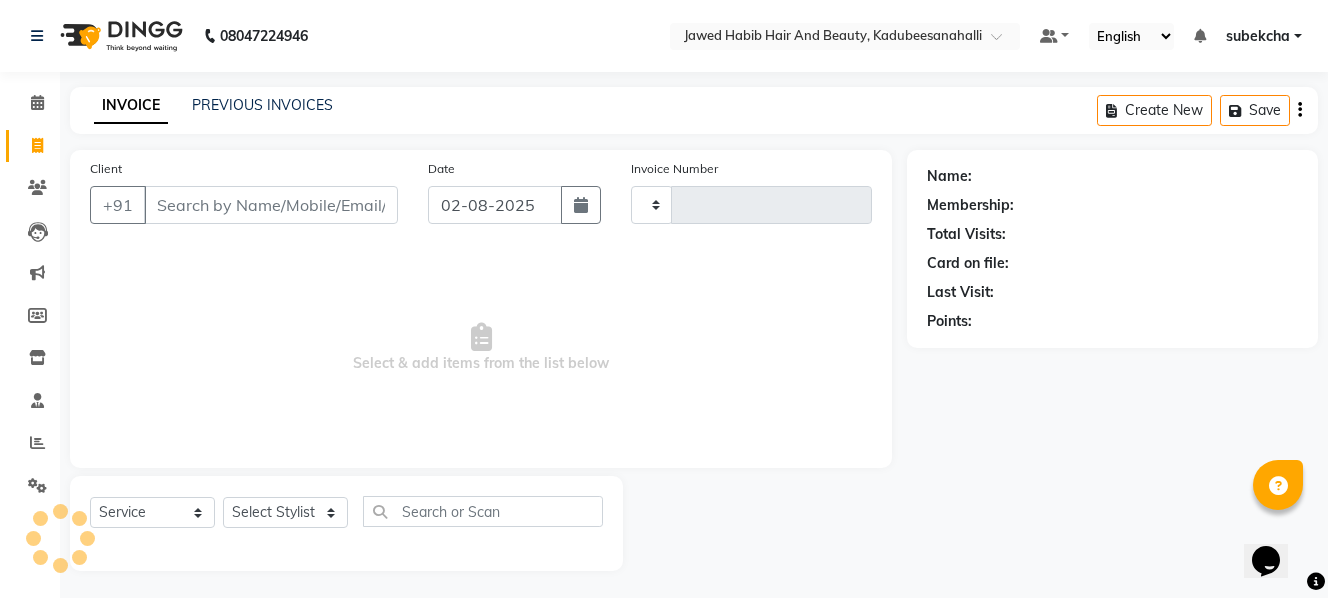 scroll, scrollTop: 3, scrollLeft: 0, axis: vertical 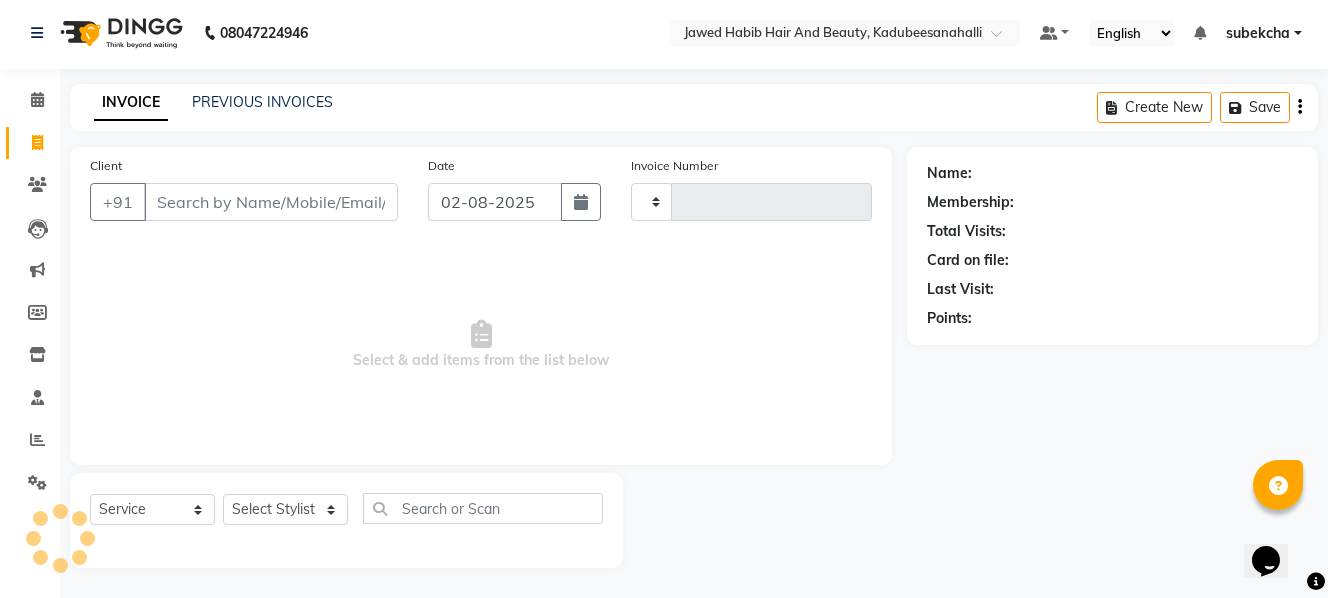 type on "1409" 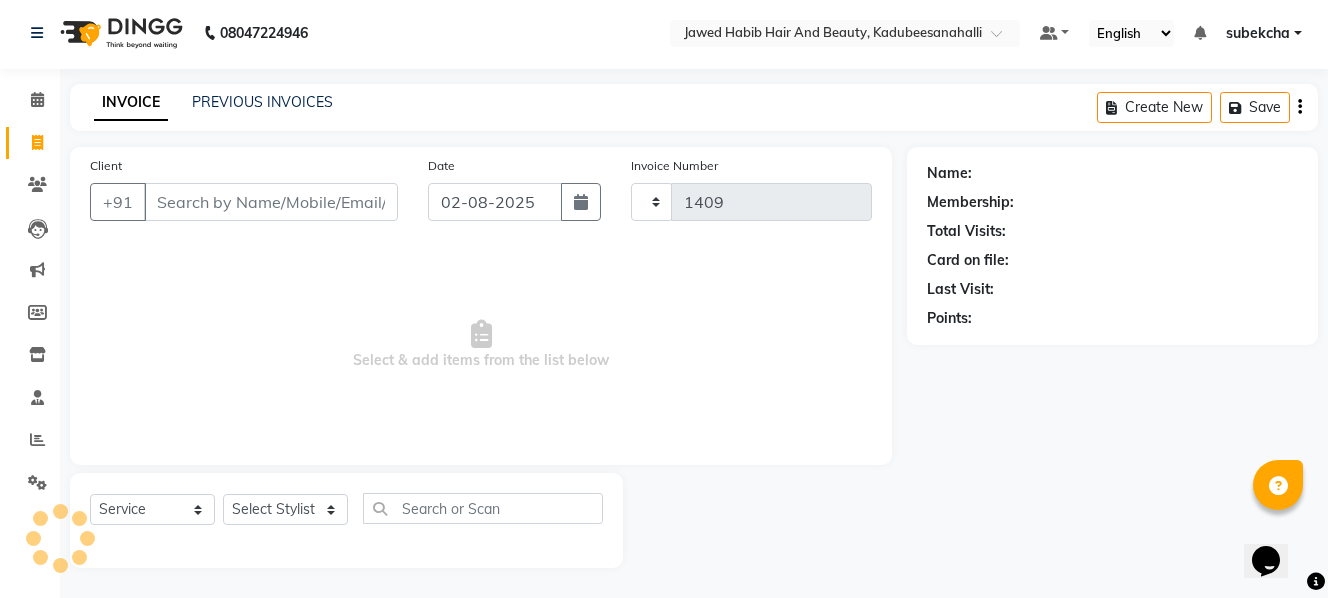 select on "7013" 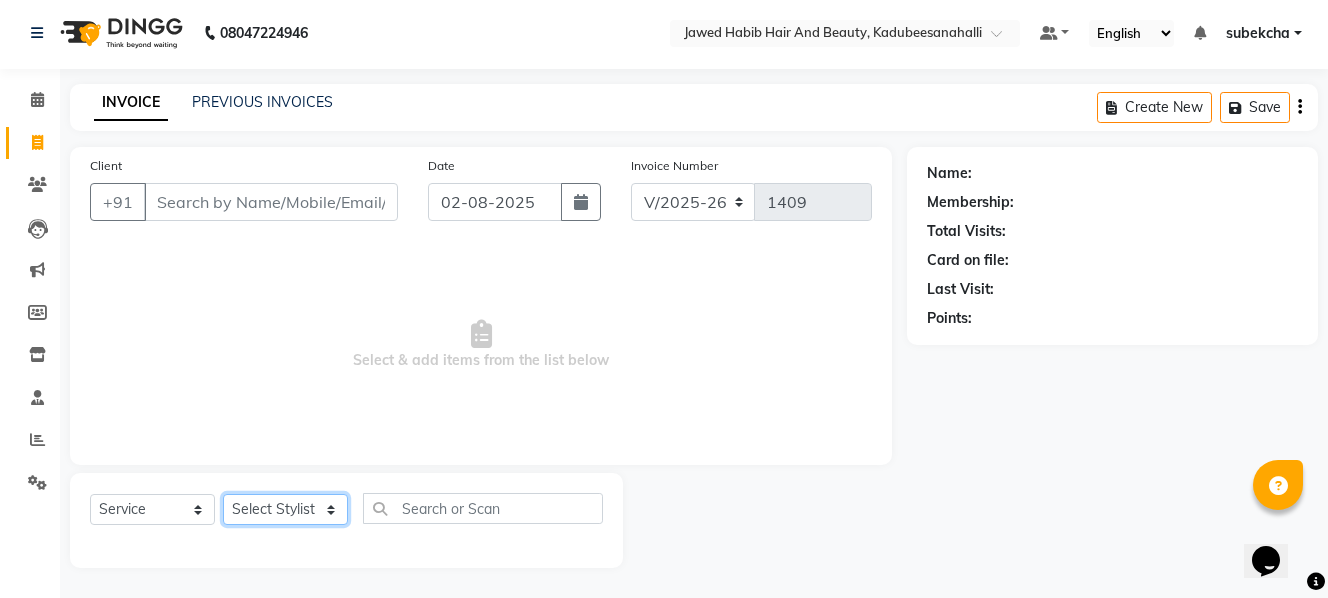 click on "Select Stylist aita [NAME] [NAME] [NAME] [NAME] [NAME] [NAME] [NAME] [NAME] [NAME]" 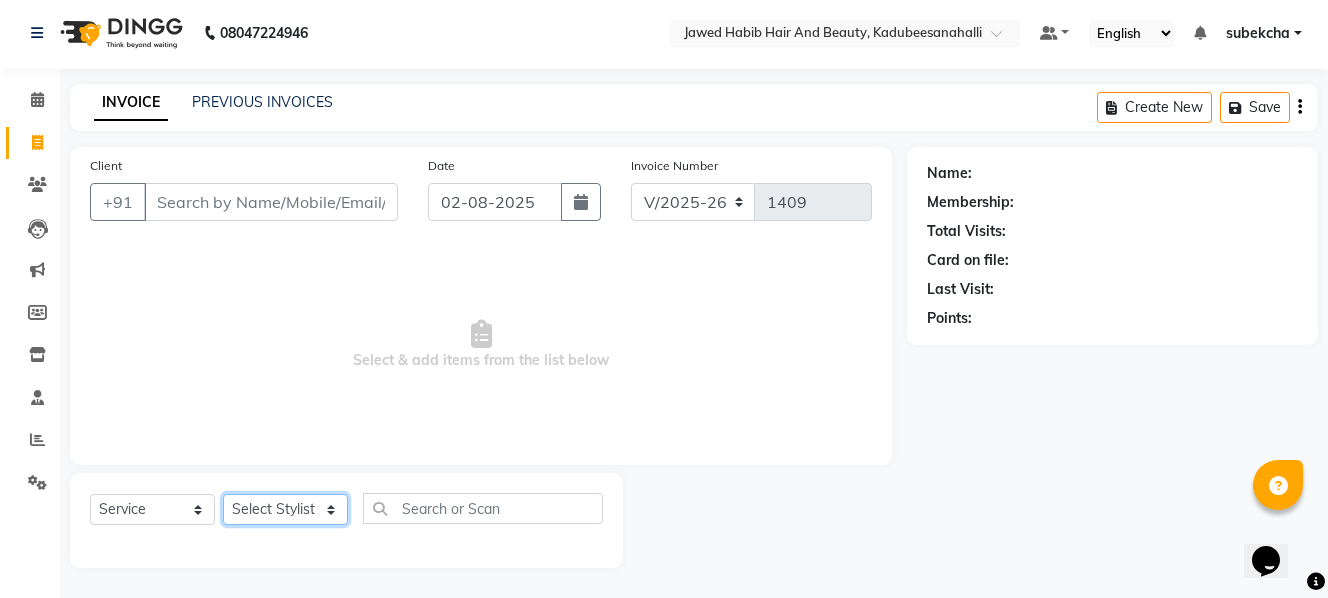 select on "79629" 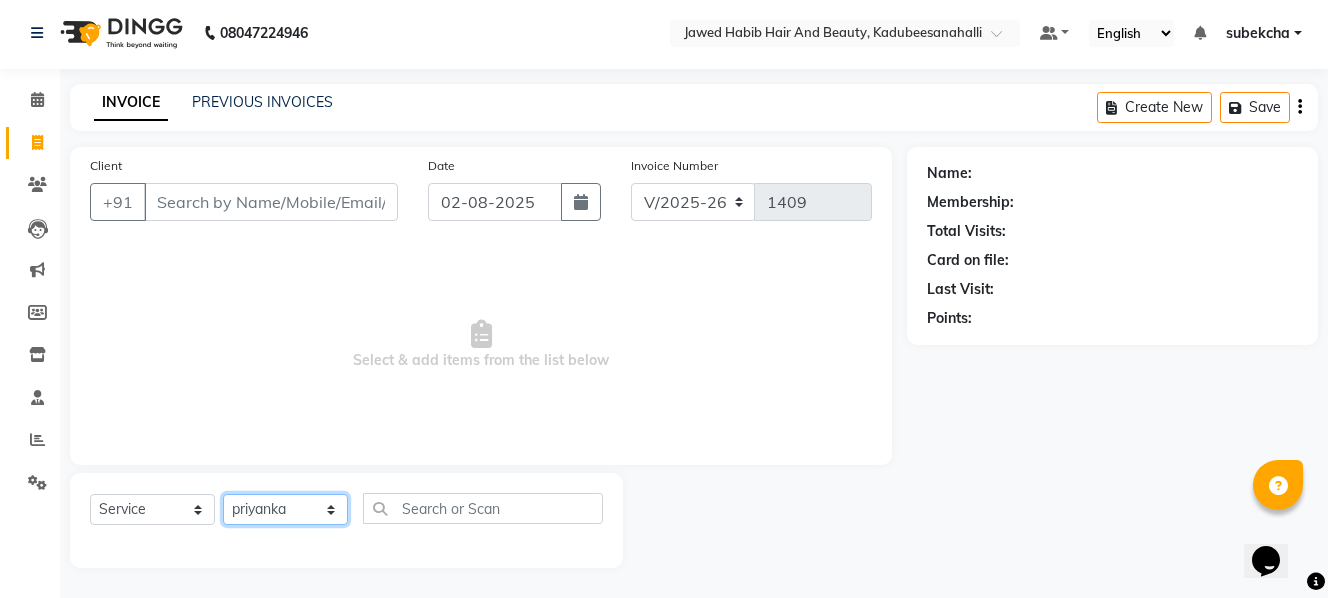 click on "Select Stylist aita [NAME] [NAME] [NAME] [NAME] [NAME] [NAME] [NAME] [NAME] [NAME]" 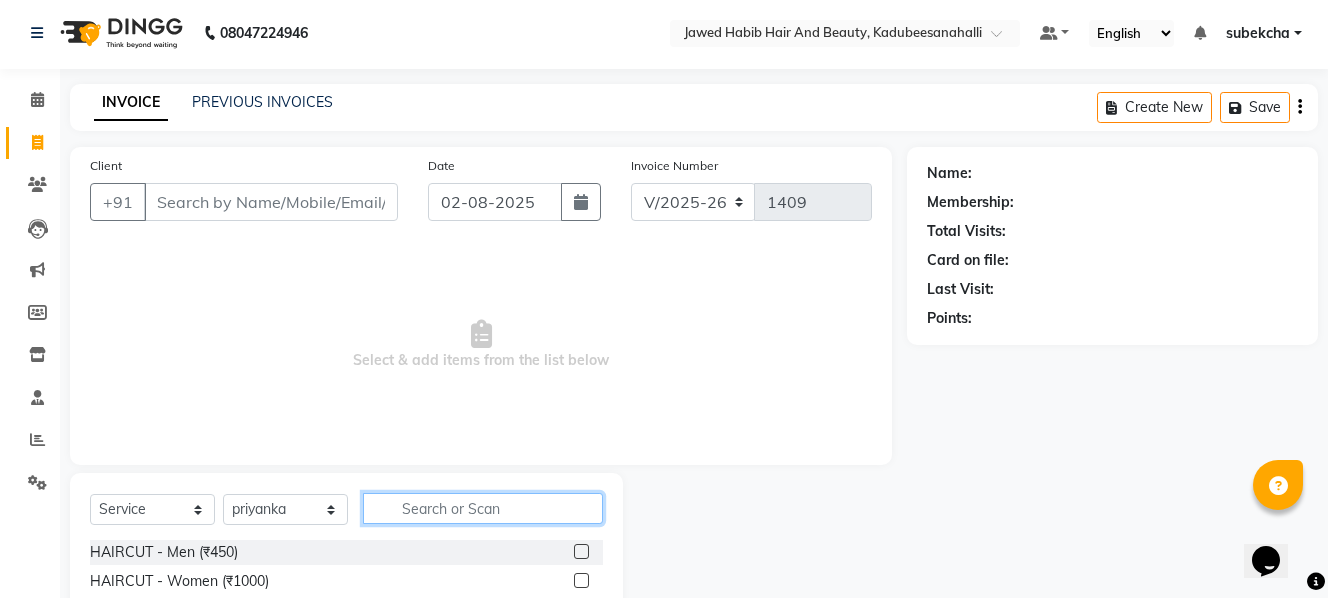 click 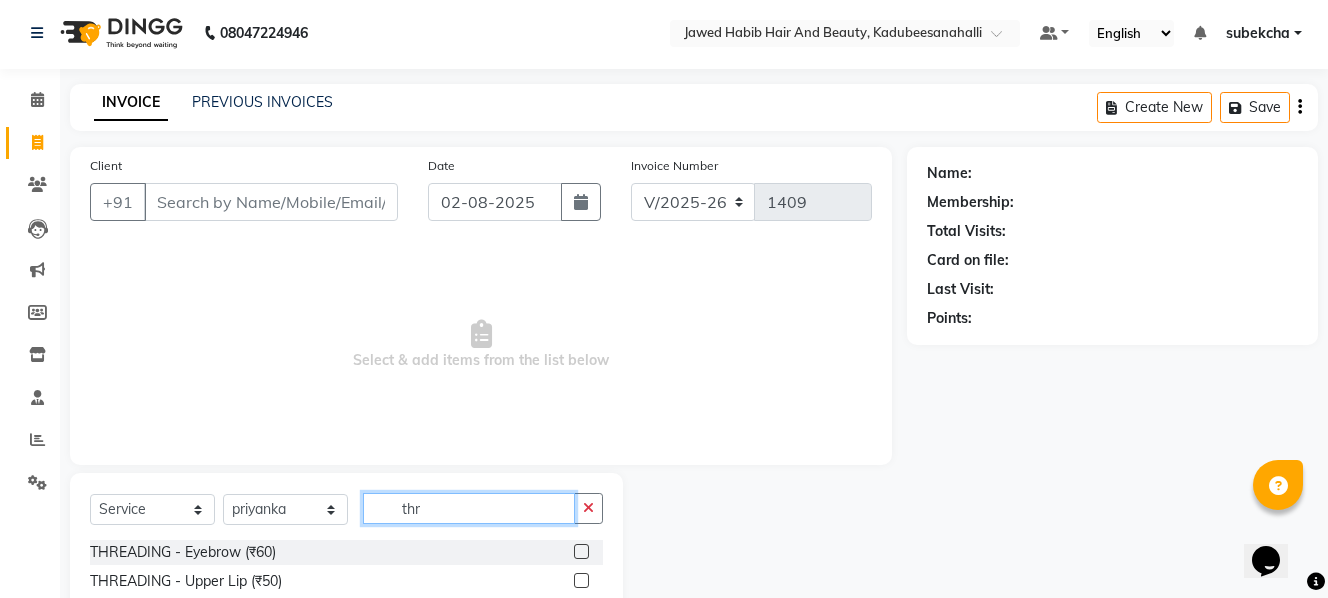 type on "thr" 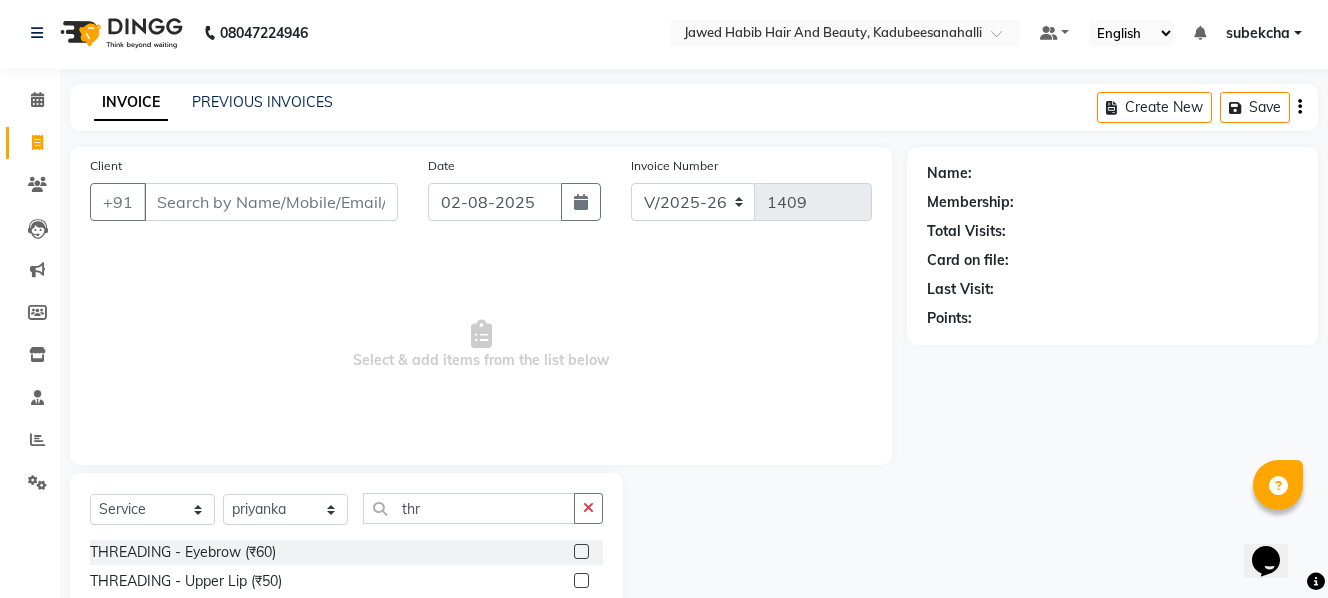 click 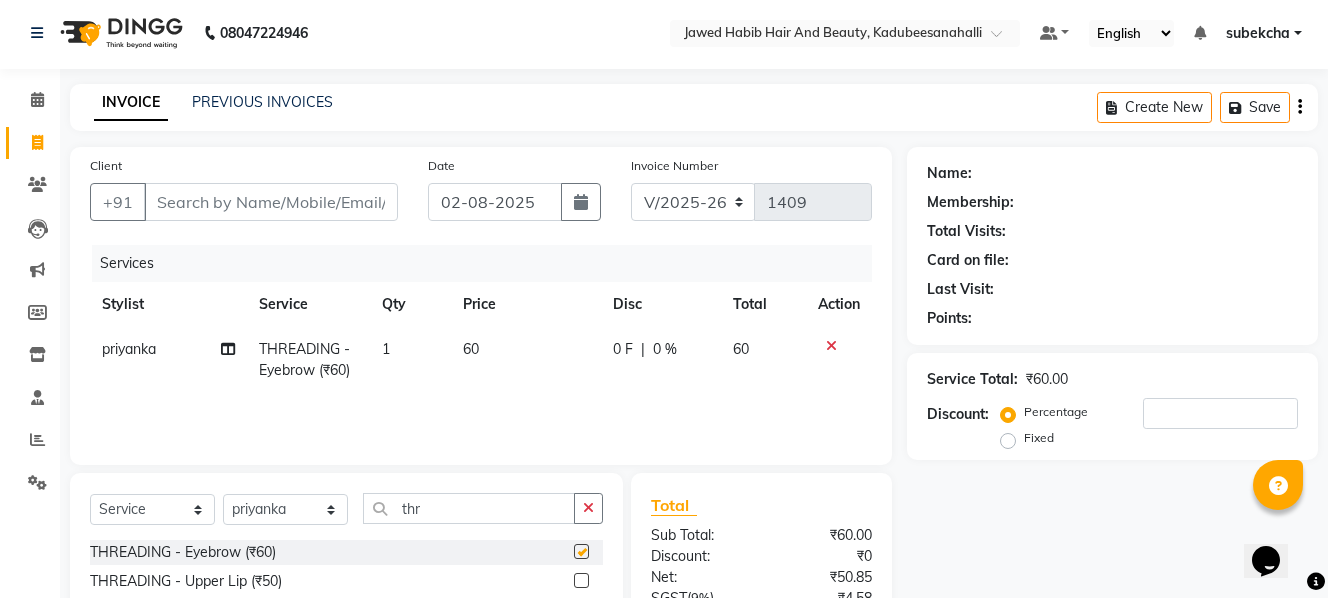 checkbox on "false" 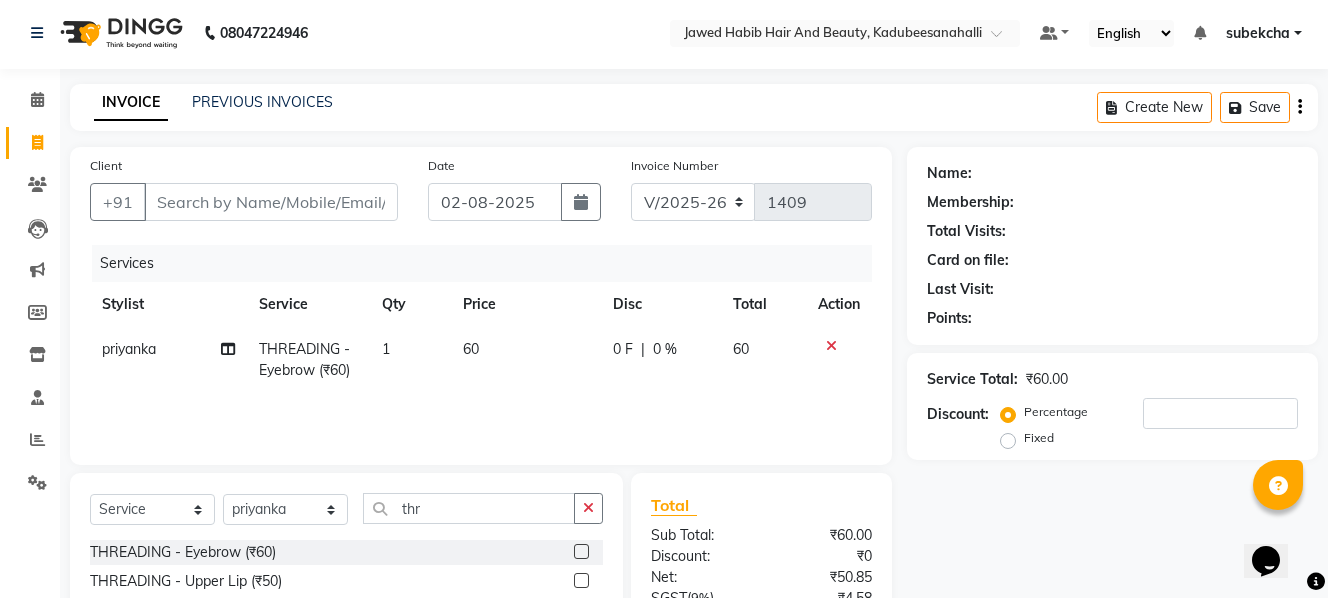 click 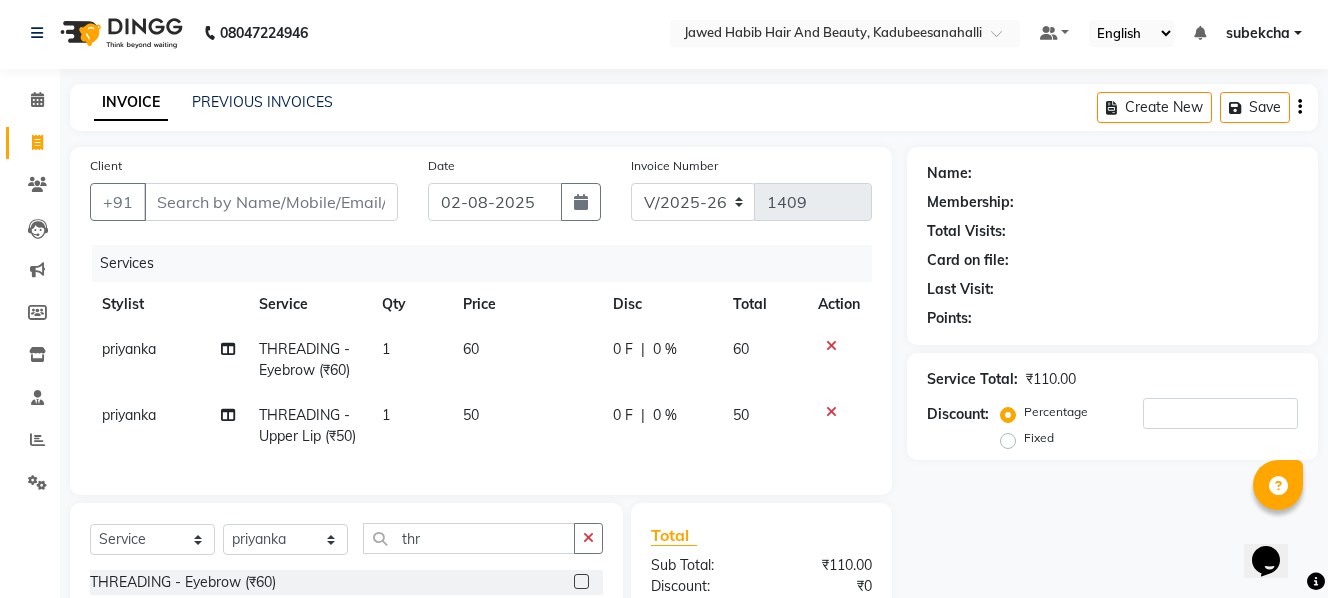 checkbox on "false" 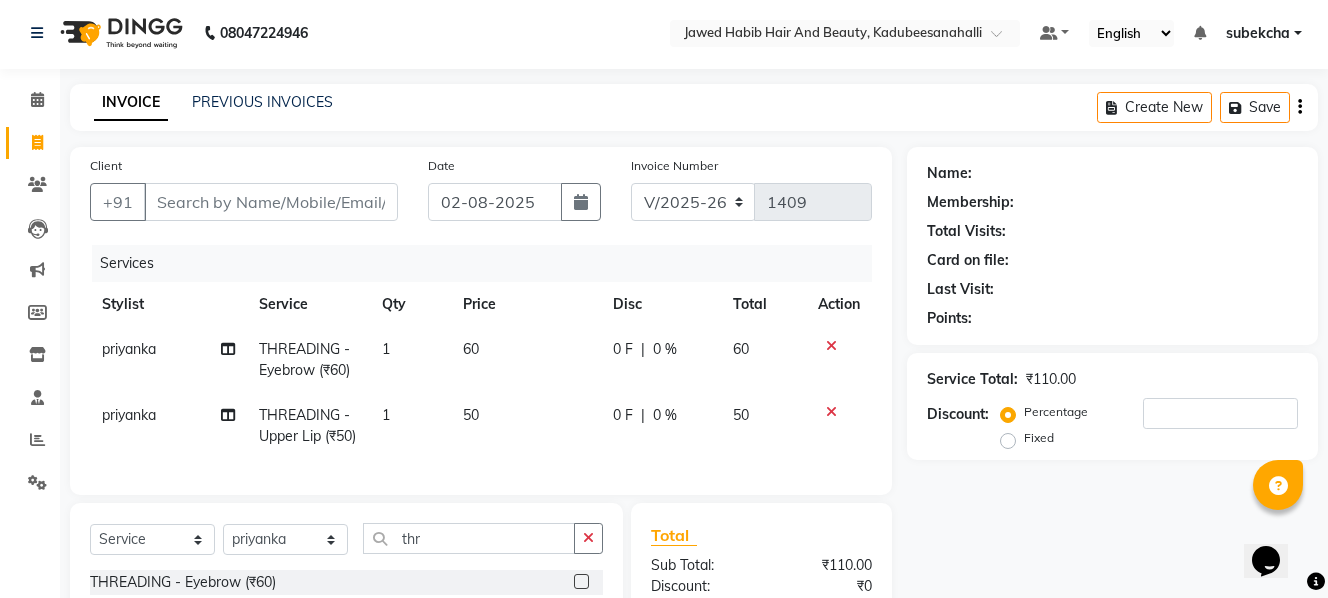 scroll, scrollTop: 0, scrollLeft: 0, axis: both 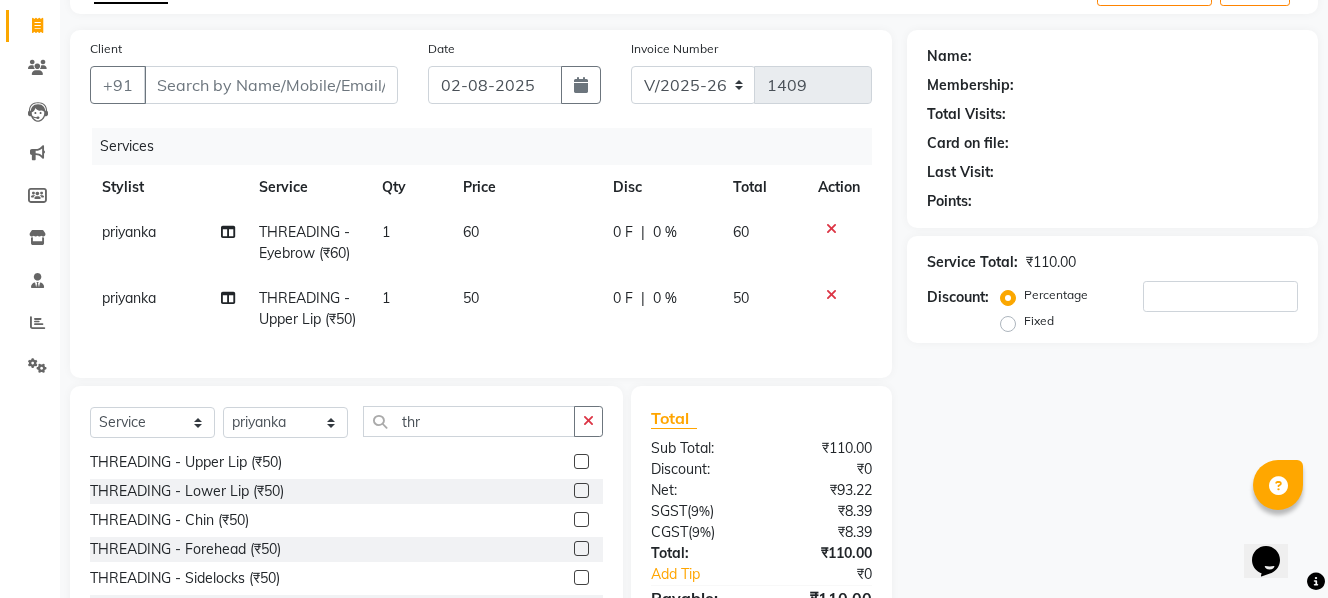 click 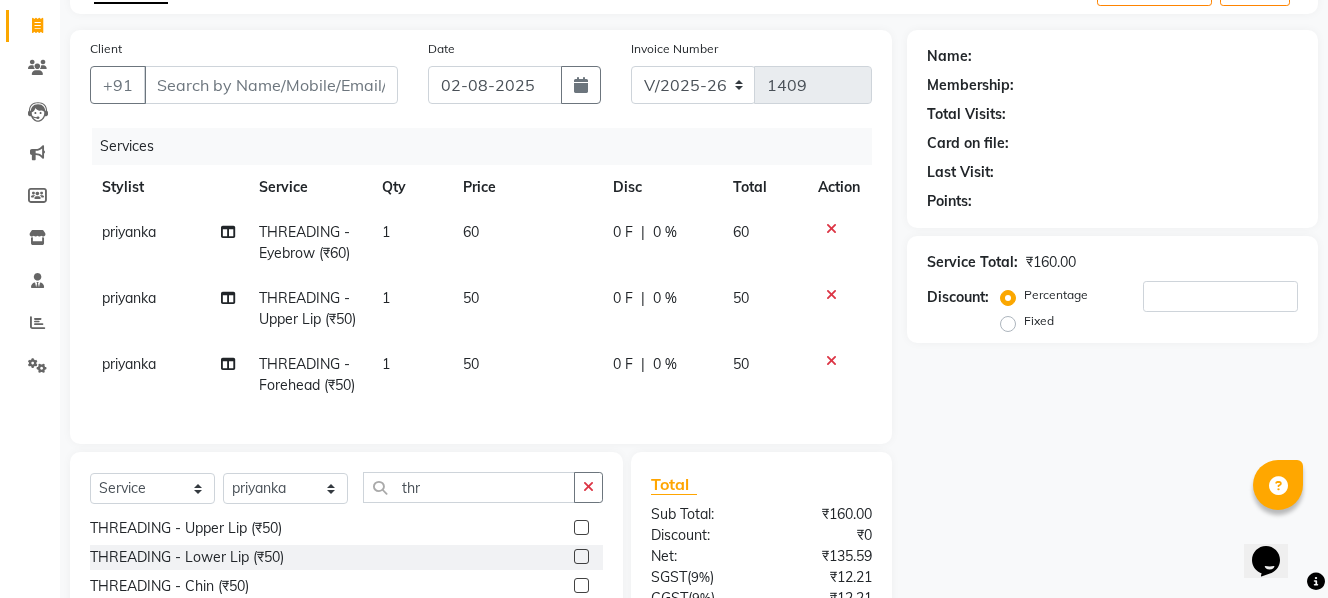 checkbox on "false" 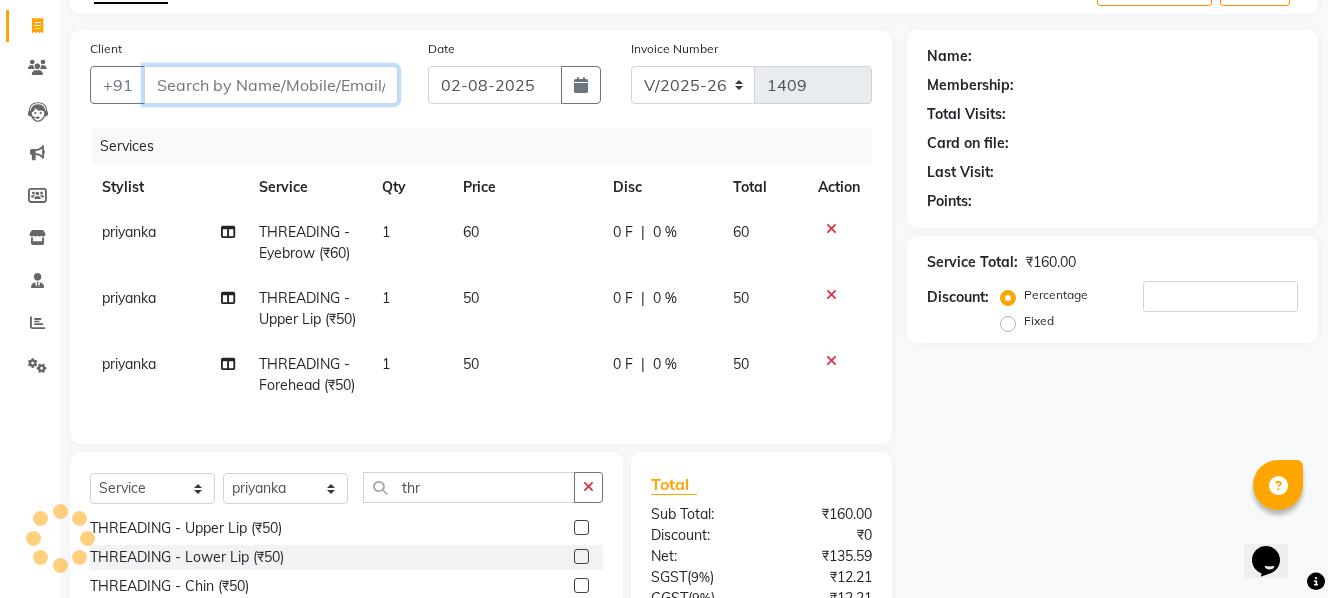 click on "Client" at bounding box center [271, 85] 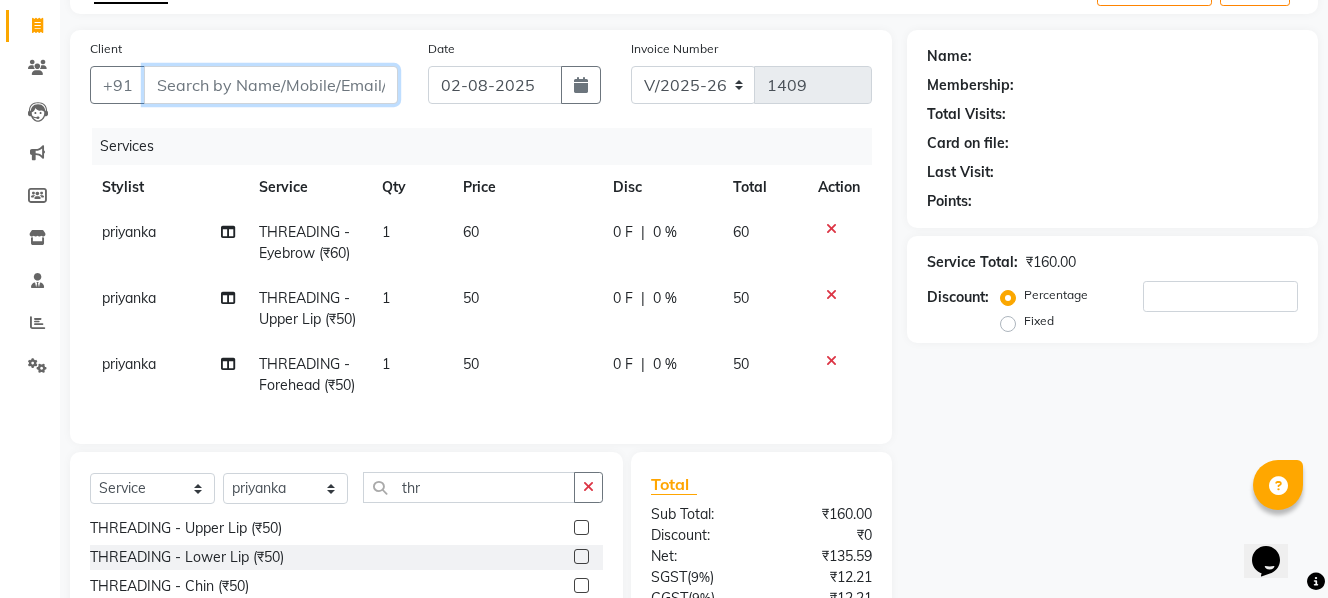 type on "9" 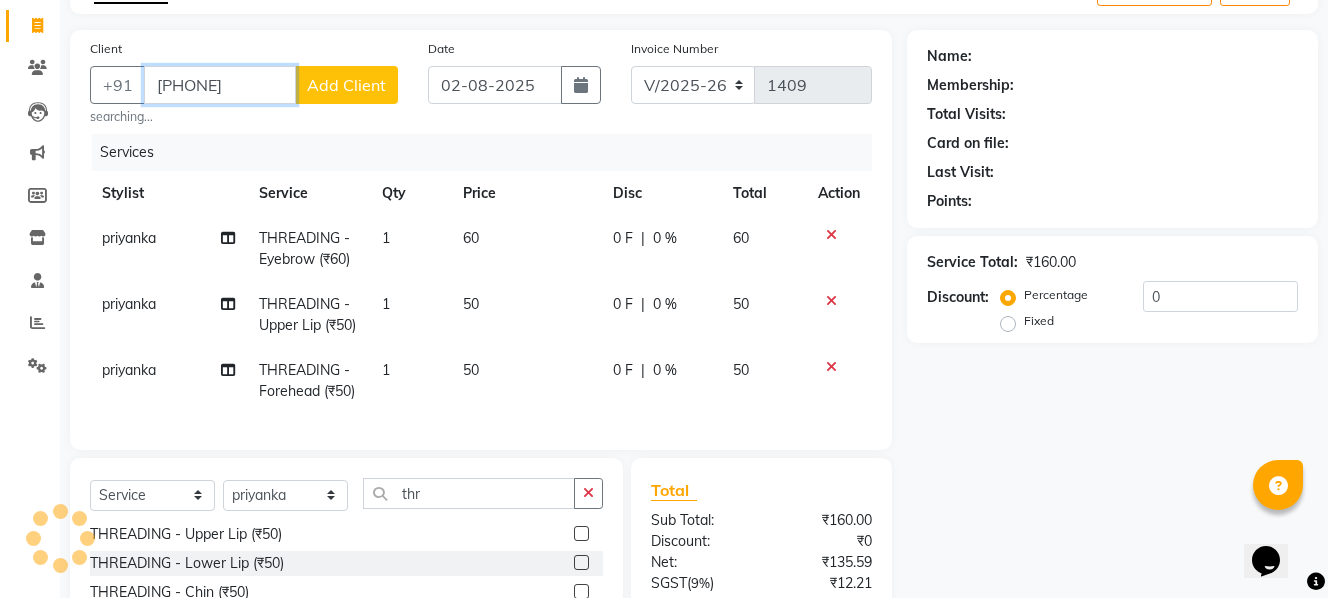 type on "[PHONE]" 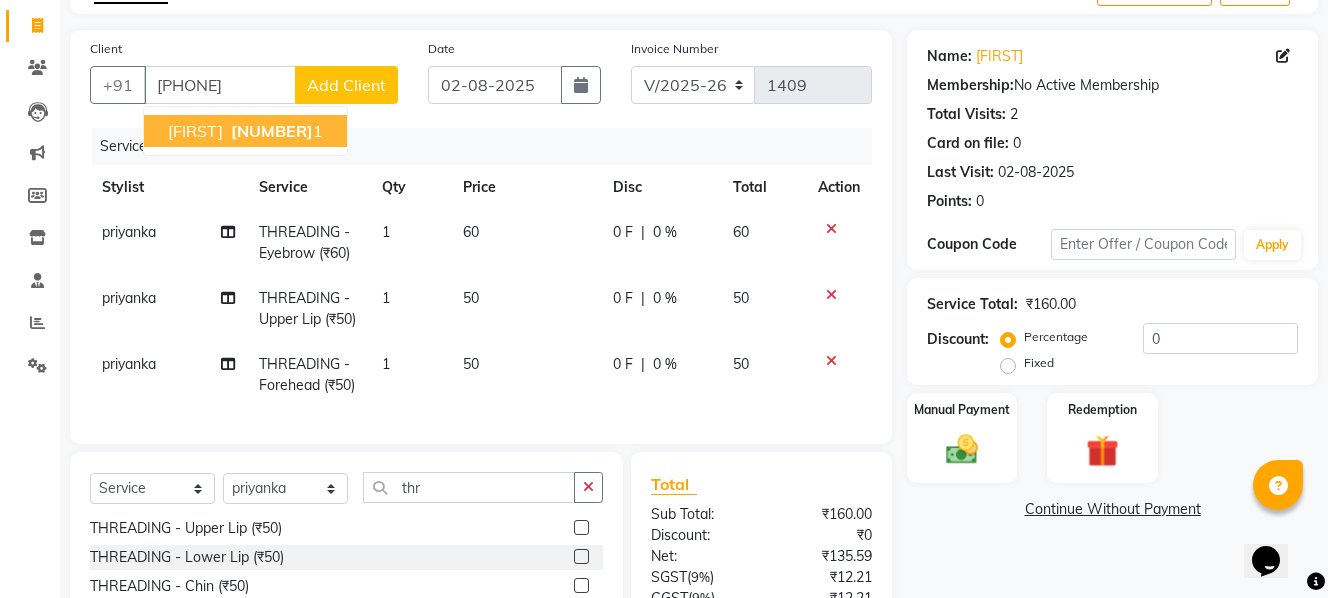 click on "[NUMBER]" at bounding box center [272, 131] 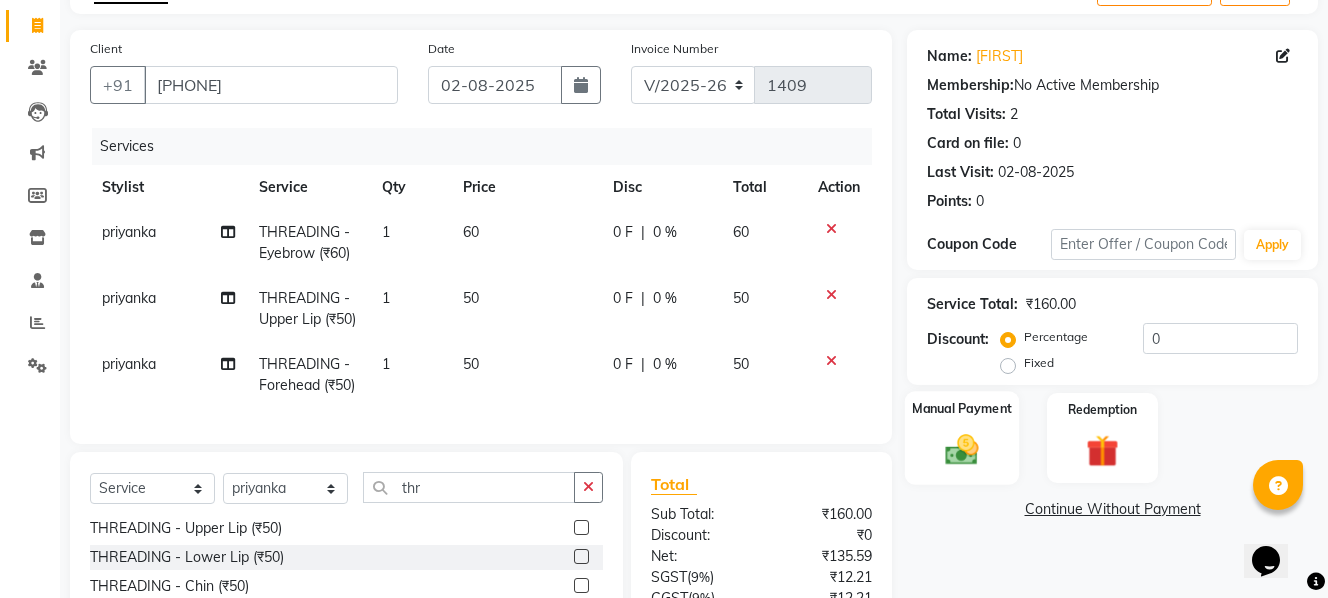 click 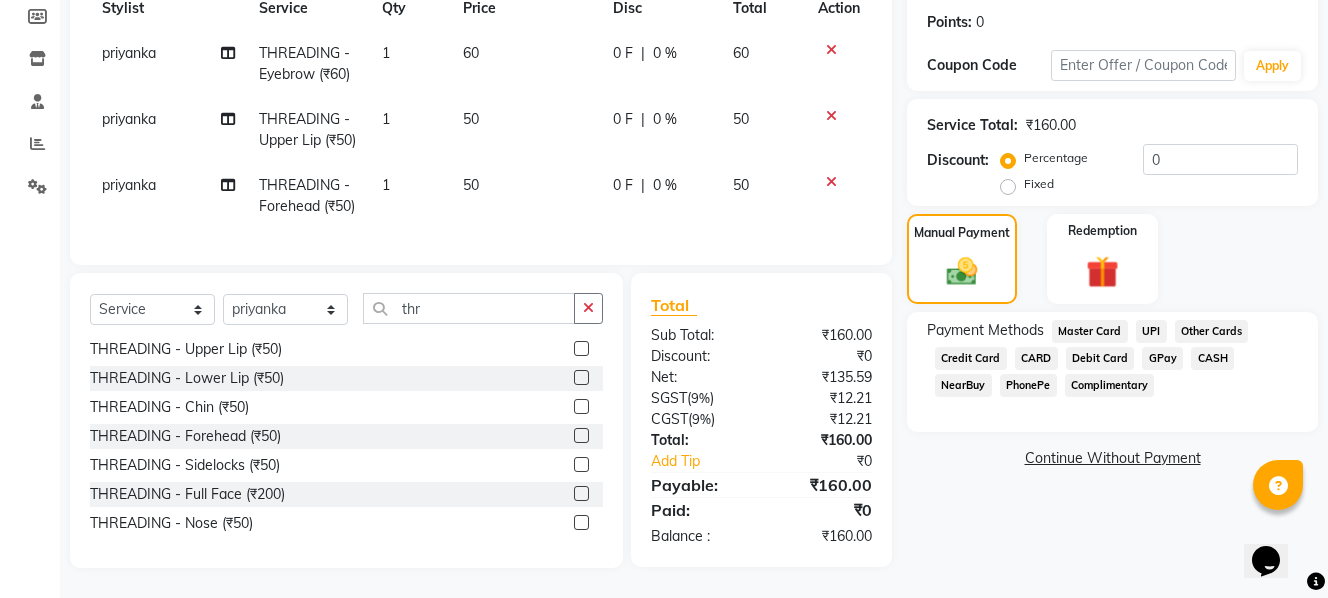 scroll, scrollTop: 356, scrollLeft: 0, axis: vertical 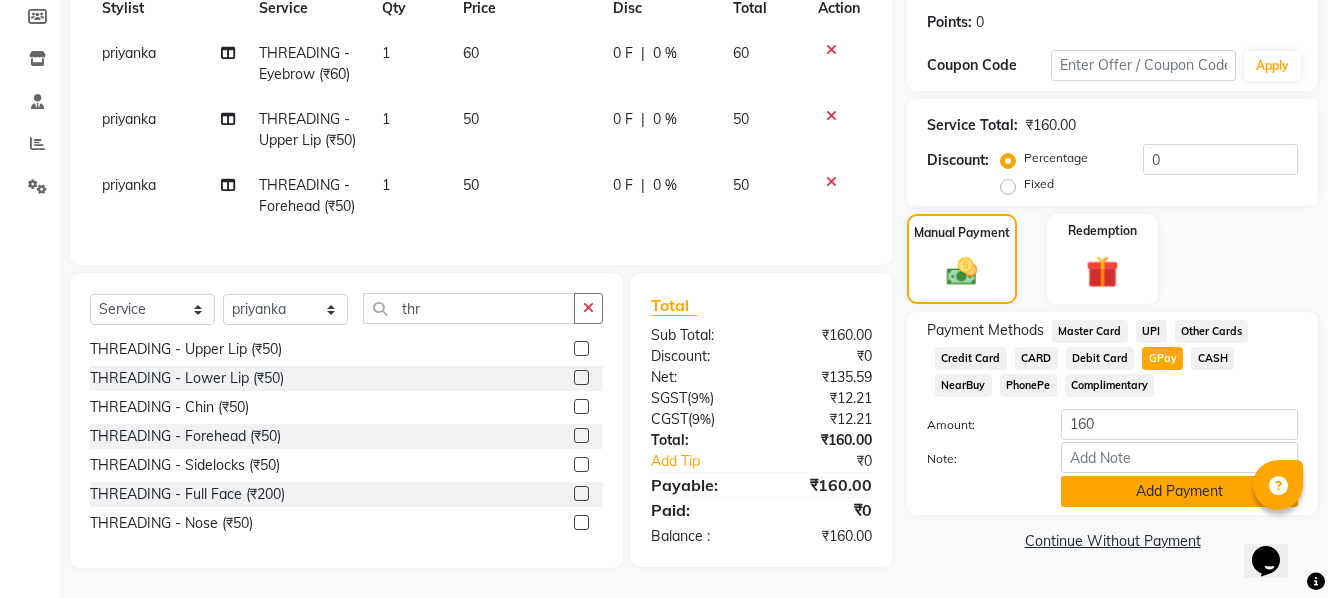 click on "Add Payment" 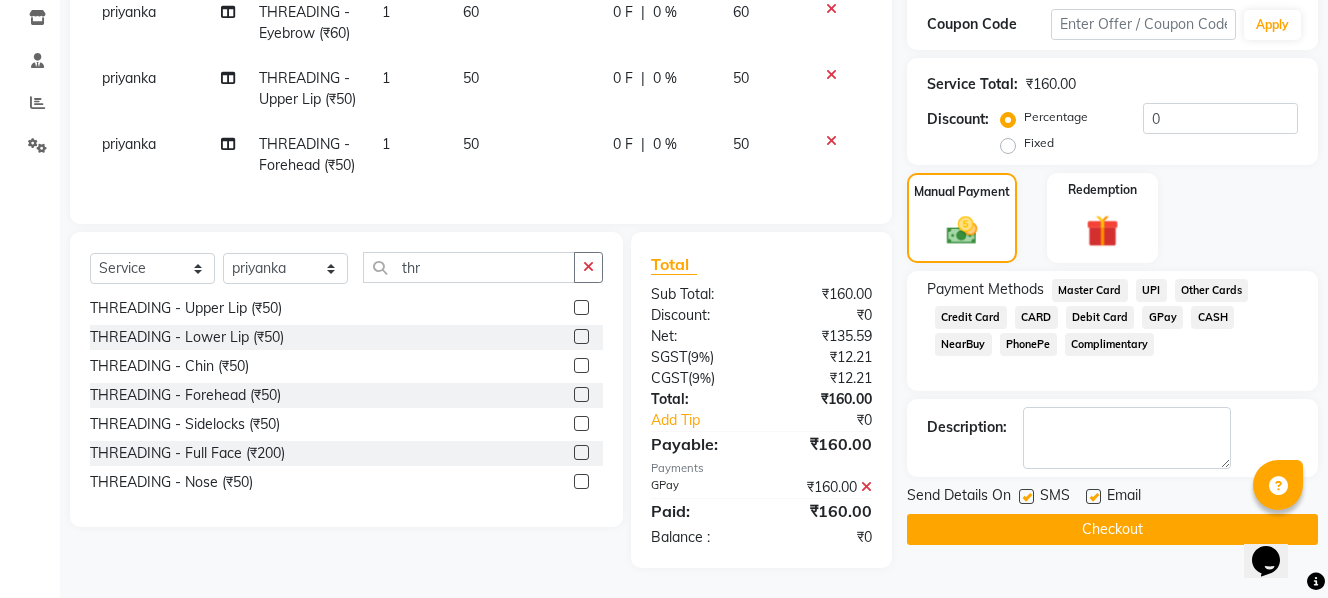 click on "Checkout" 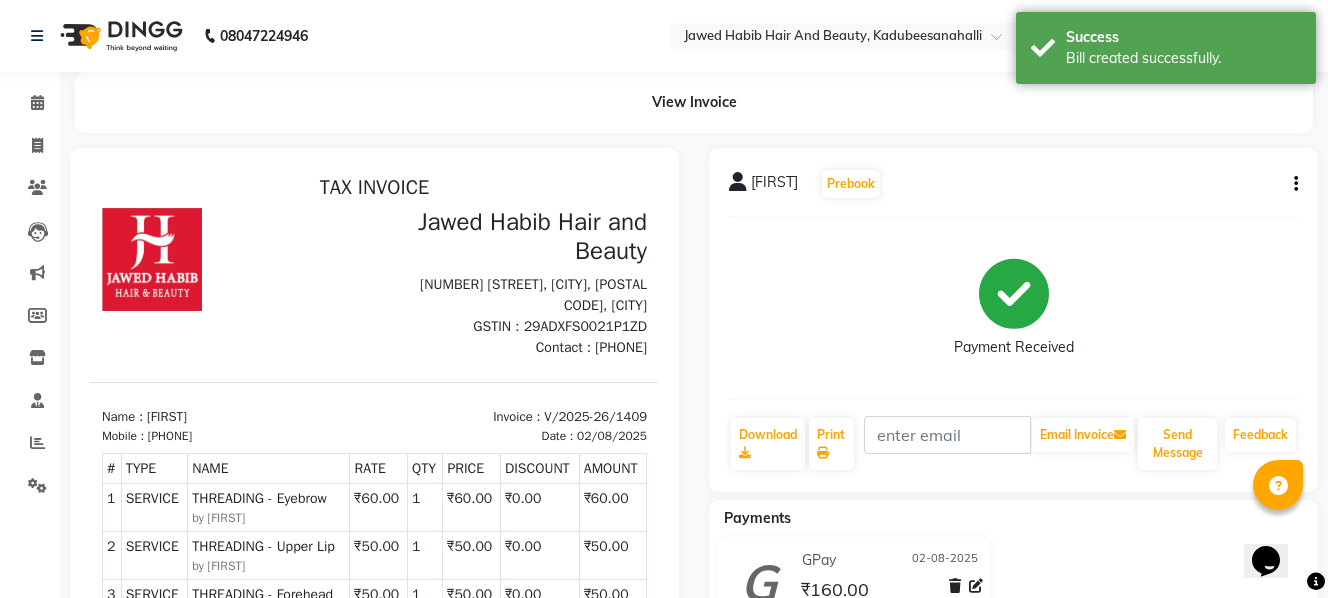 scroll, scrollTop: 0, scrollLeft: 0, axis: both 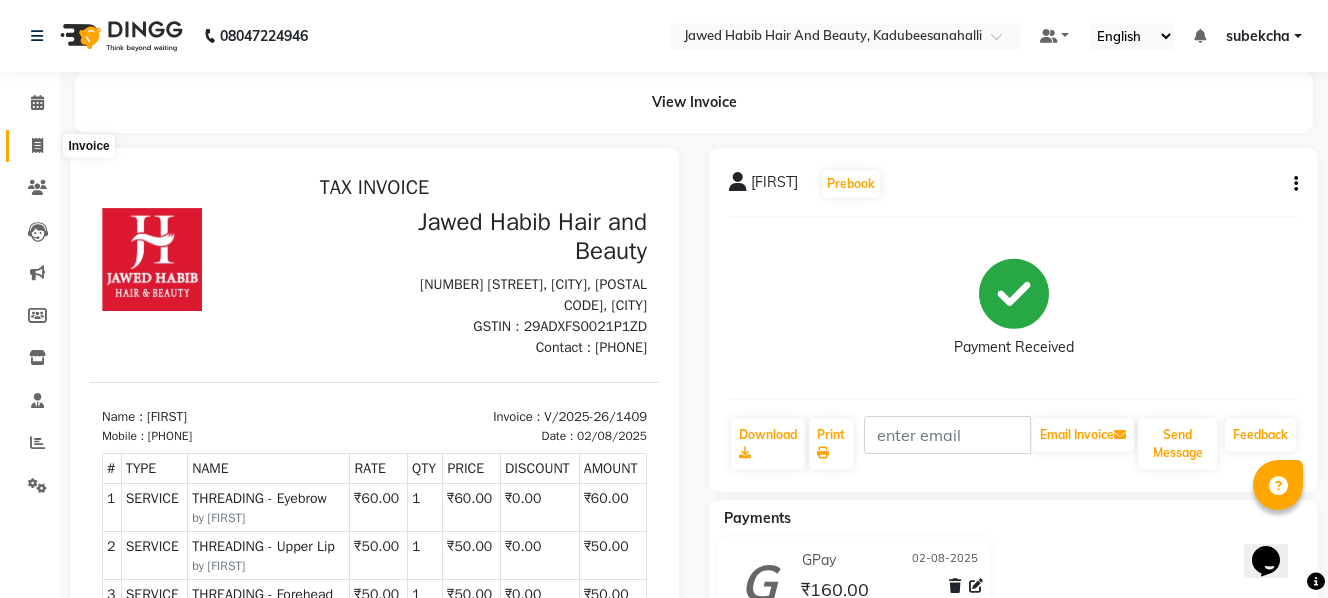 click 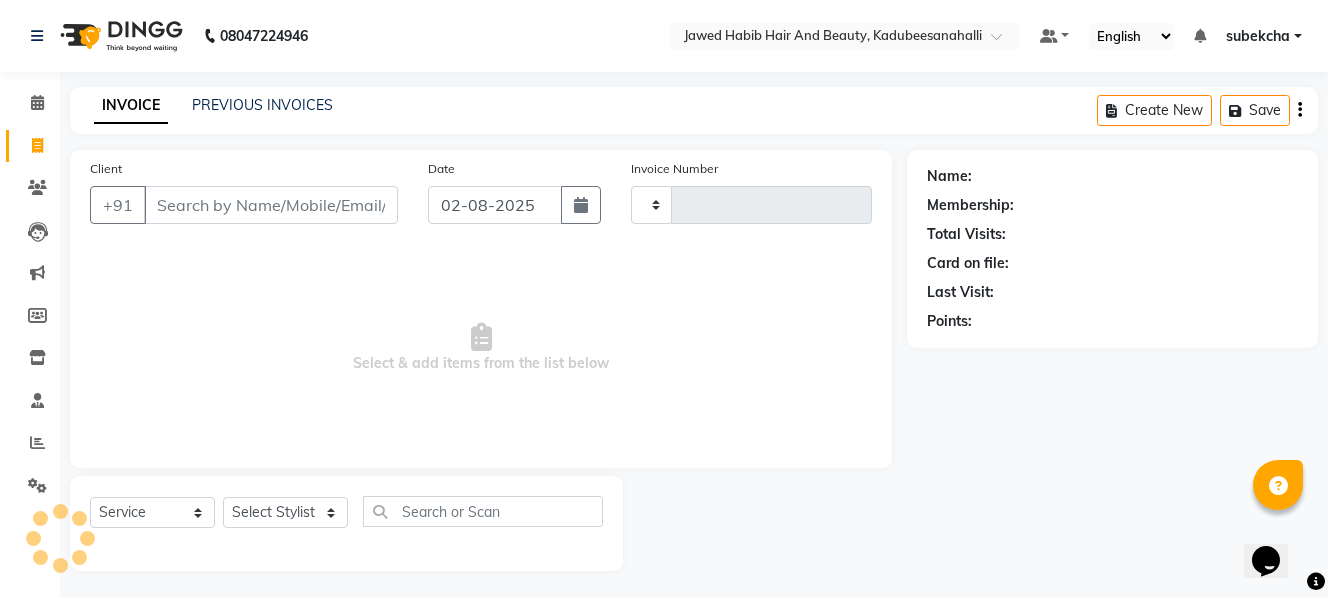 type on "1410" 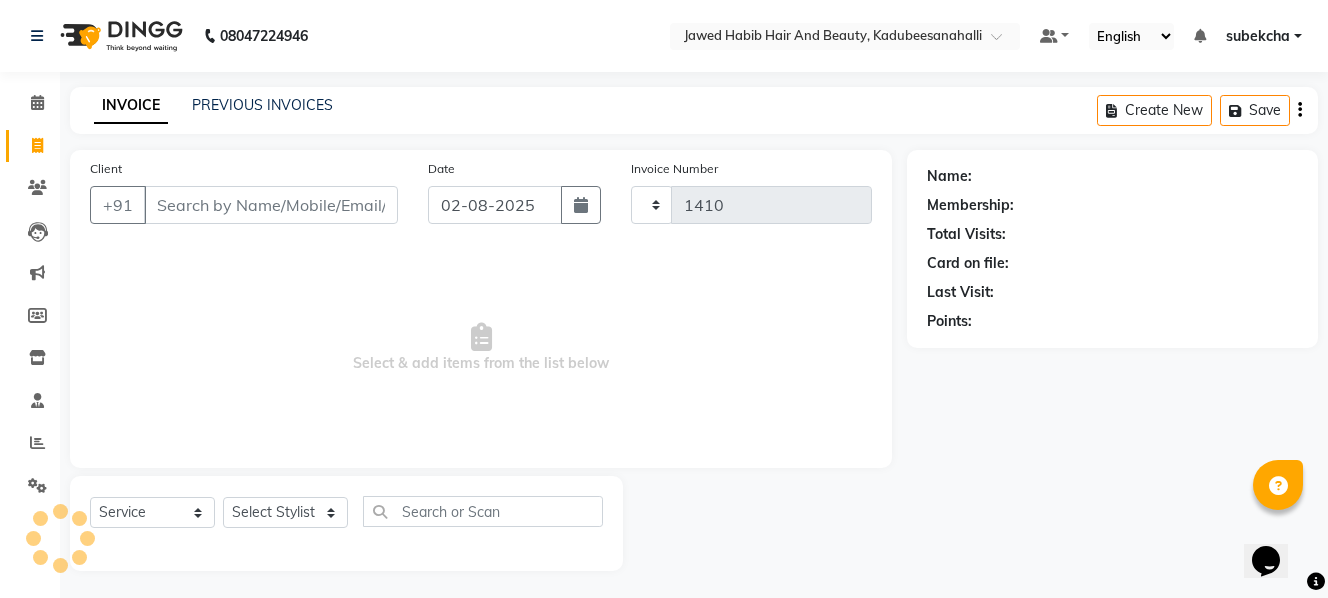 select on "7013" 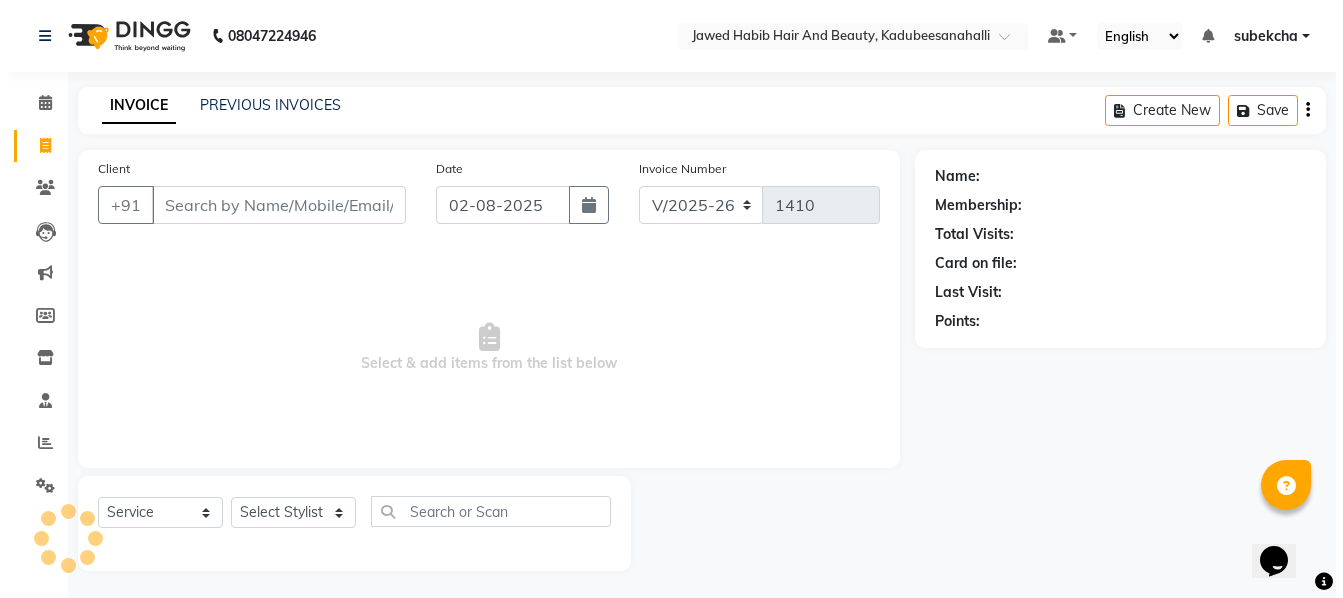 scroll, scrollTop: 3, scrollLeft: 0, axis: vertical 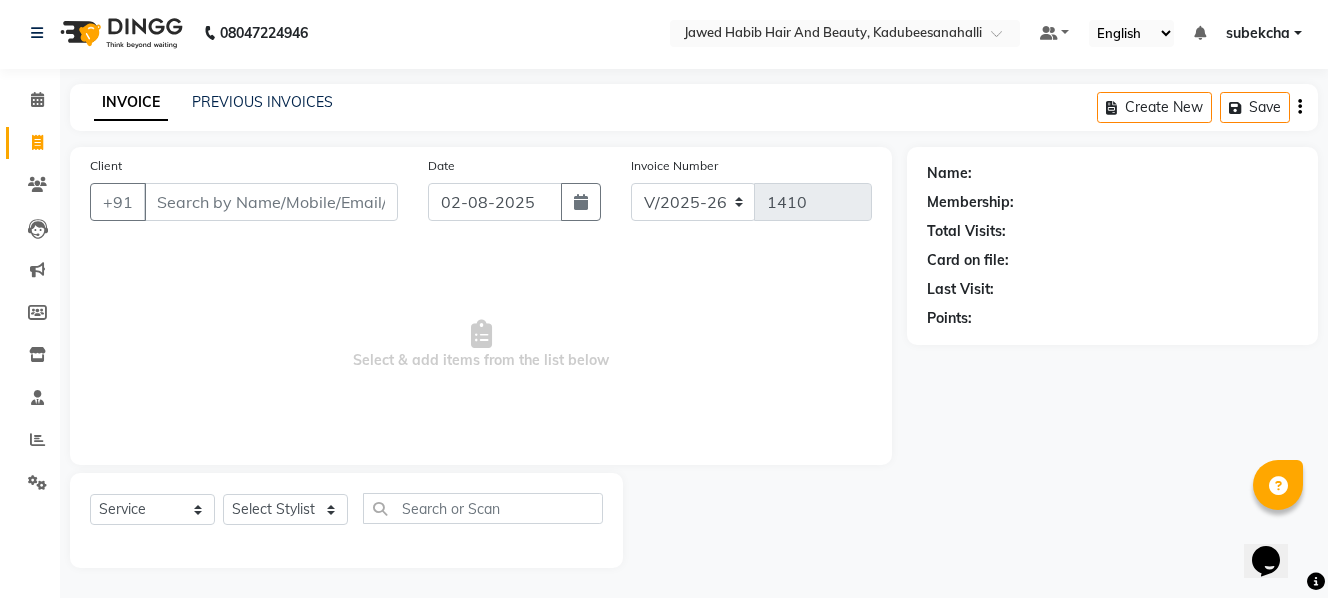 click on "Client" at bounding box center [271, 202] 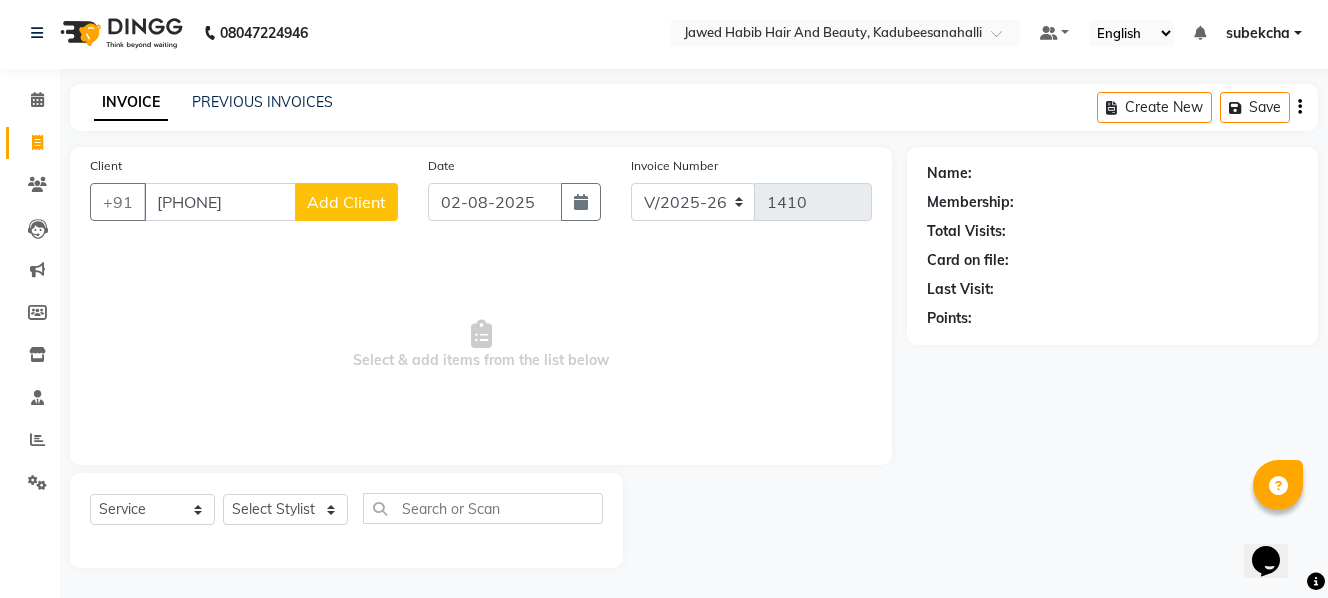 type on "[PHONE]" 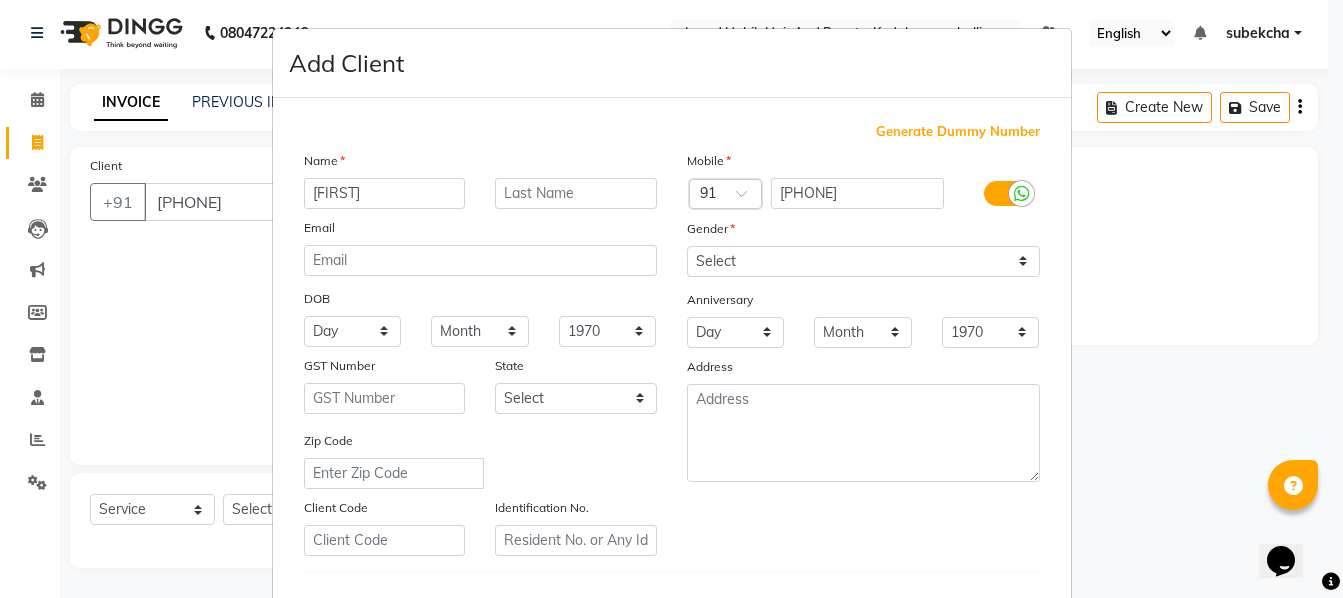 type on "[FIRST]" 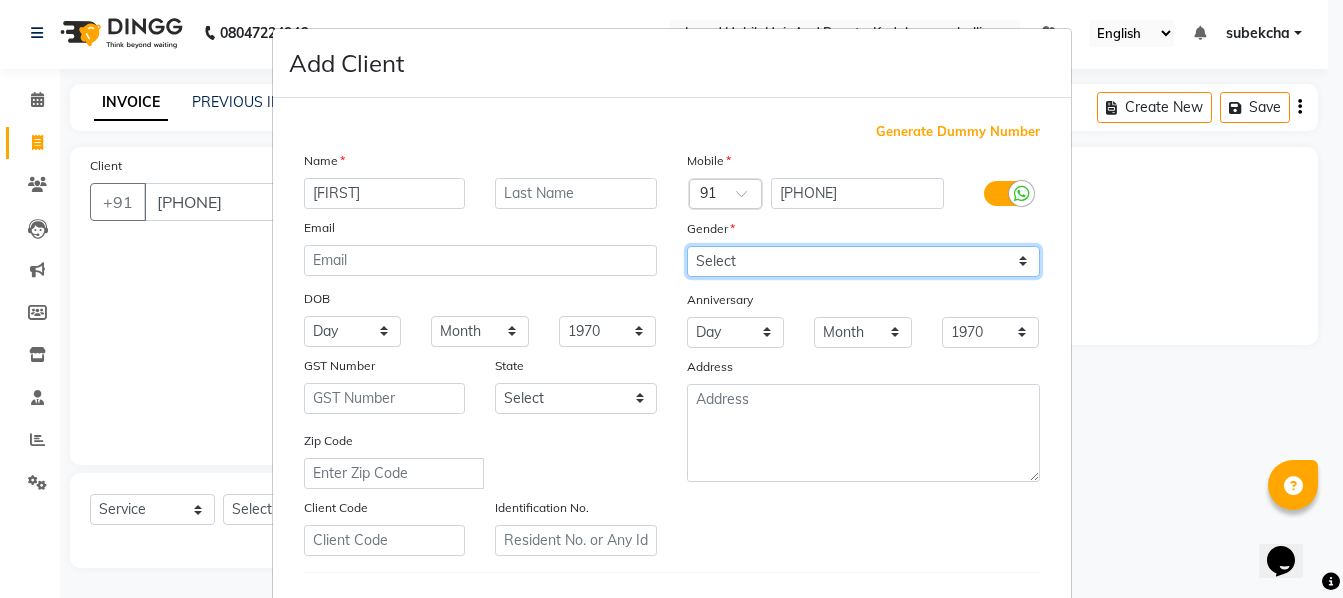 click on "Select Male Female Other Prefer Not To Say" at bounding box center (863, 261) 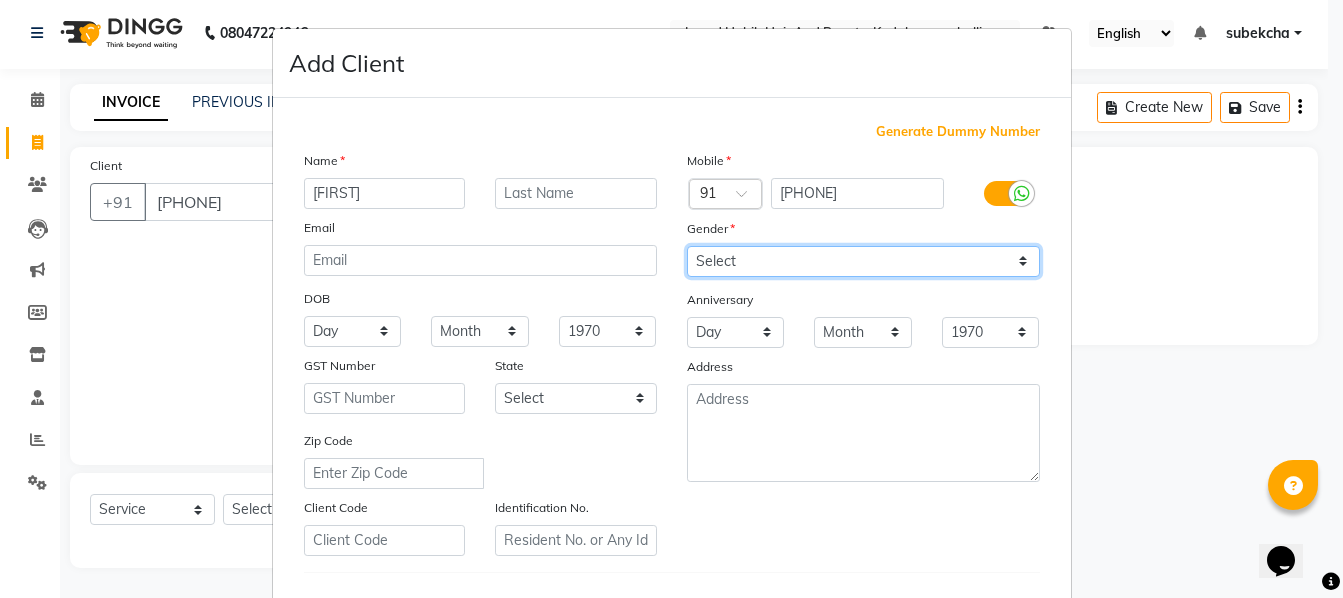 select on "female" 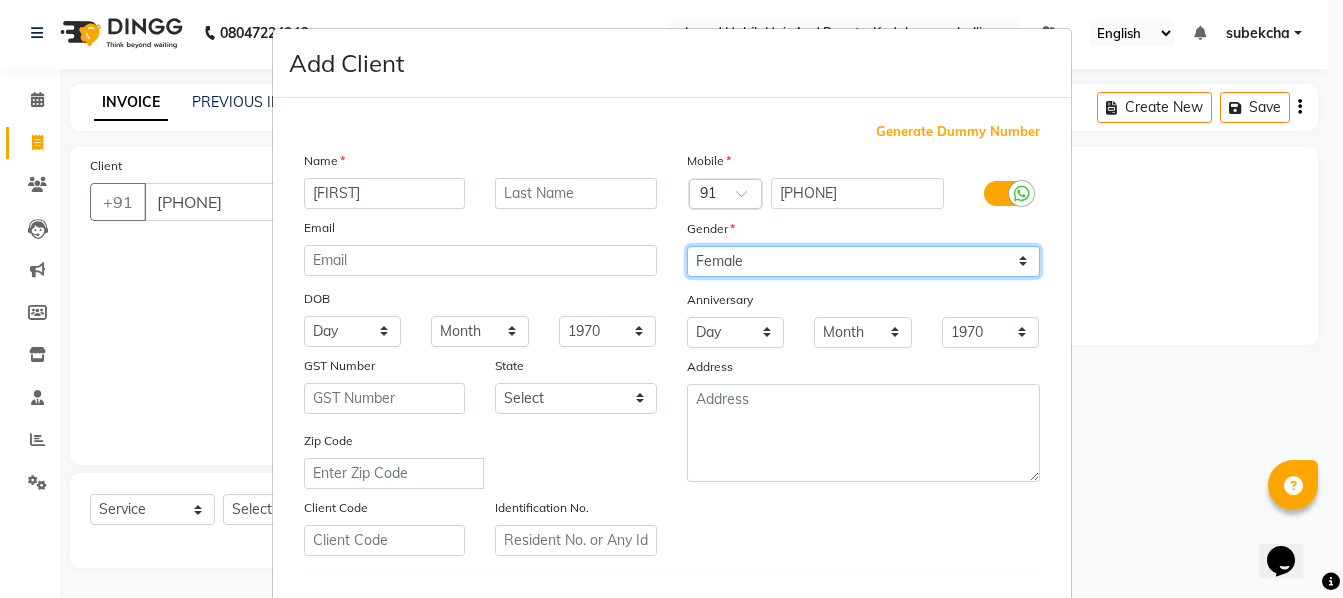 click on "Select Male Female Other Prefer Not To Say" at bounding box center [863, 261] 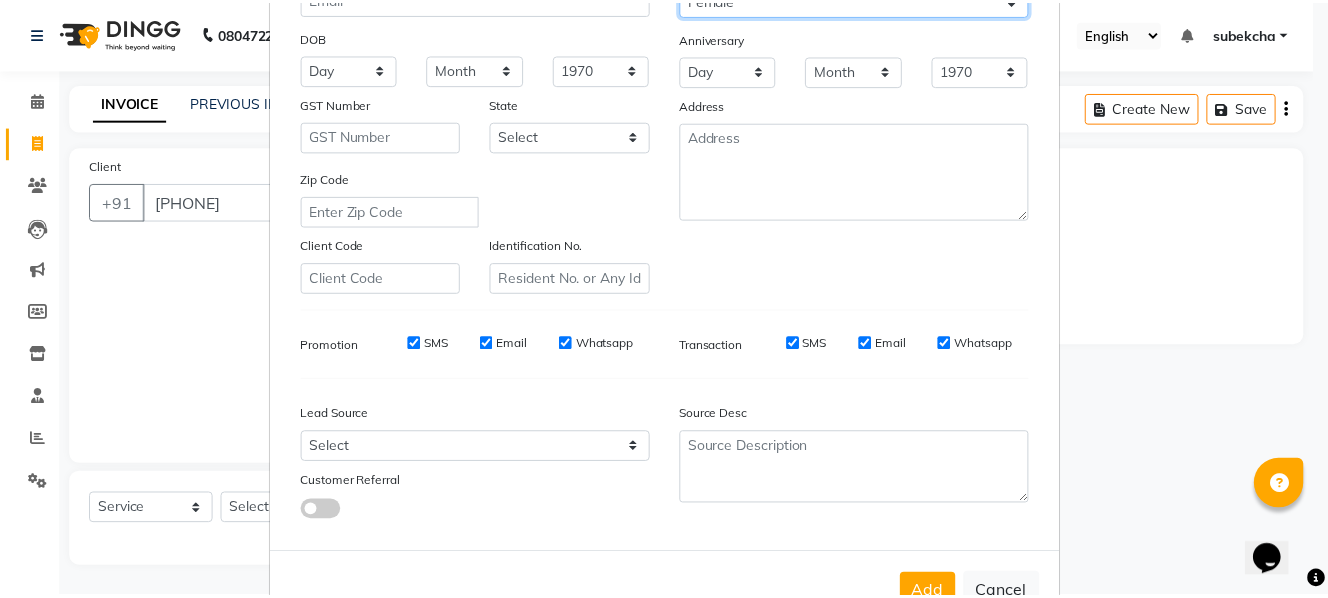 scroll, scrollTop: 325, scrollLeft: 0, axis: vertical 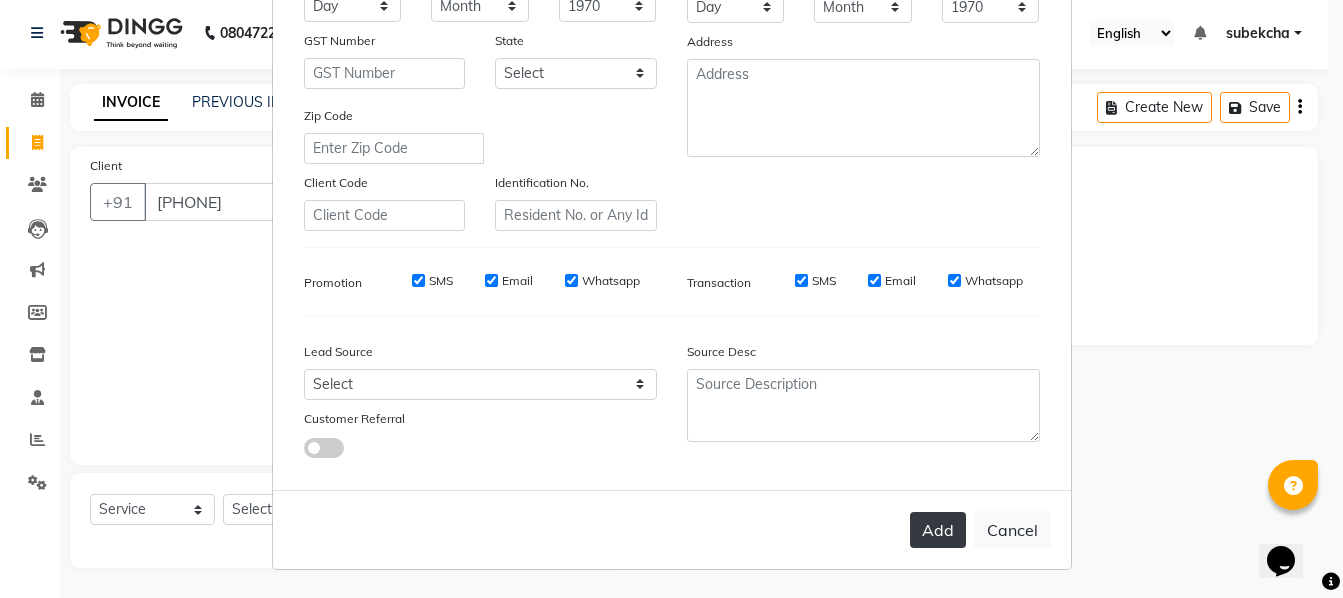 click on "Add" at bounding box center [938, 530] 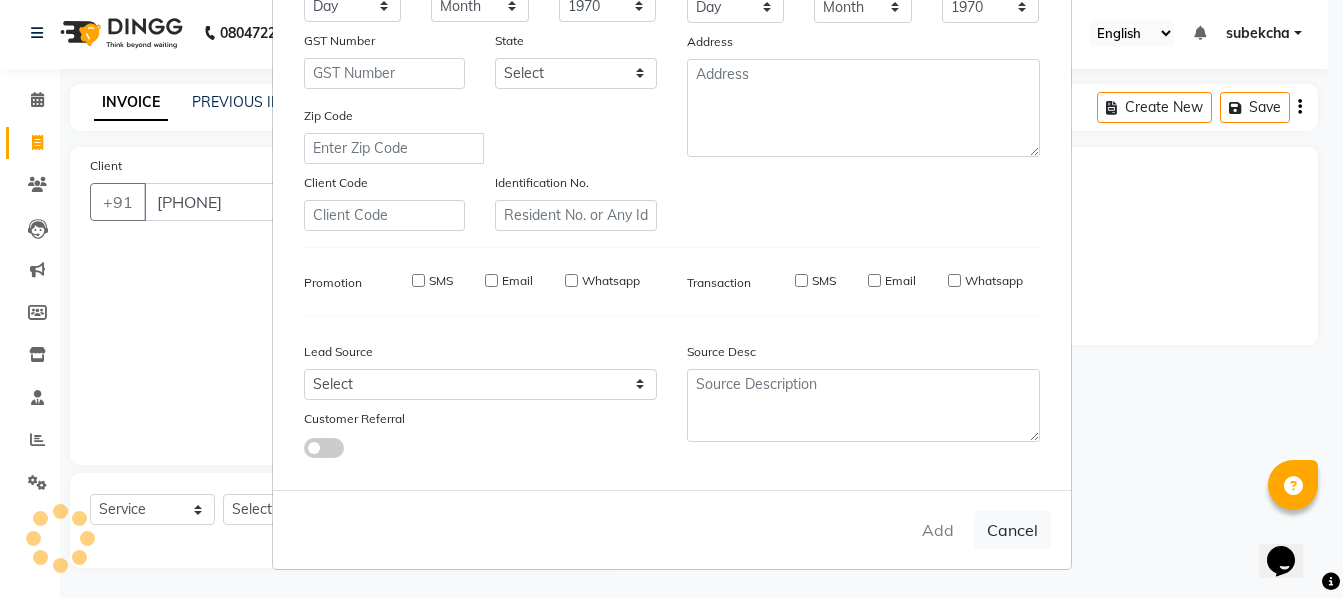 type 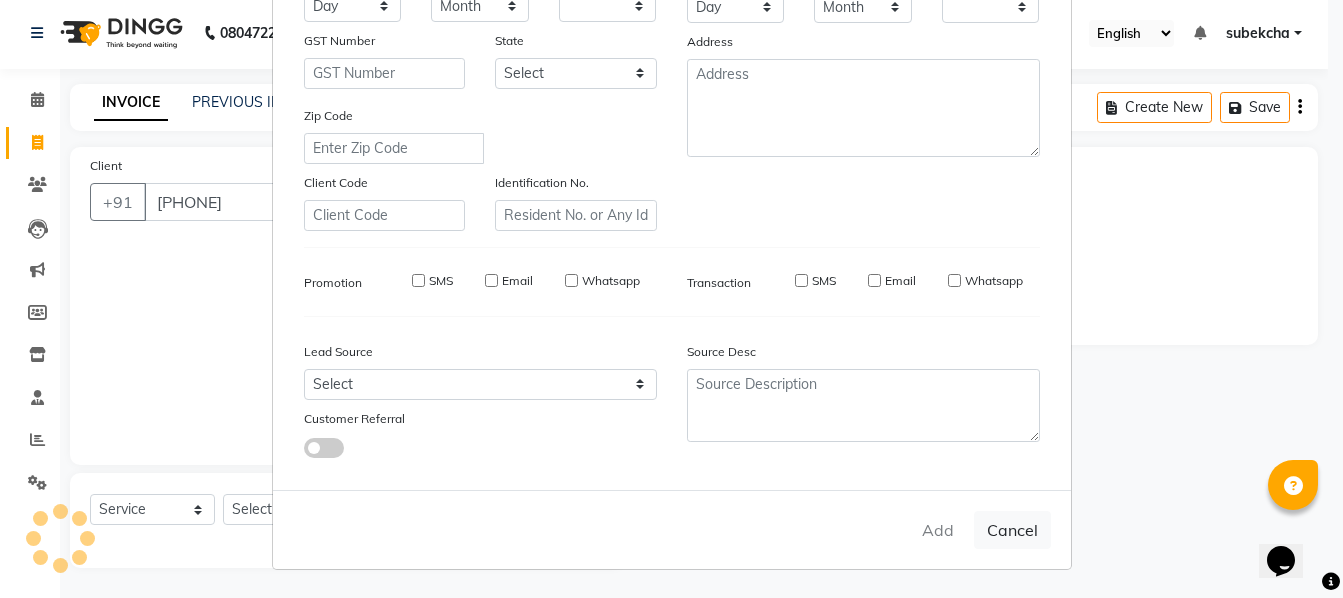 checkbox on "false" 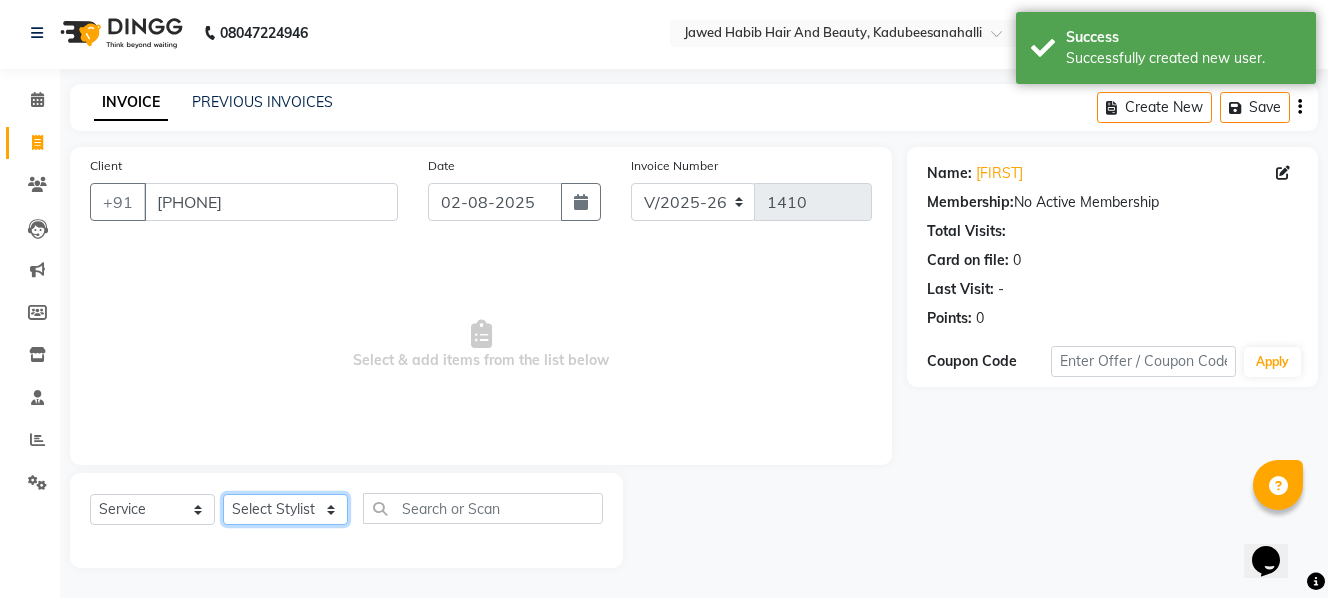 click on "Select Stylist aita [NAME] [NAME] [NAME] [NAME] [NAME] [NAME] [NAME] [NAME] [NAME]" 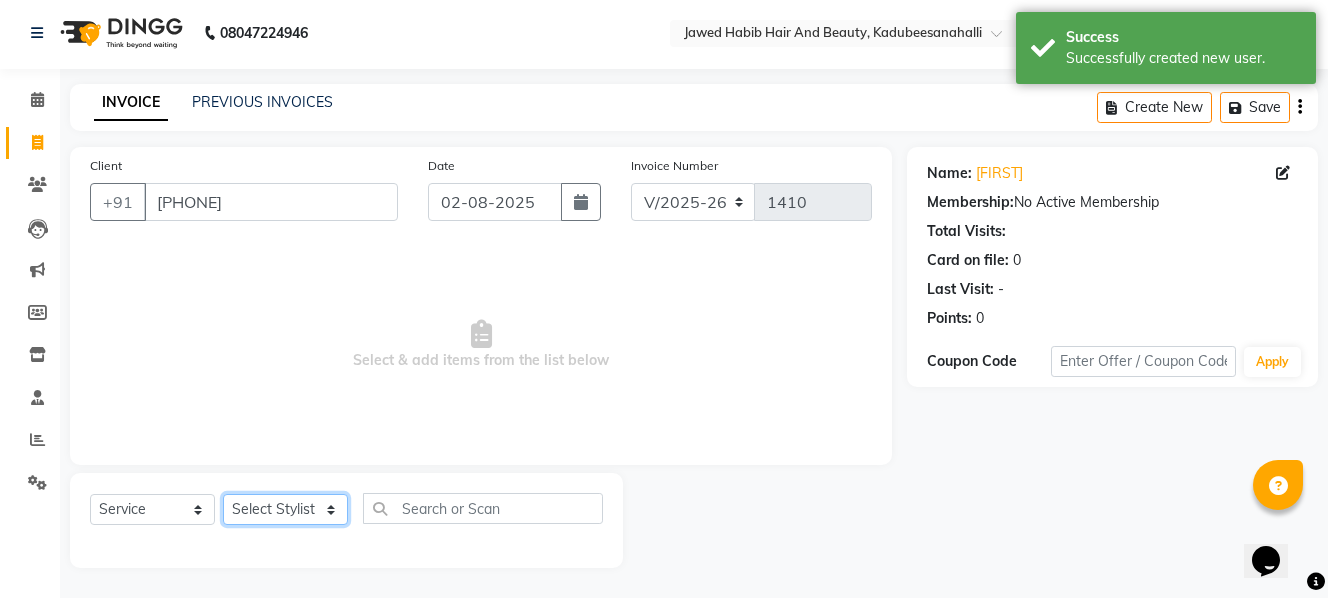 select on "79629" 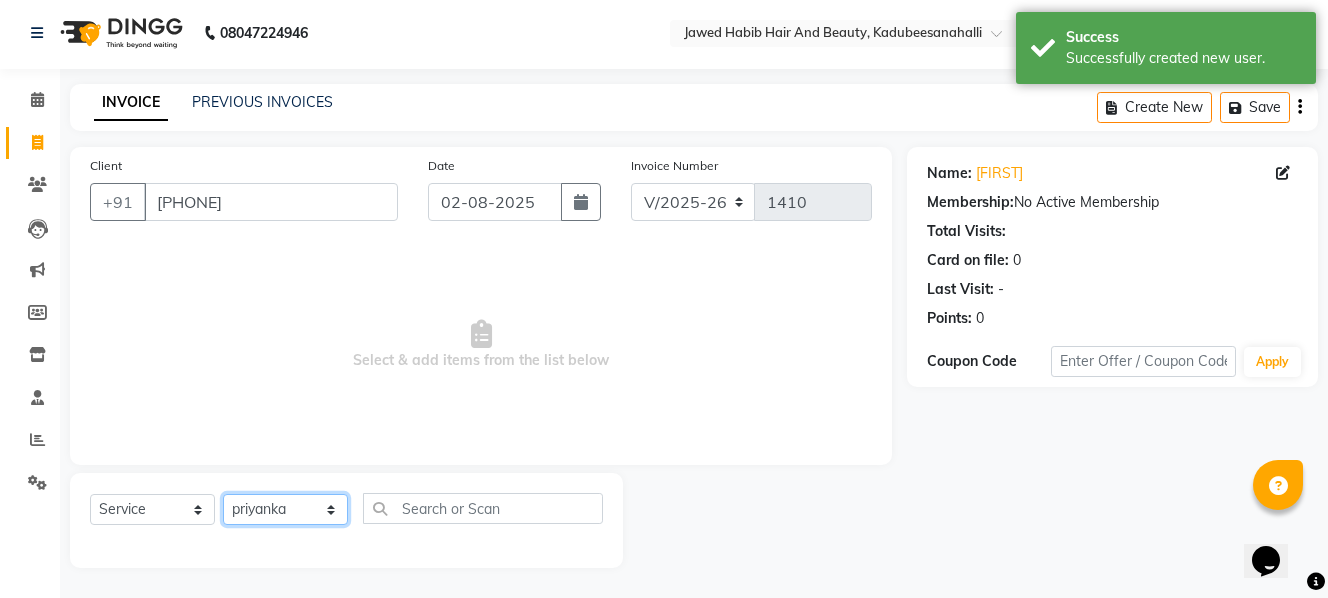 click on "Select Stylist aita [NAME] [NAME] [NAME] [NAME] [NAME] [NAME] [NAME] [NAME] [NAME]" 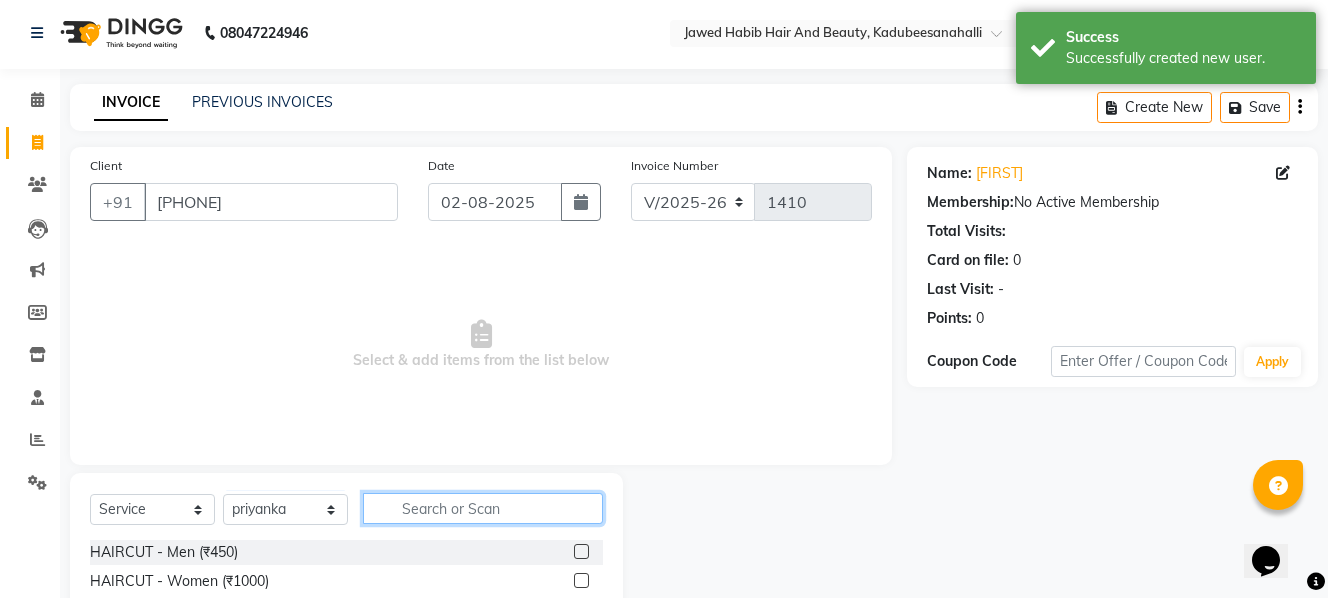 click 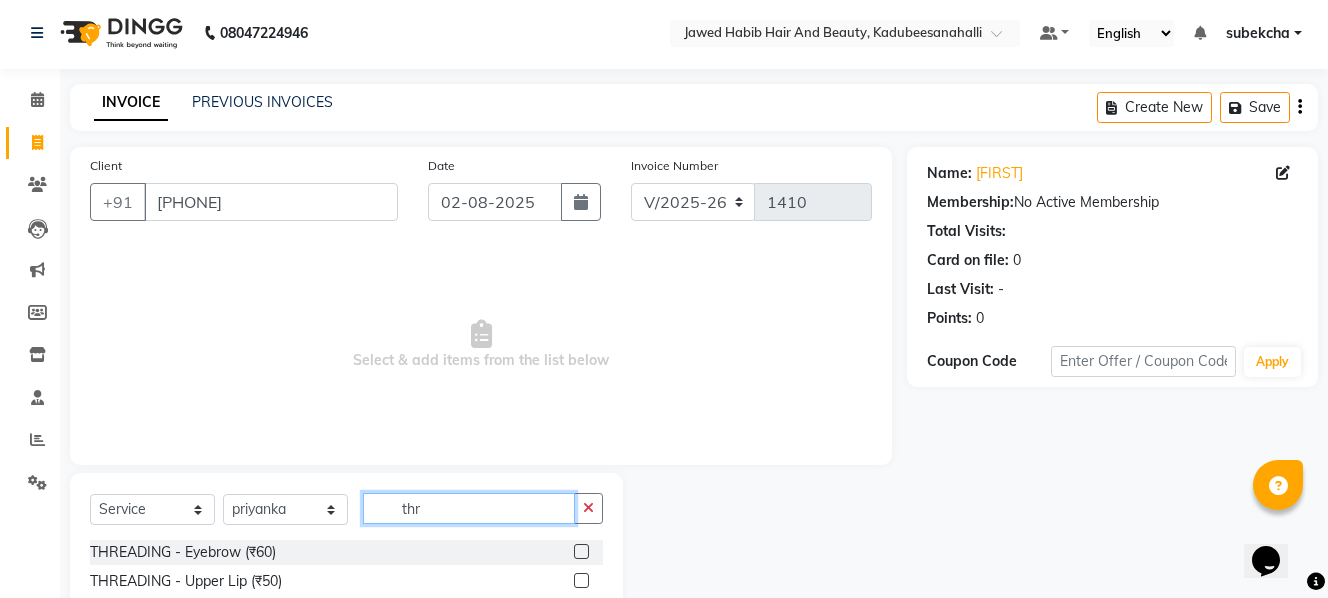 type on "thr" 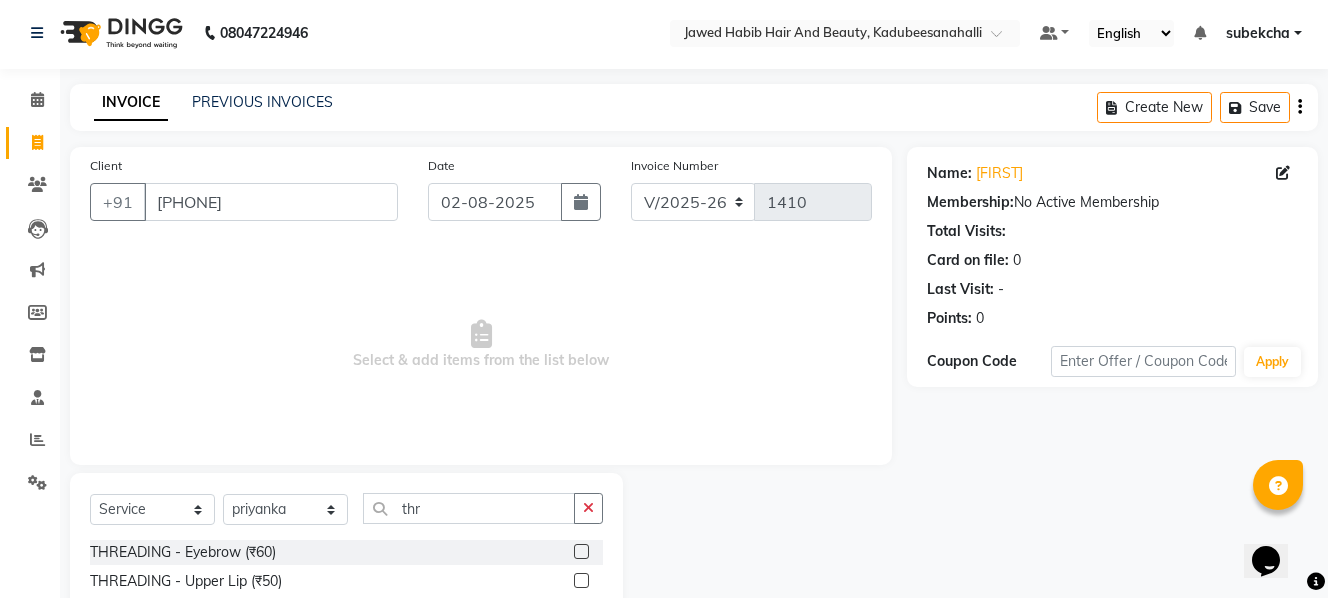 click 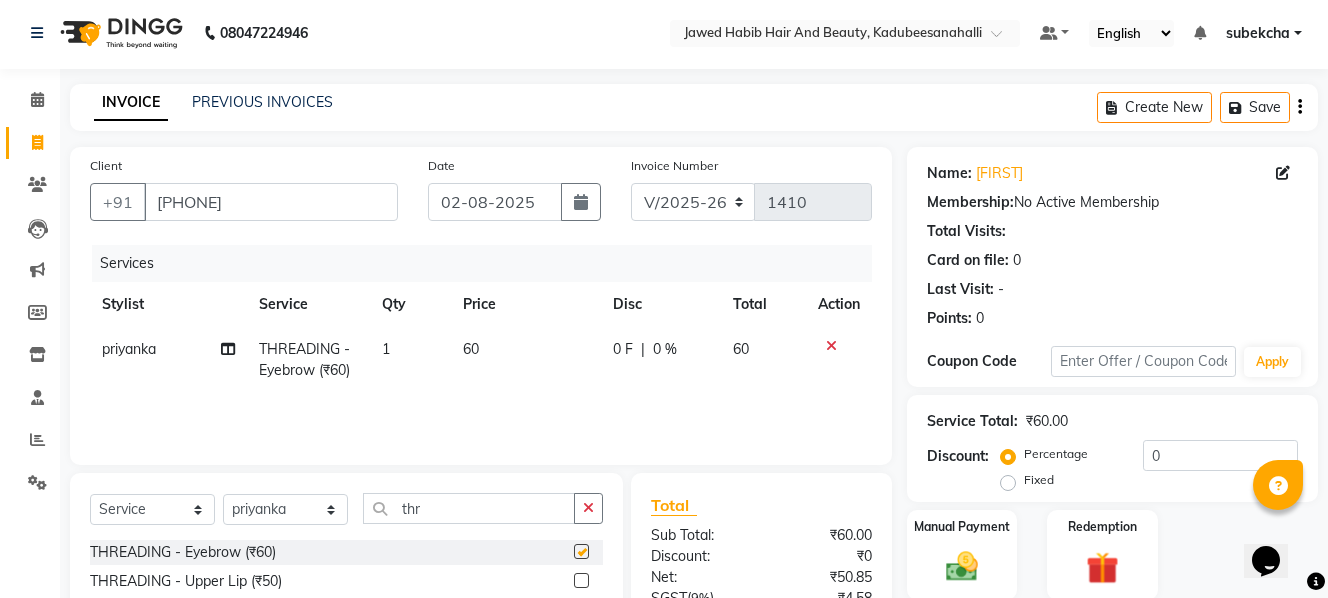 checkbox on "false" 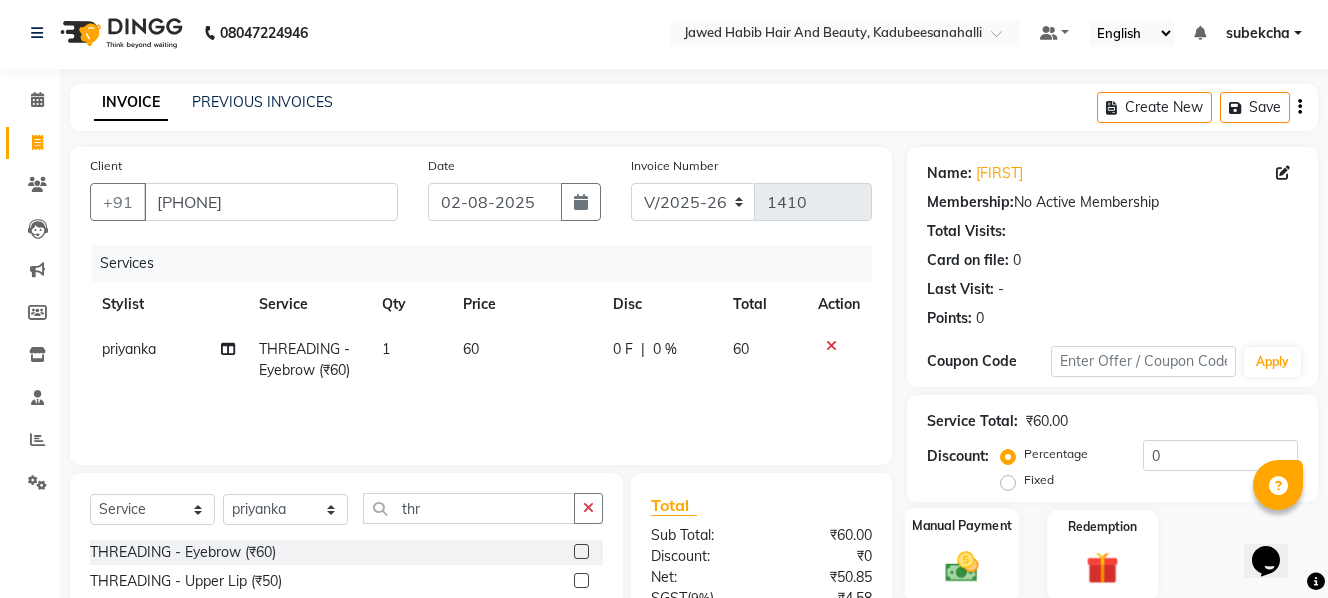 click 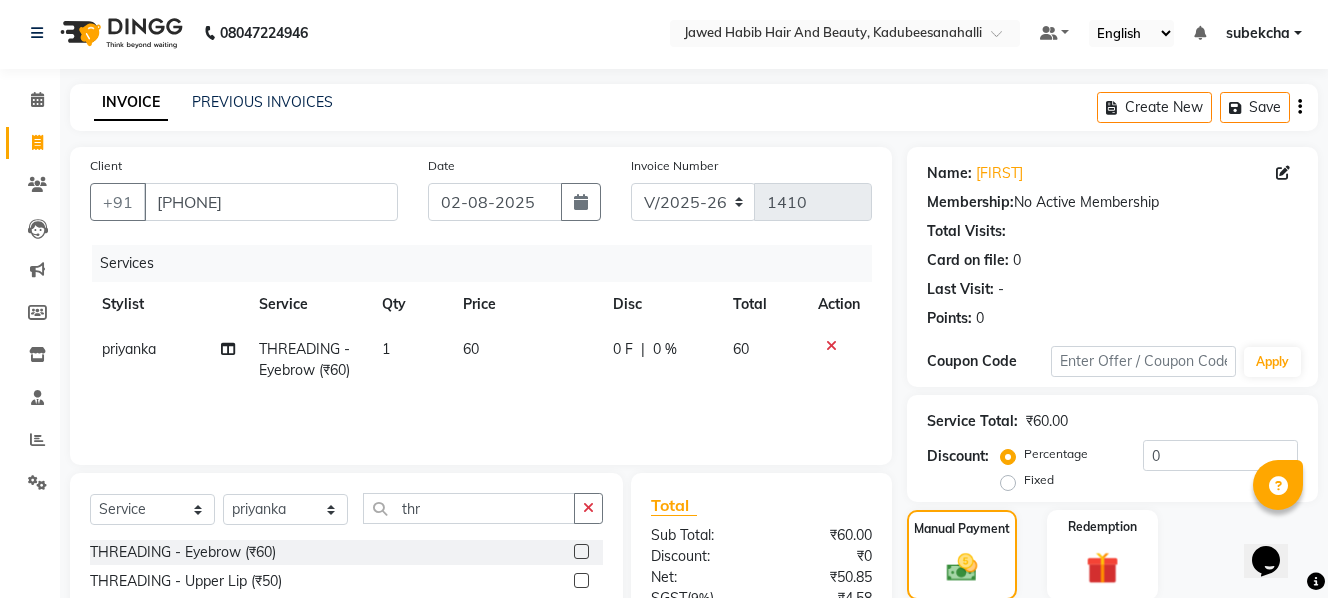 scroll, scrollTop: 204, scrollLeft: 0, axis: vertical 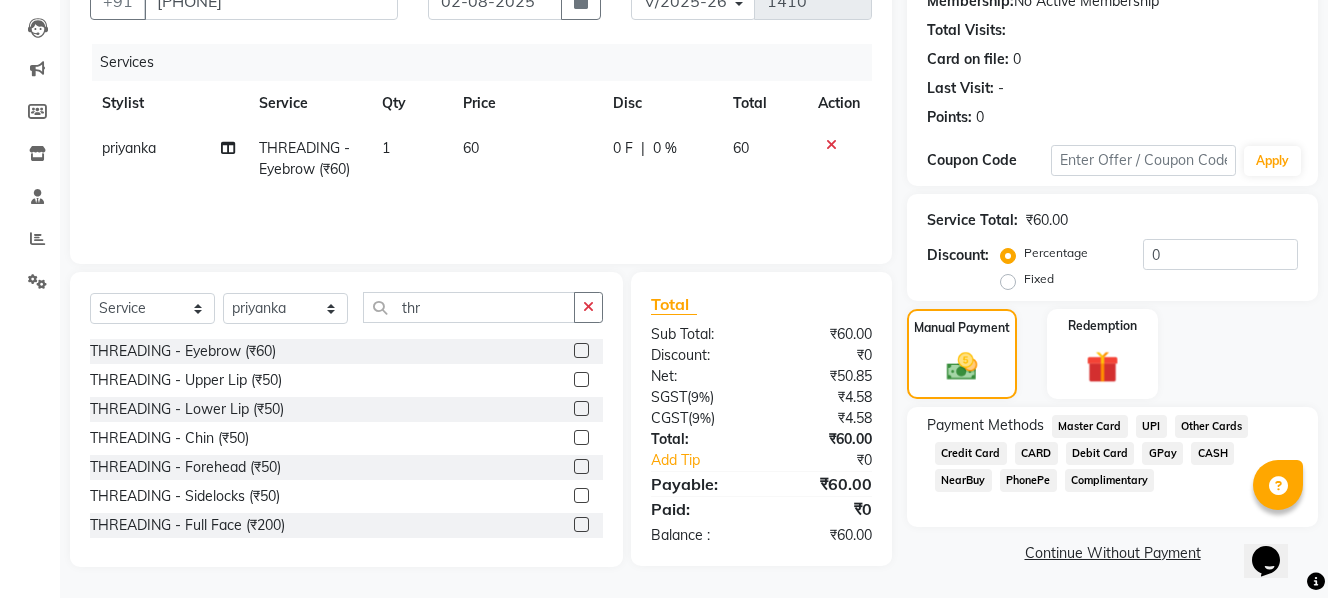 click on "GPay" 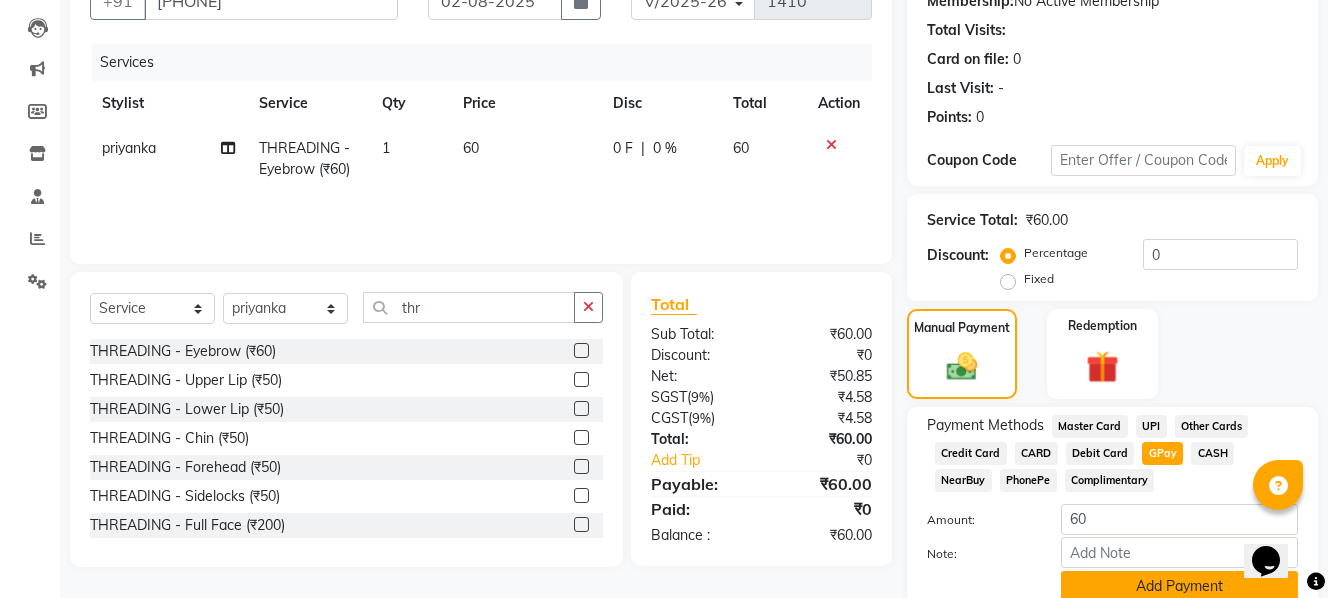 click on "Add Payment" 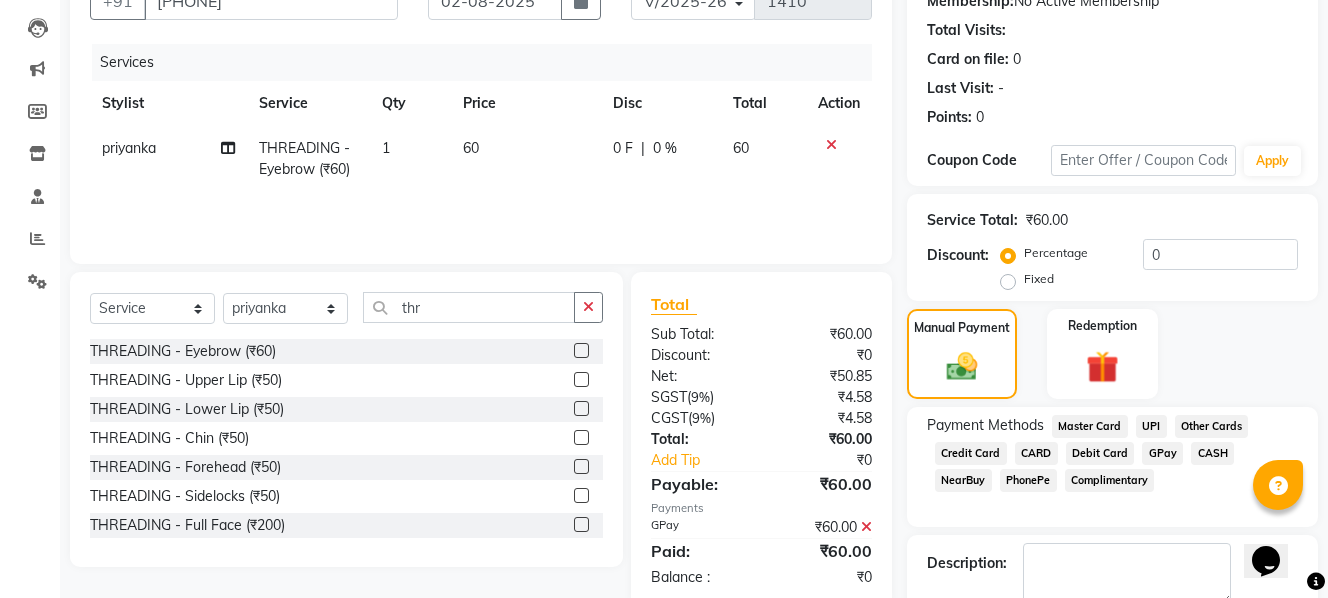 scroll, scrollTop: 317, scrollLeft: 0, axis: vertical 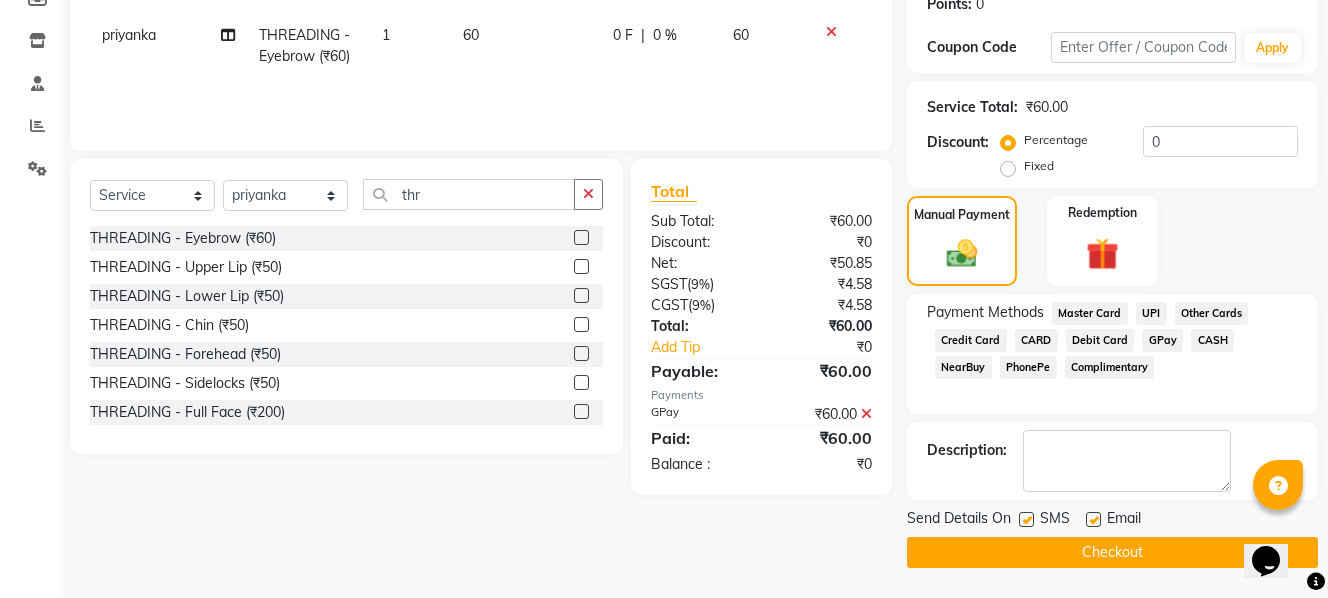 click on "Checkout" 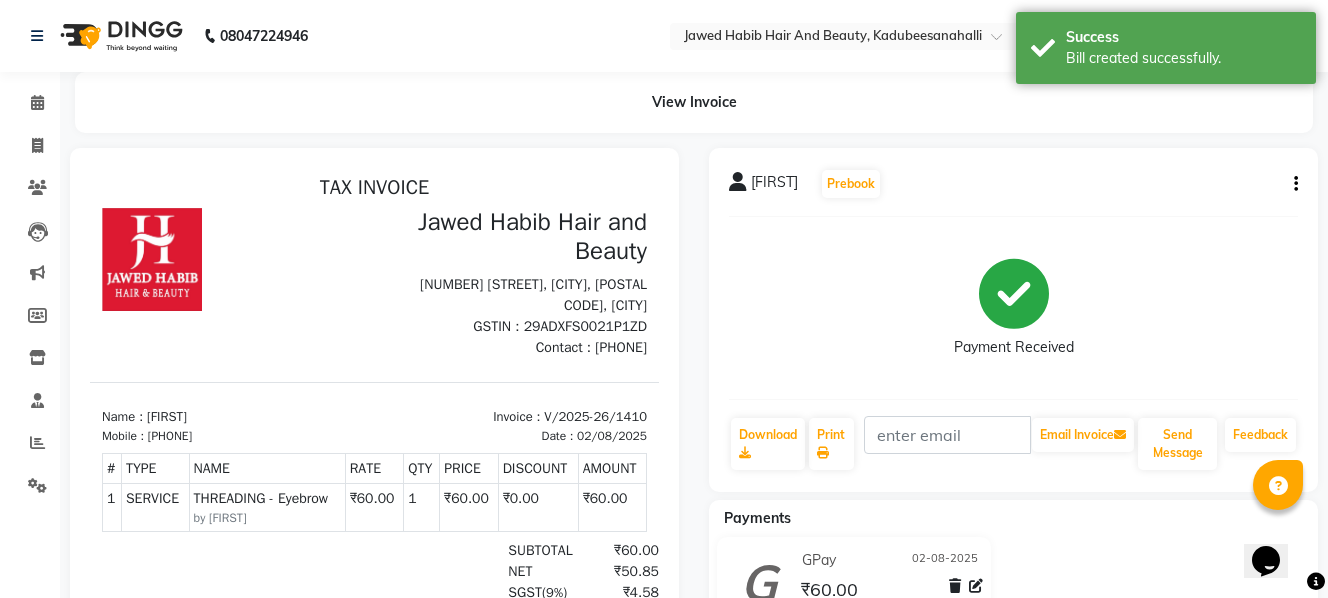 scroll, scrollTop: 0, scrollLeft: 0, axis: both 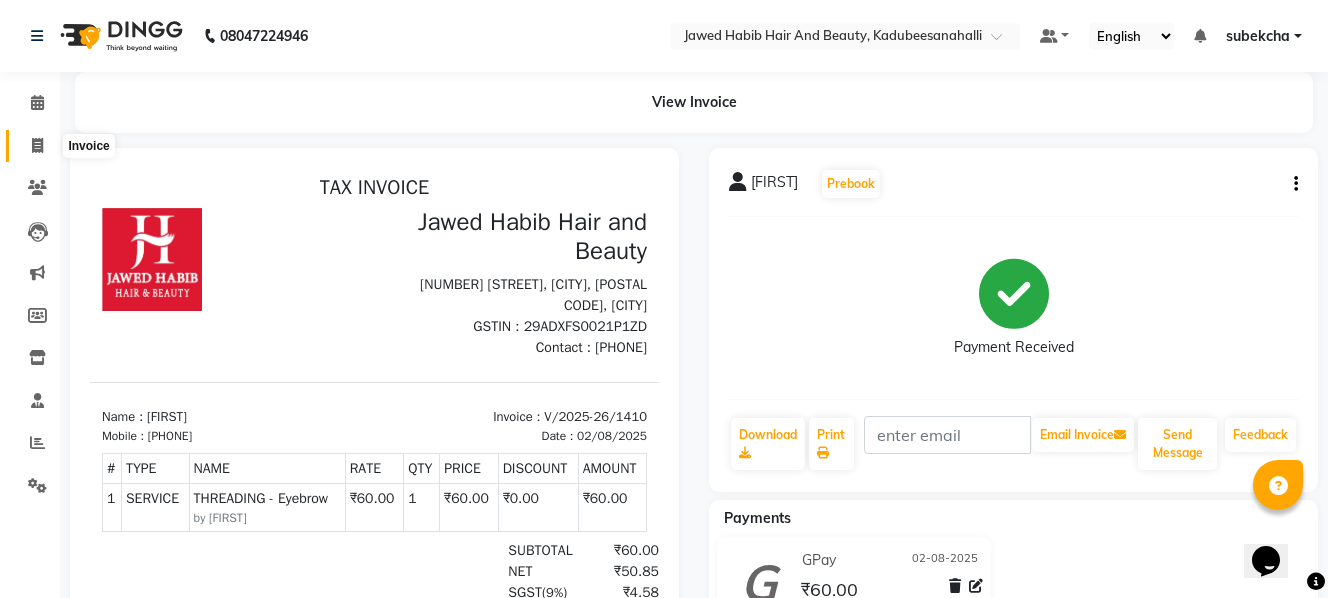 click 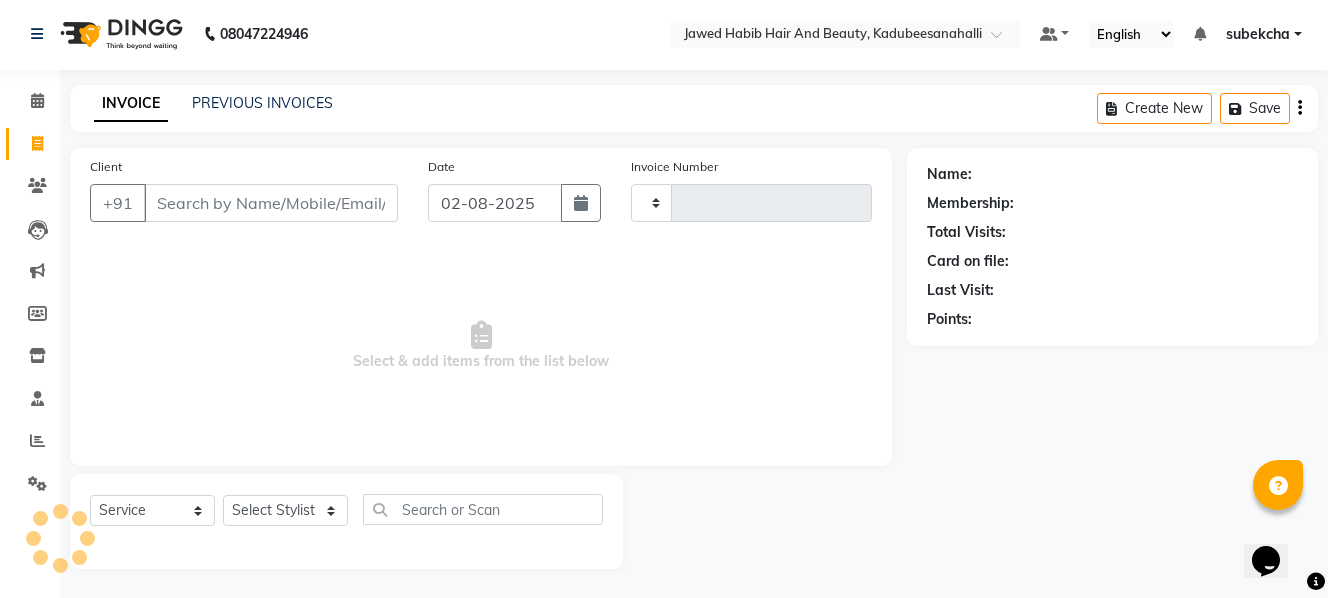 scroll, scrollTop: 3, scrollLeft: 0, axis: vertical 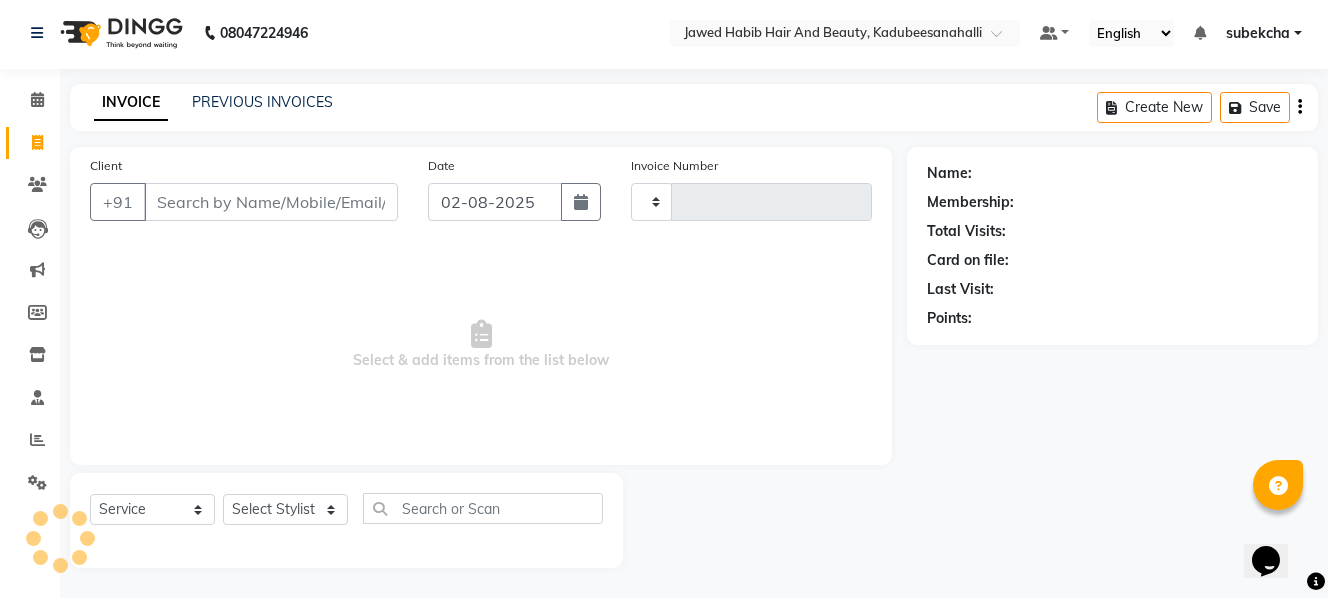 type on "1411" 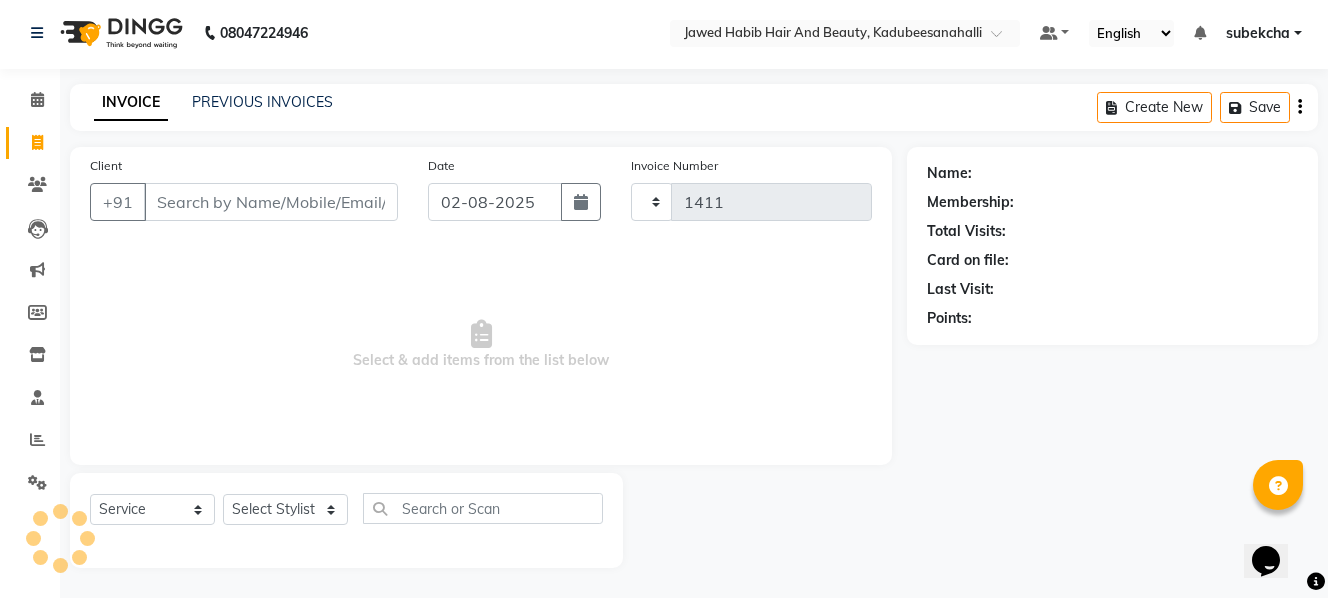select on "7013" 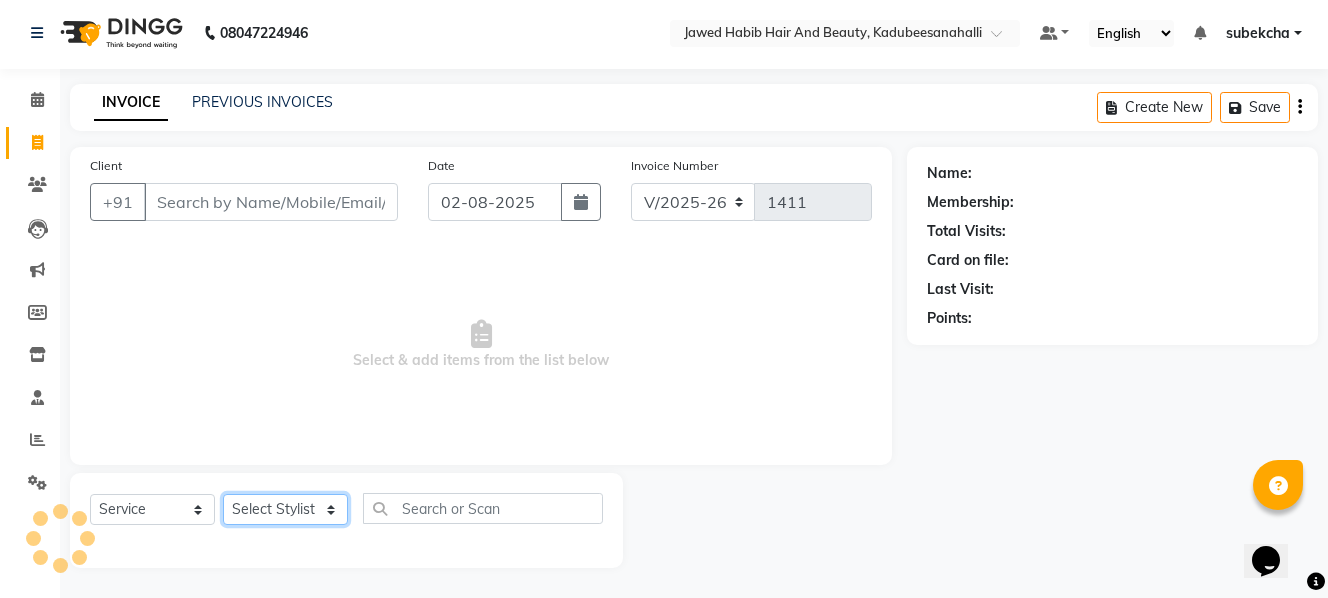 click on "Select Stylist" 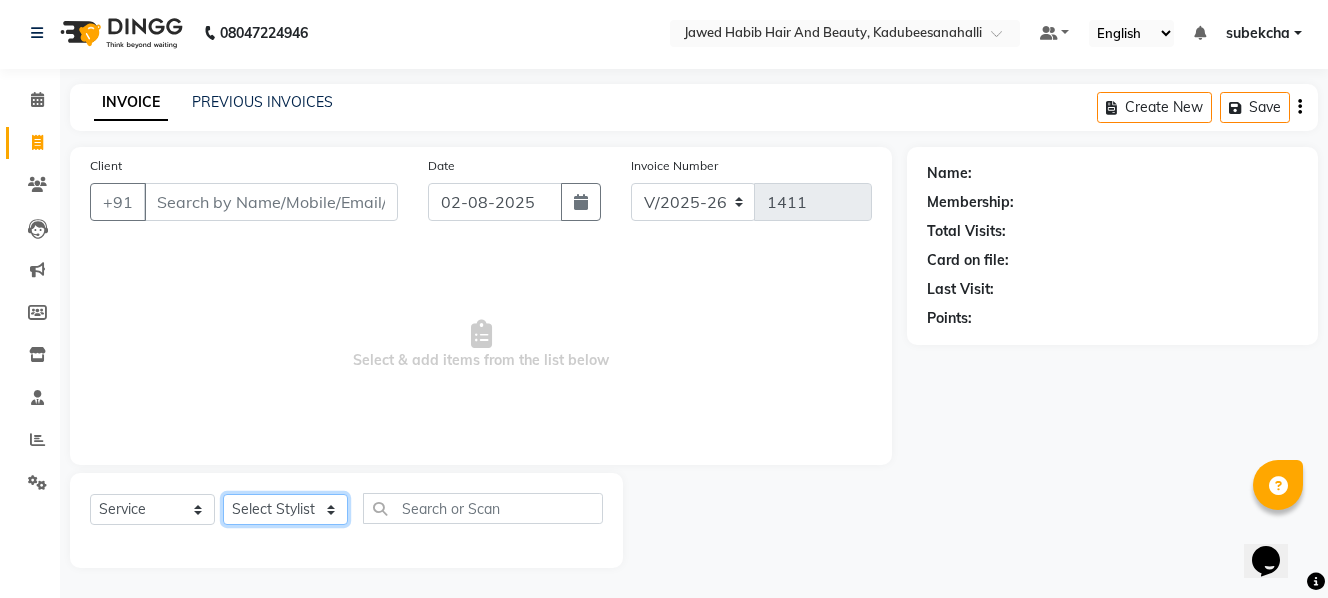 select on "85948" 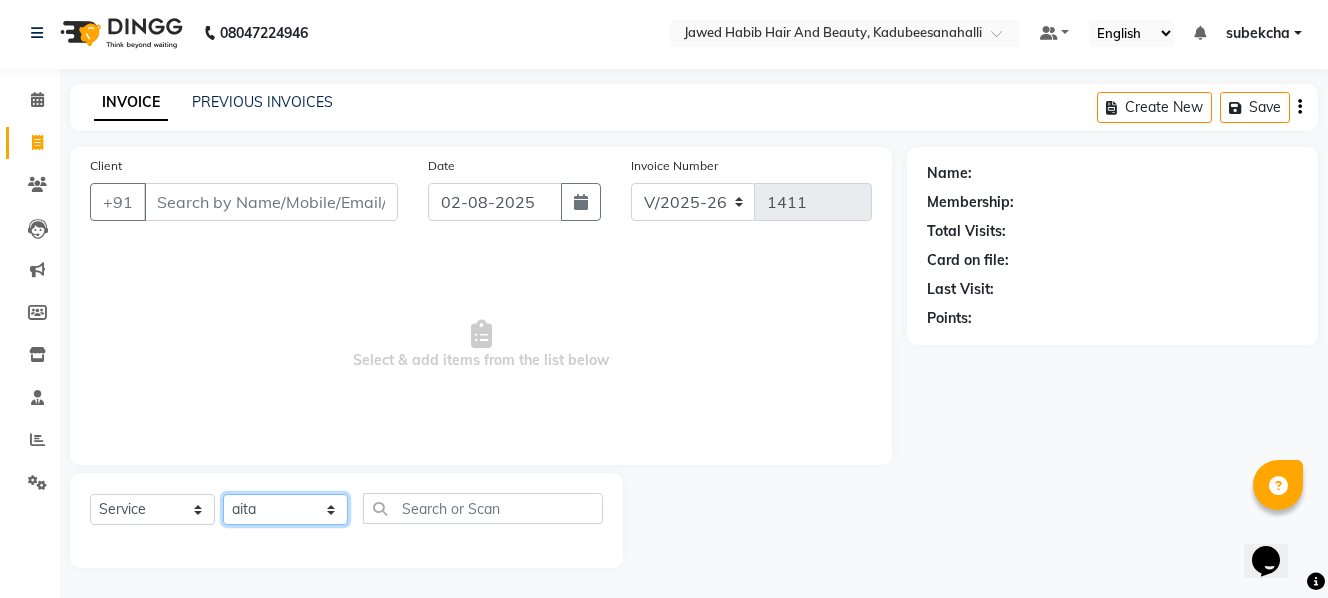 click on "Select Stylist aita [NAME] [NAME] [NAME] [NAME] [NAME] [NAME] [NAME] [NAME] [NAME]" 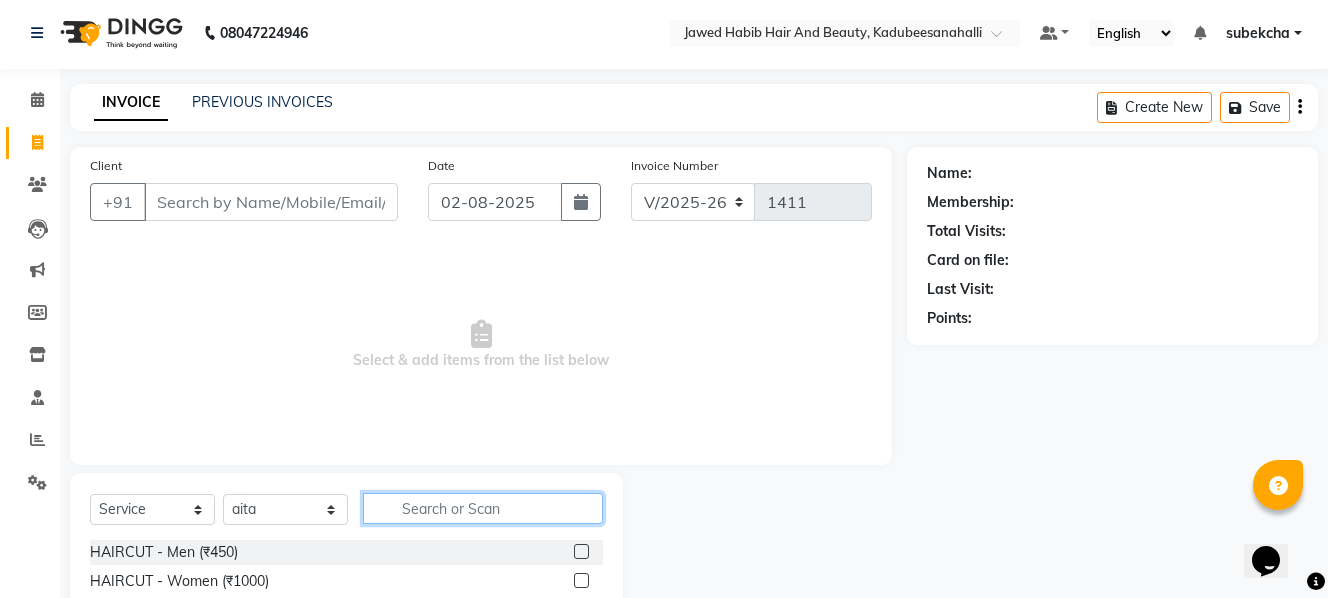 click 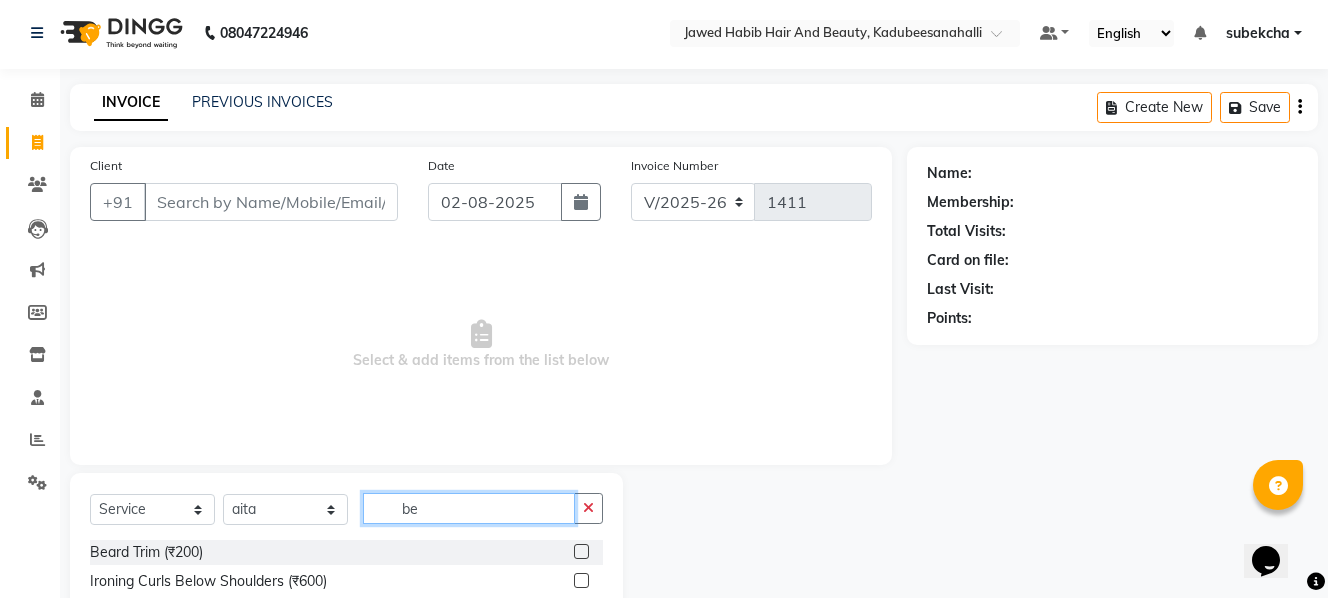 type on "be" 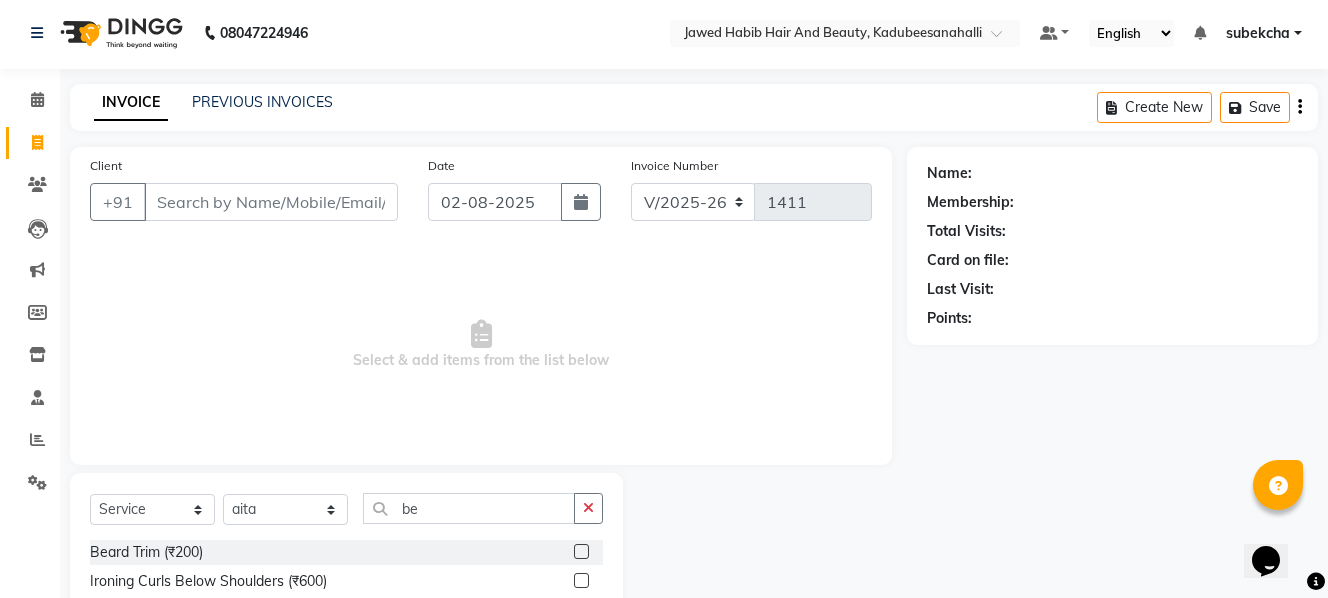 click 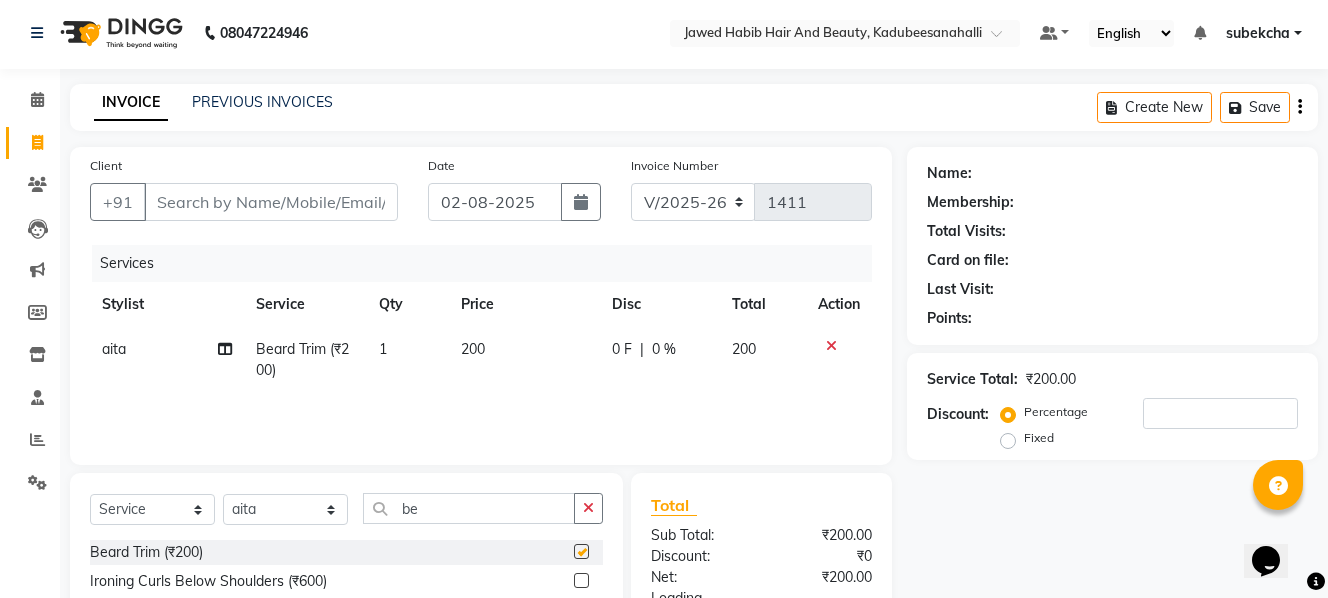 checkbox on "false" 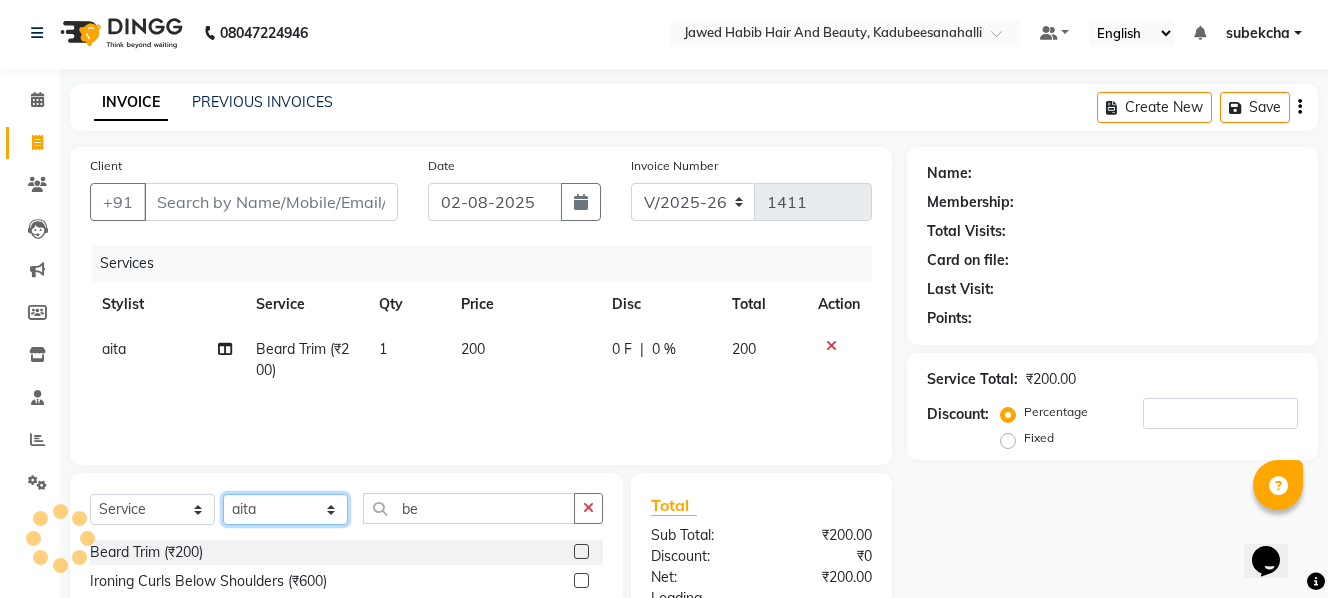 click on "Select Stylist aita [NAME] [NAME] [NAME] [NAME] [NAME] [NAME] [NAME] [NAME] [NAME]" 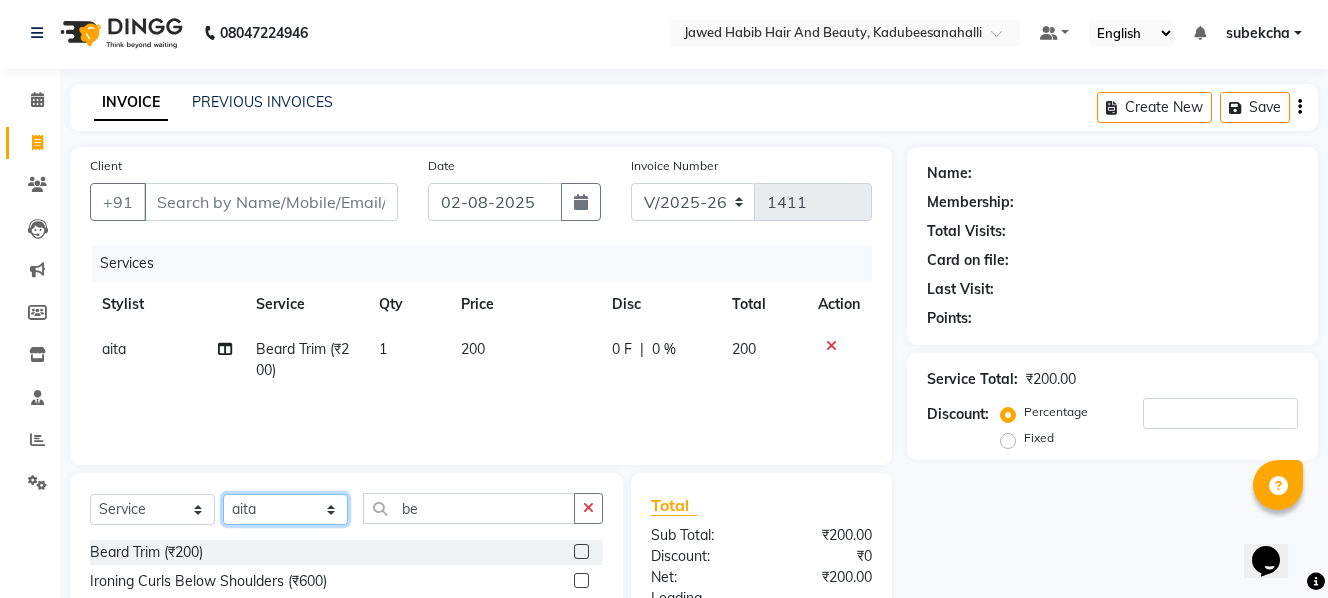 select on "82349" 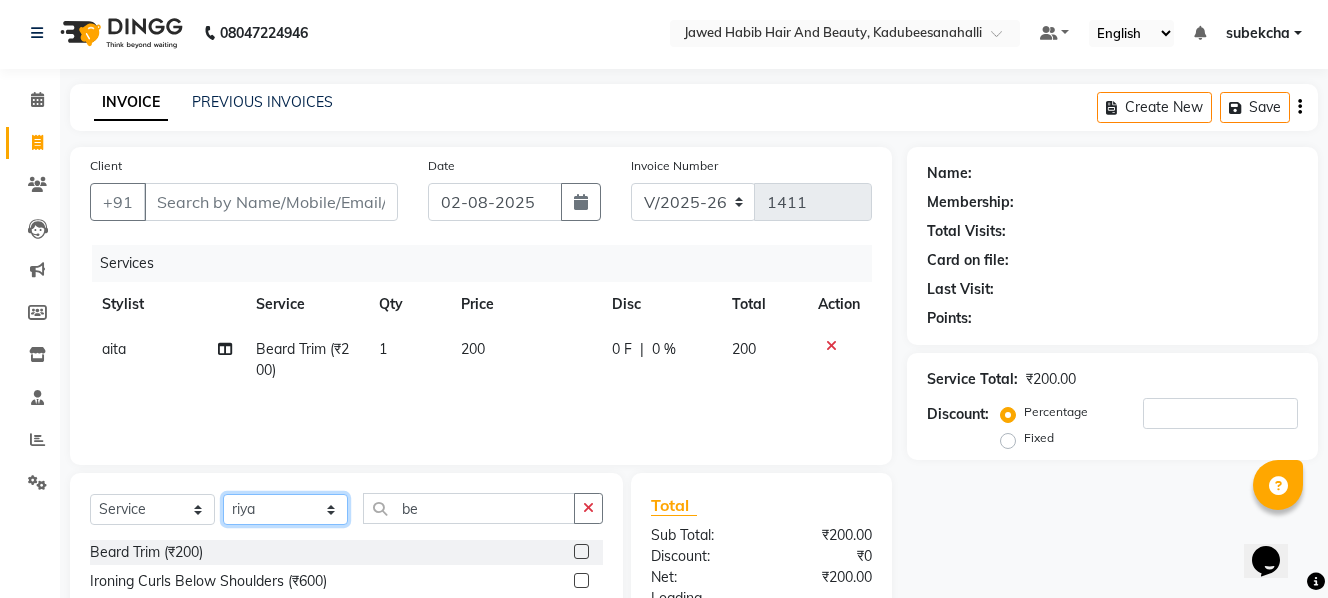 click on "Select Stylist aita [NAME] [NAME] [NAME] [NAME] [NAME] [NAME] [NAME] [NAME] [NAME]" 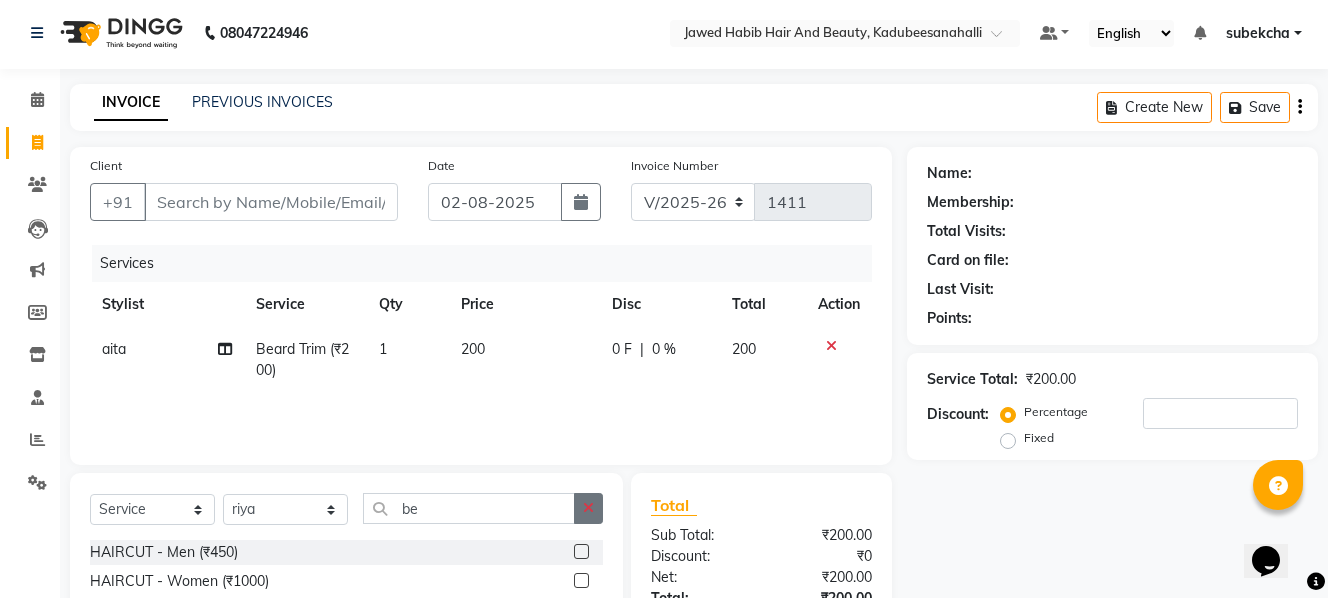 click 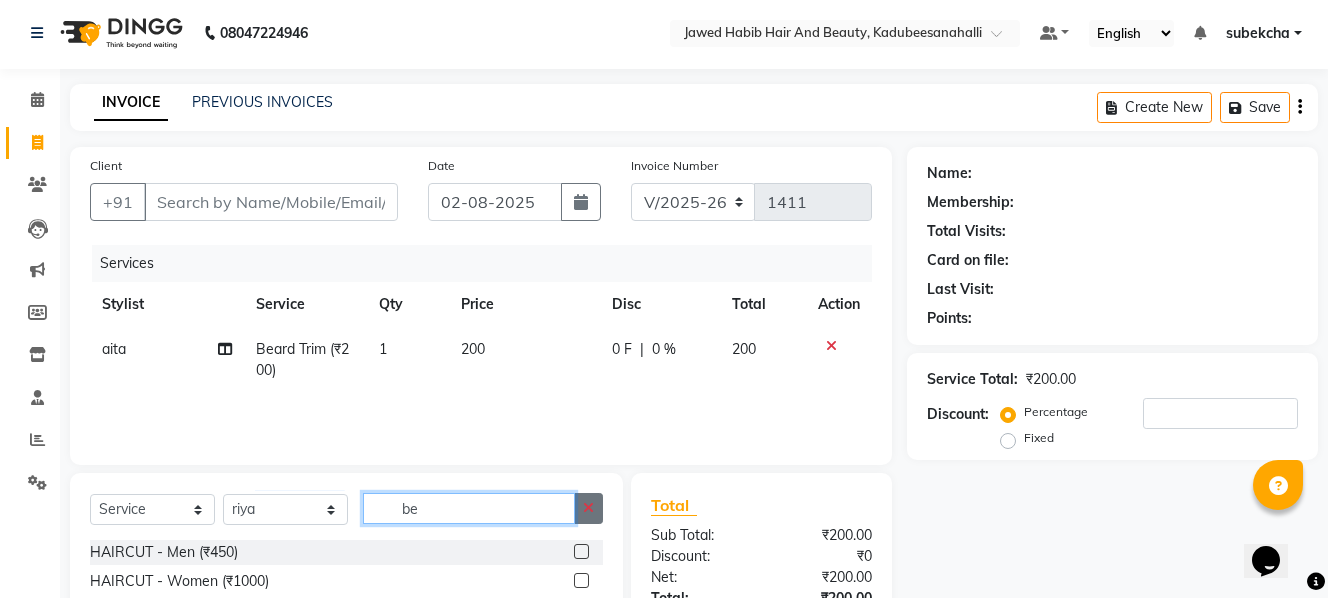 type 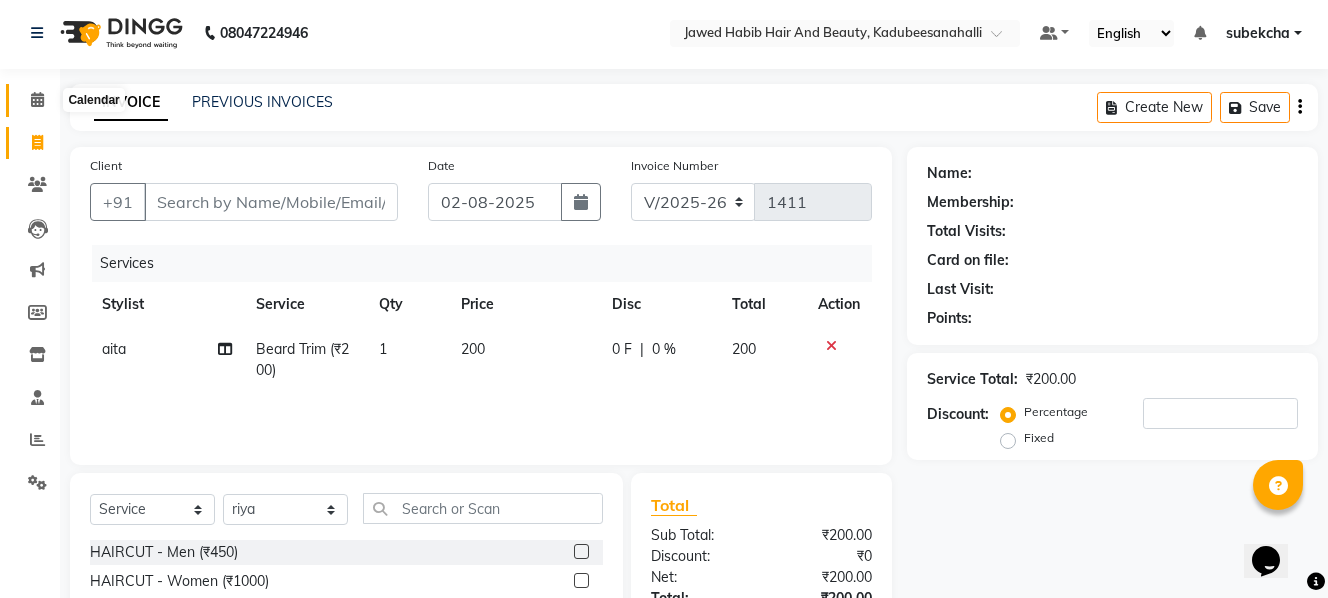 click 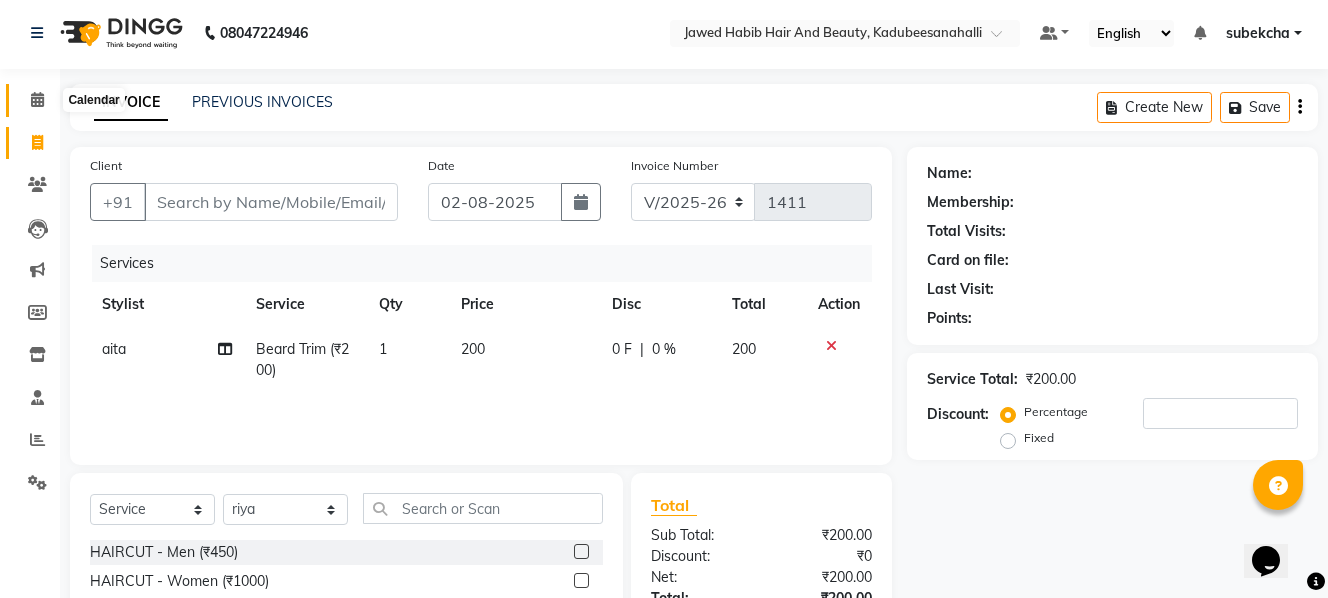 scroll, scrollTop: 0, scrollLeft: 0, axis: both 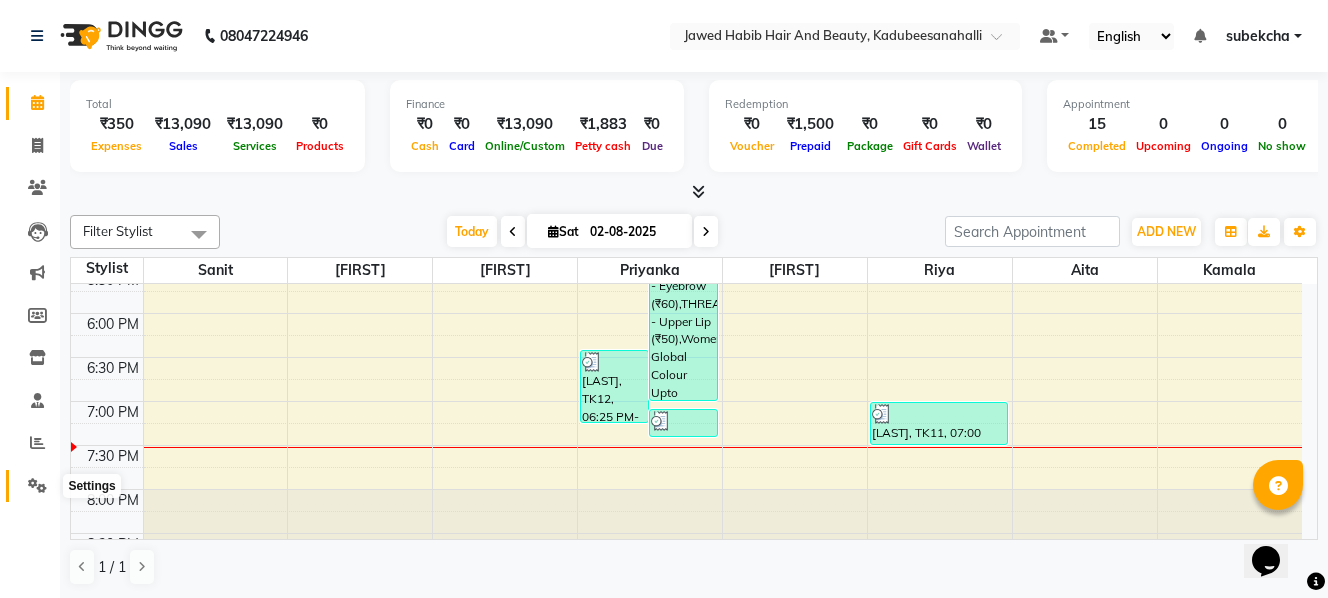 click 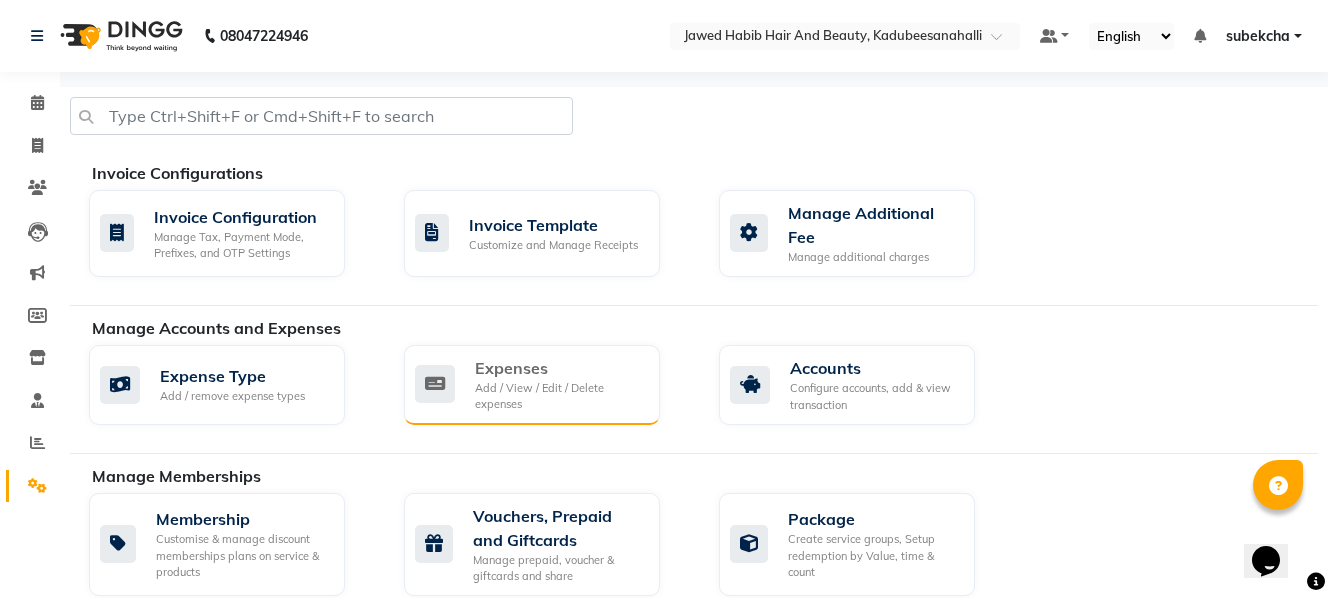 click on "Add / View / Edit / Delete expenses" 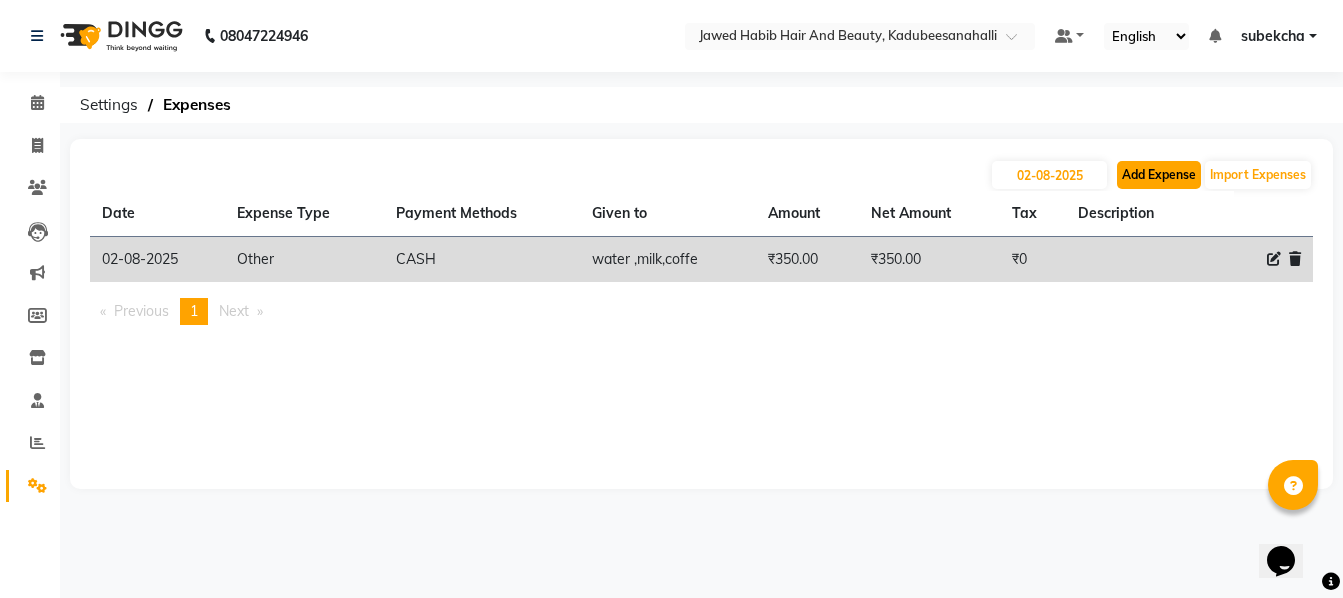 click on "Add Expense" 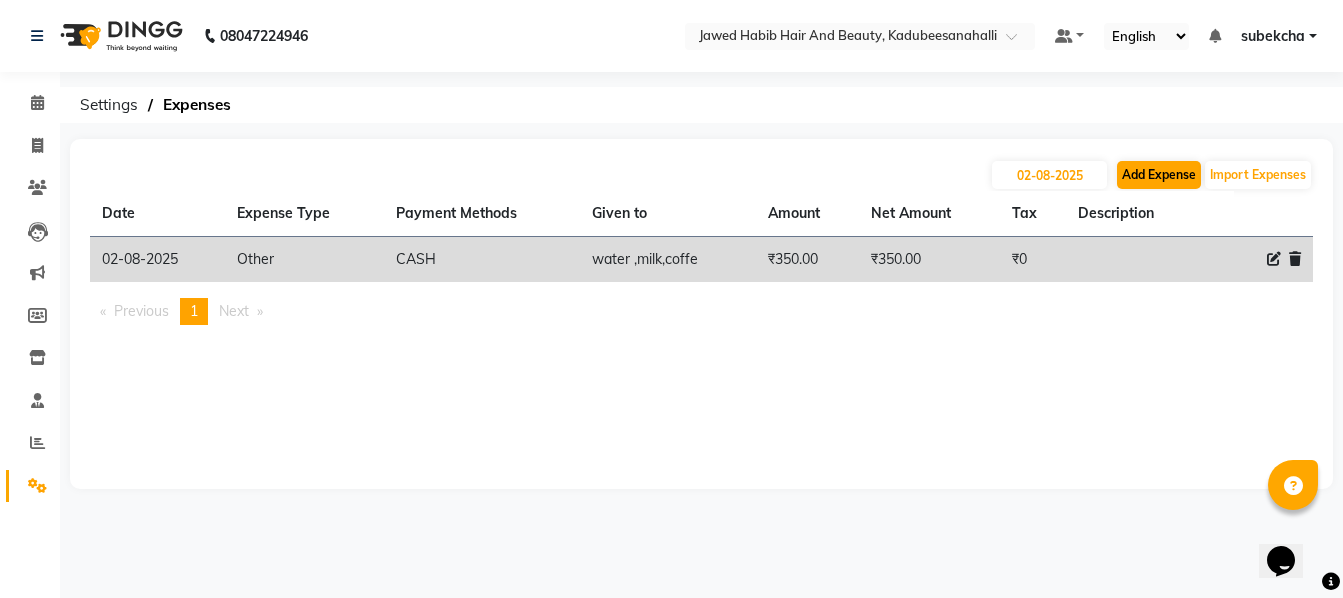 select on "1" 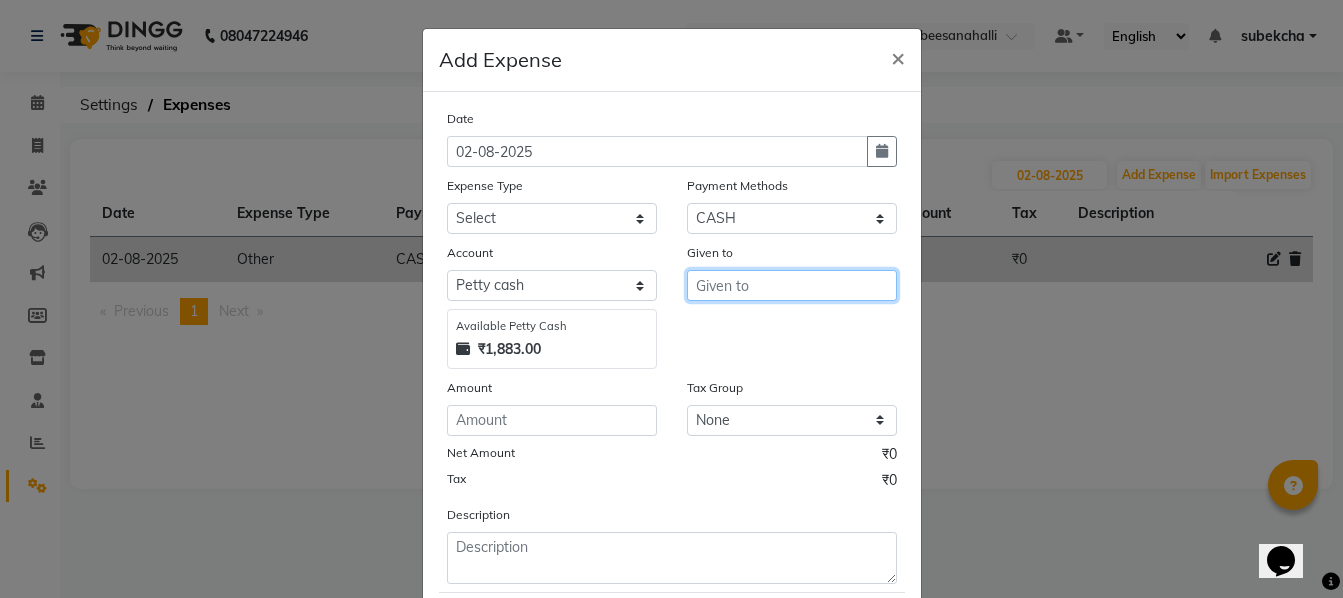 click at bounding box center [792, 285] 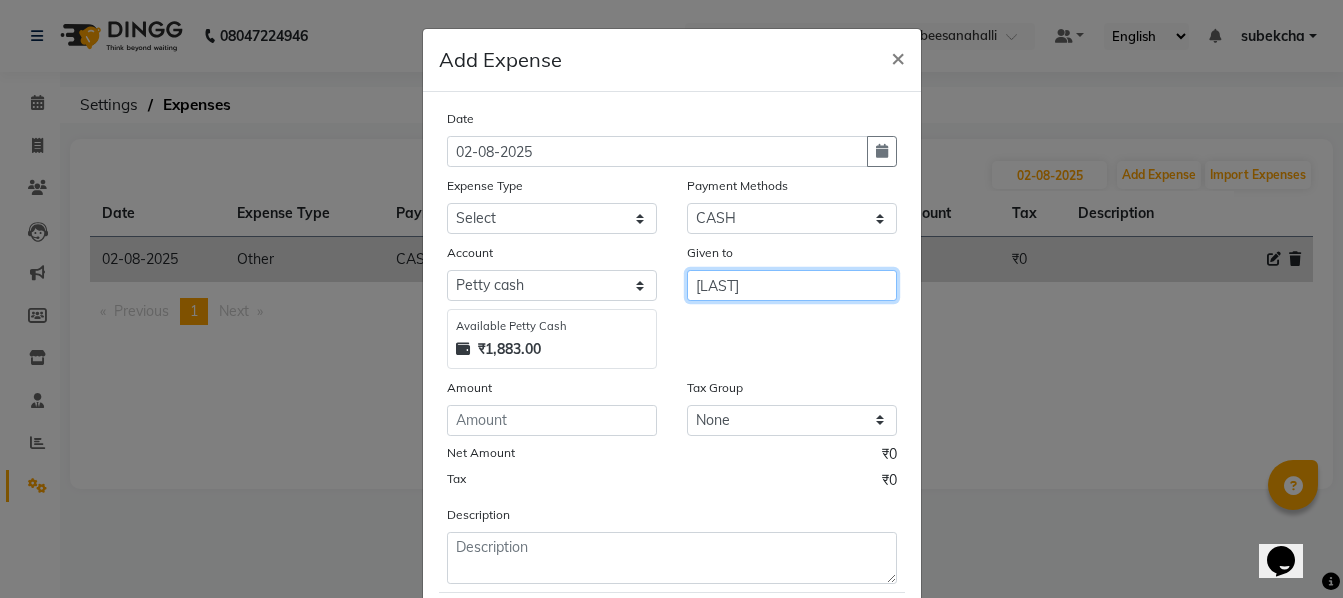 type on "[LAST]" 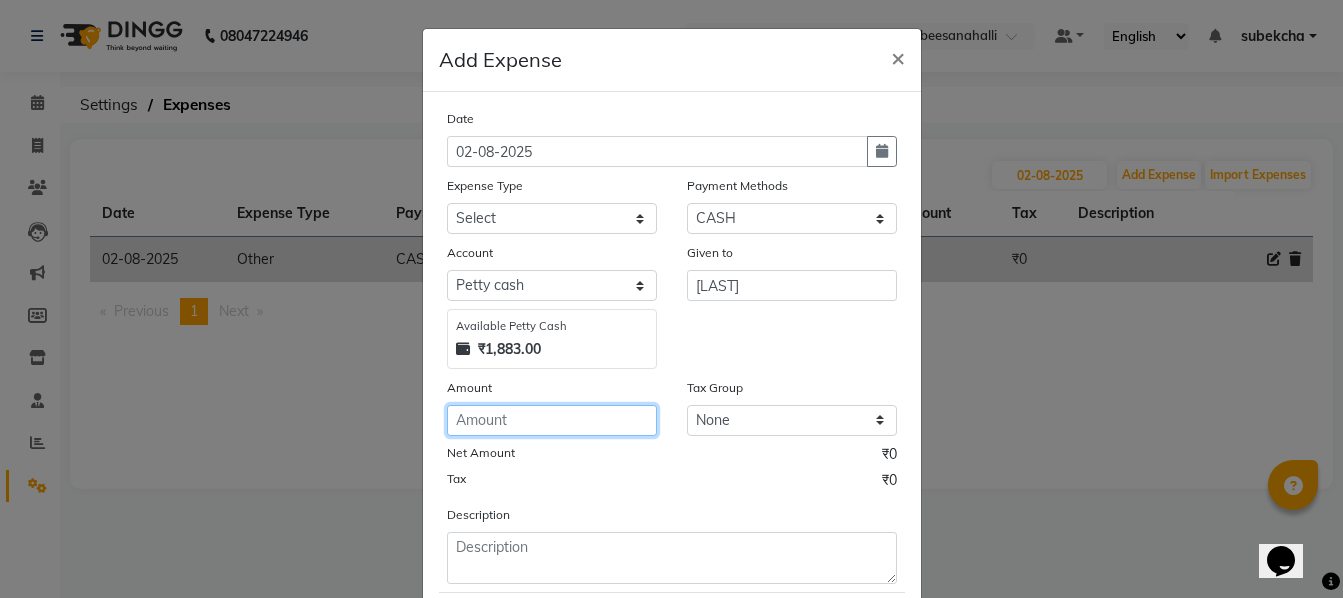 click 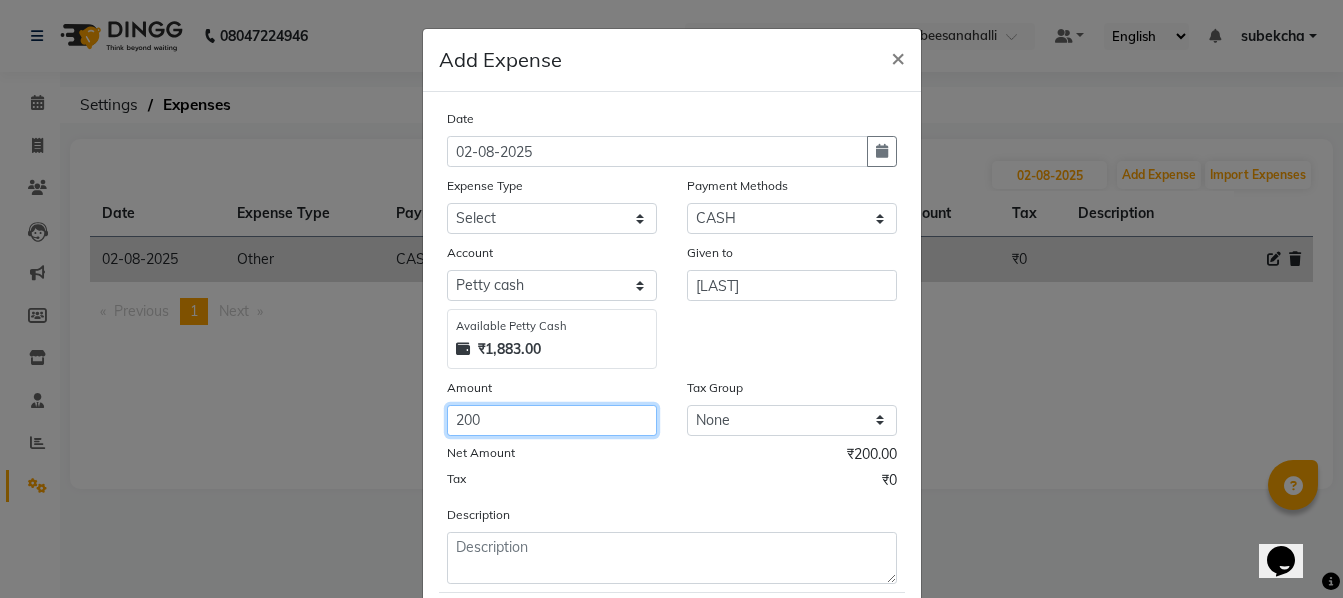 type on "200" 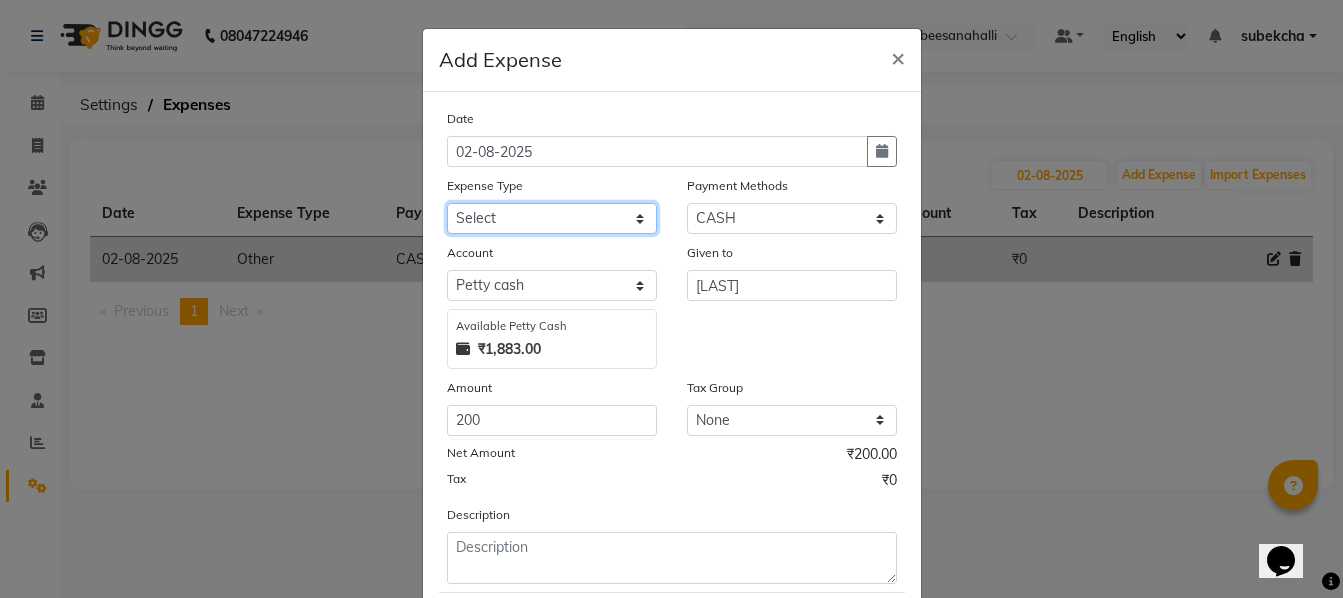 click on "Select Advance Salary Bank charges Car maintenance  Cash transfer to bank Cash transfer to hub Client Snacks Clinical charges Equipment Fuel Govt fee Incentive Insurance International purchase Loan Repayment Maintenance Marketing Miscellaneous MRA Other Pantry Product Rent Salary Staff Snacks Tax Tea & Refreshment Utilities Water" 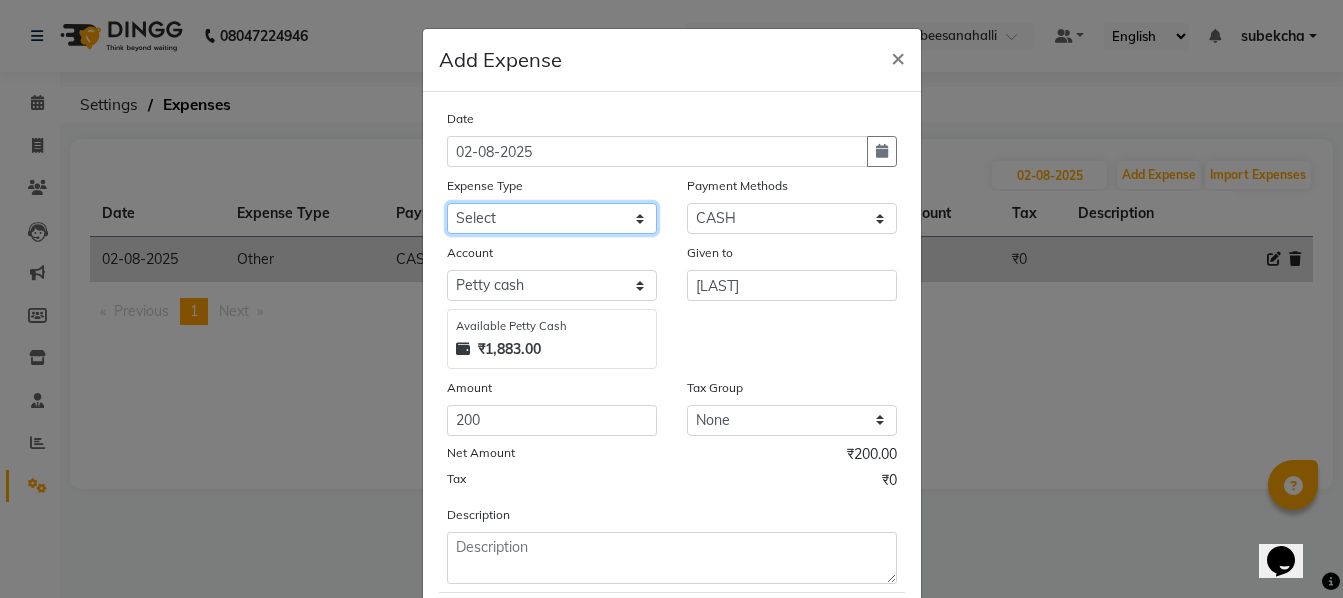 select on "14925" 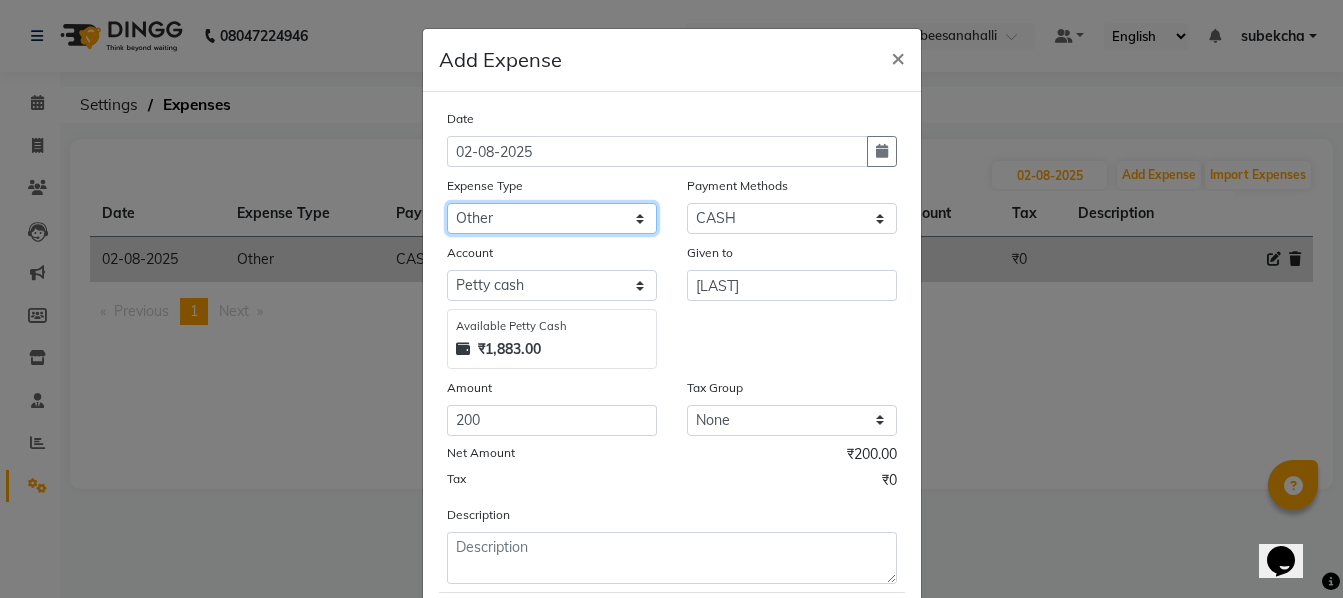 click on "Select Advance Salary Bank charges Car maintenance  Cash transfer to bank Cash transfer to hub Client Snacks Clinical charges Equipment Fuel Govt fee Incentive Insurance International purchase Loan Repayment Maintenance Marketing Miscellaneous MRA Other Pantry Product Rent Salary Staff Snacks Tax Tea & Refreshment Utilities Water" 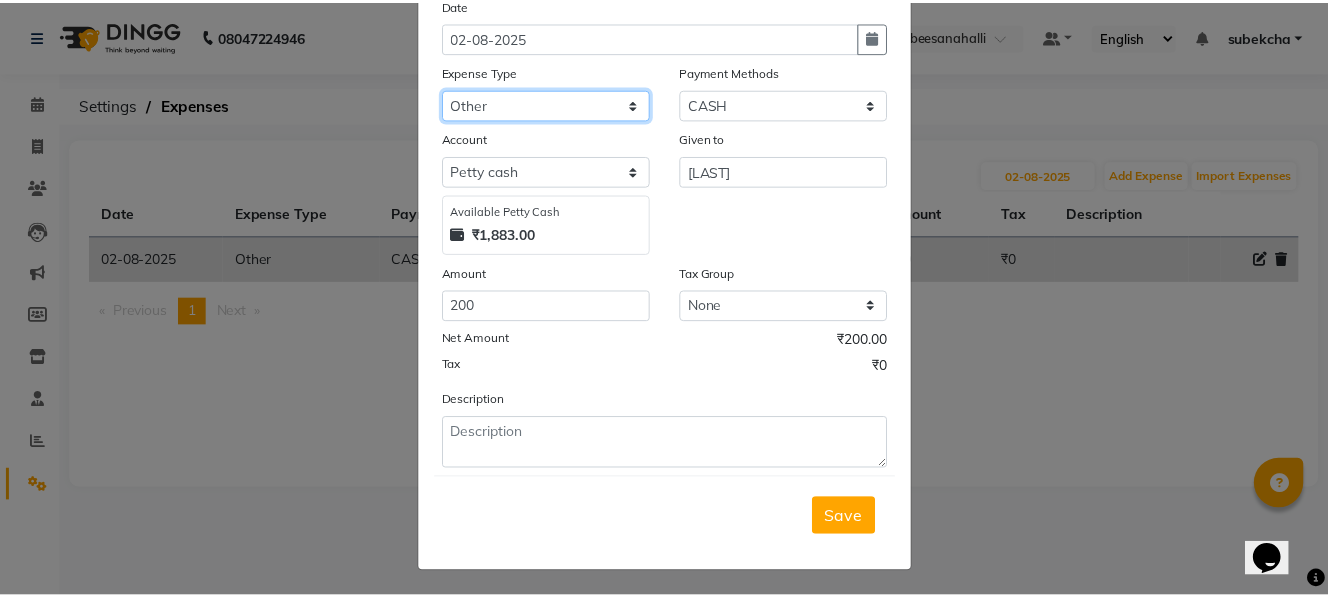scroll, scrollTop: 118, scrollLeft: 0, axis: vertical 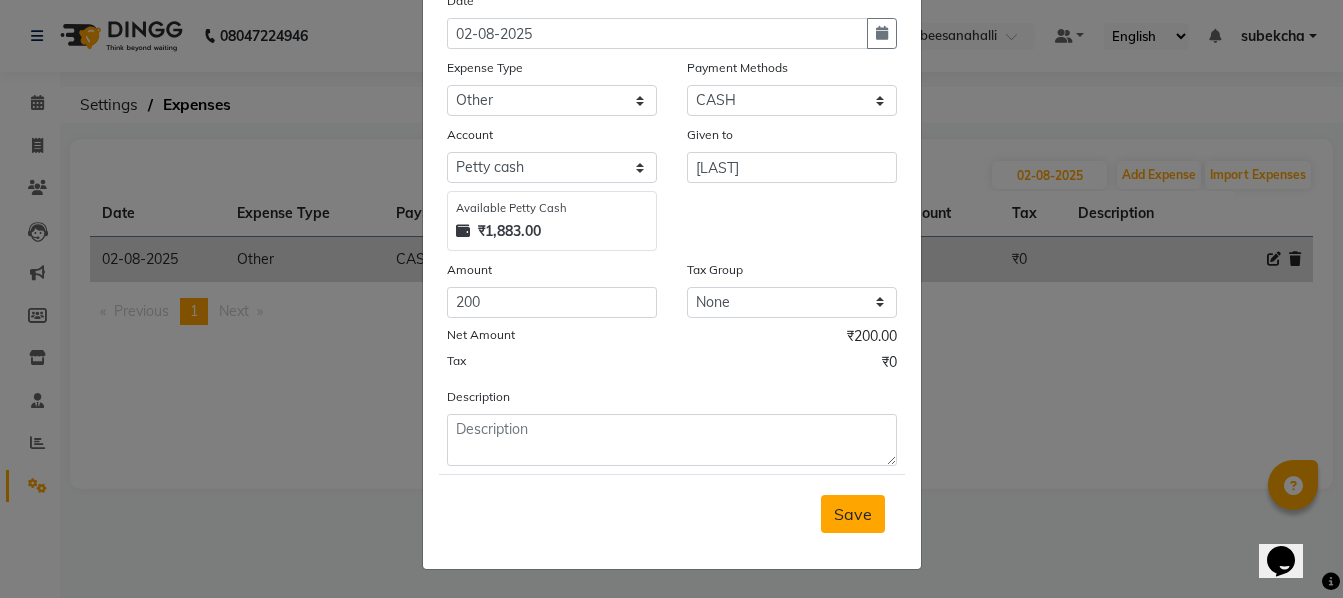 click on "Save" at bounding box center [853, 514] 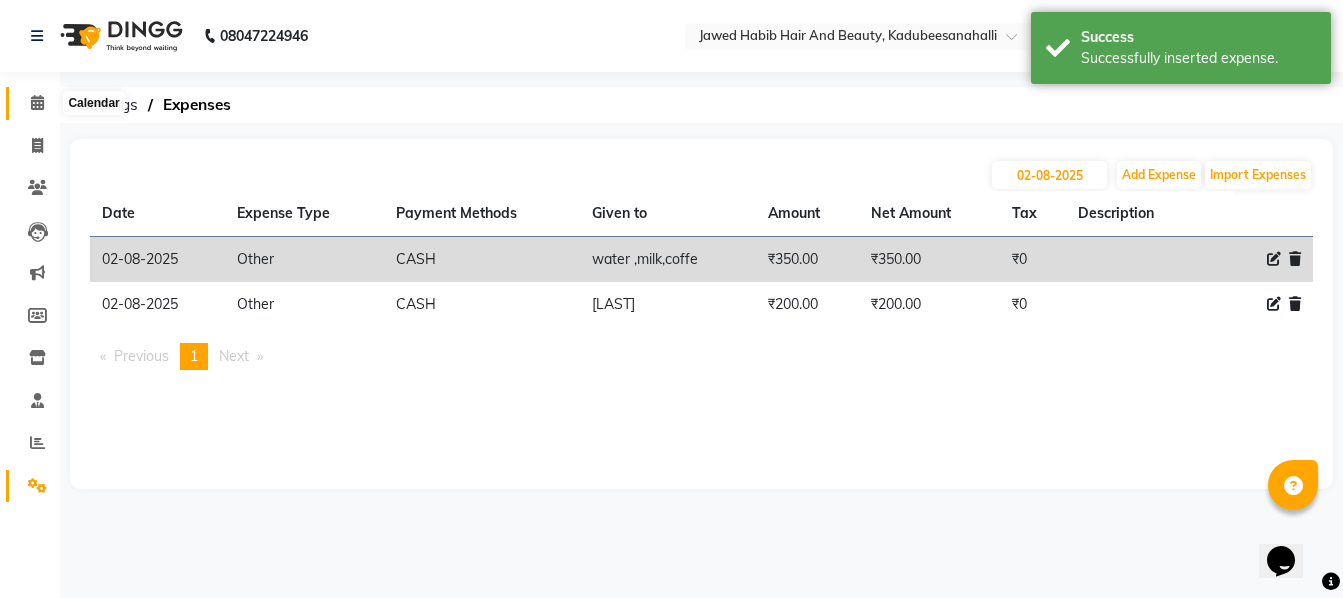click 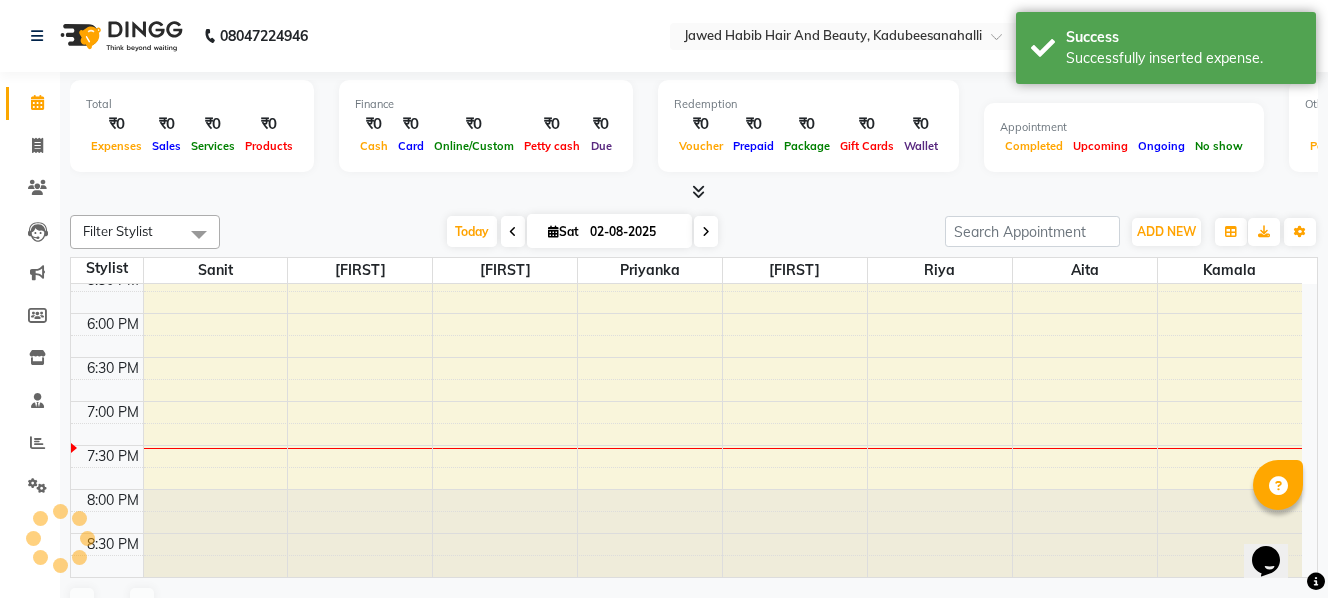 scroll, scrollTop: 850, scrollLeft: 0, axis: vertical 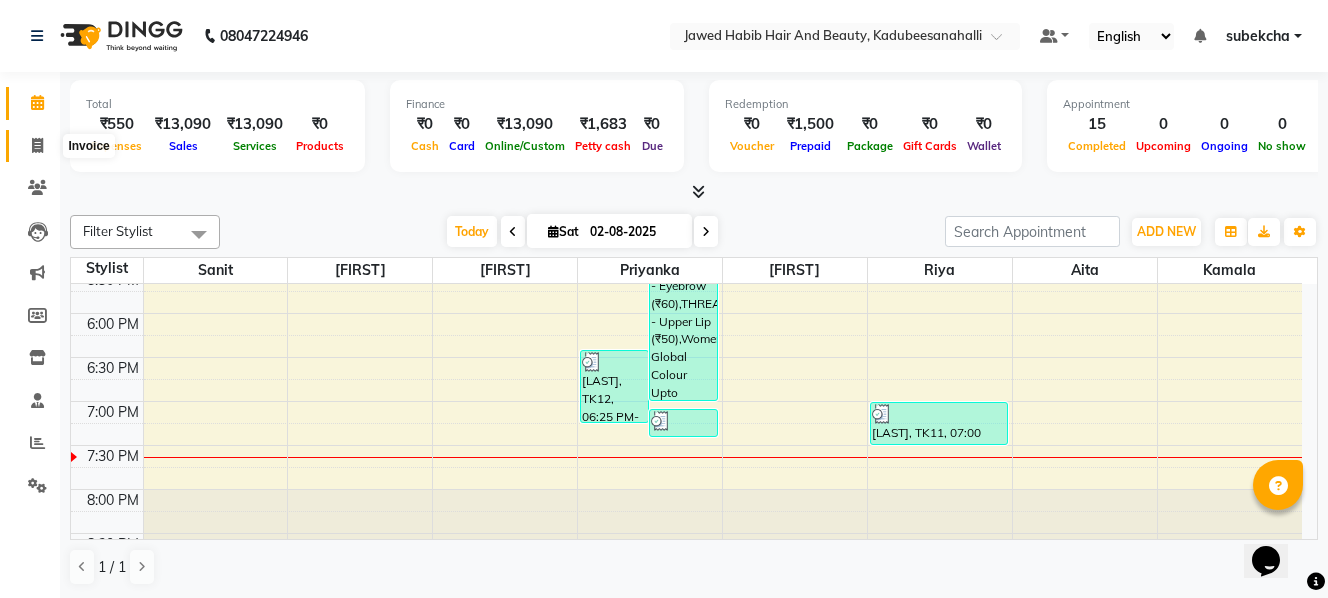 click 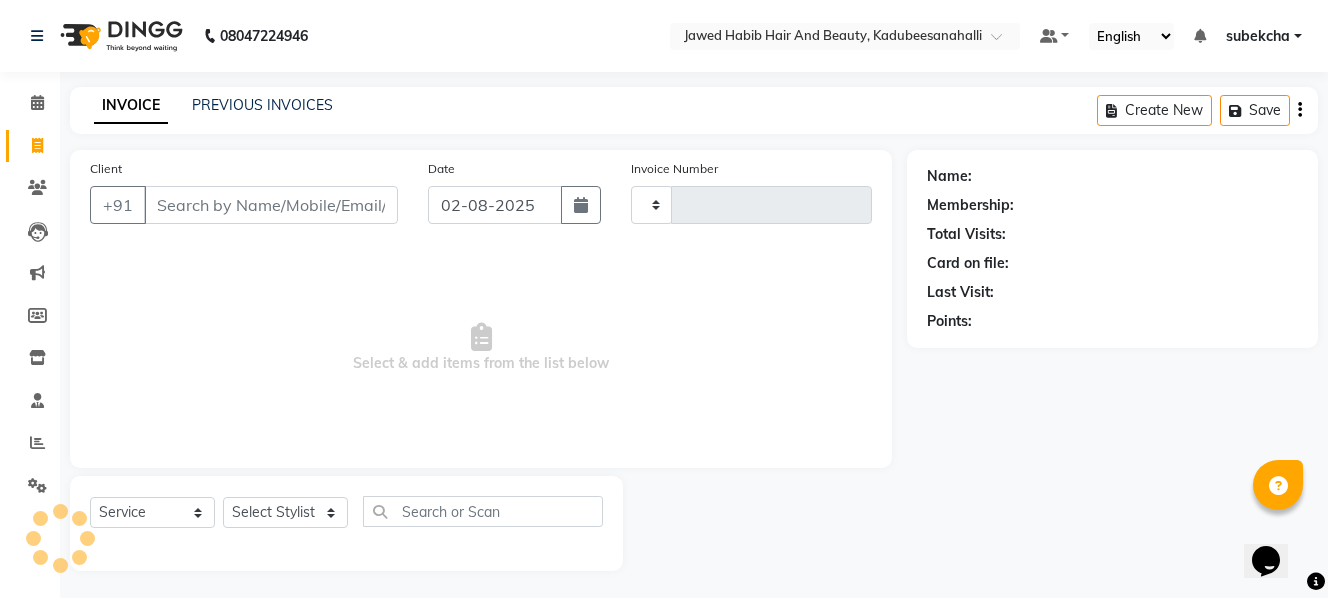 type on "1411" 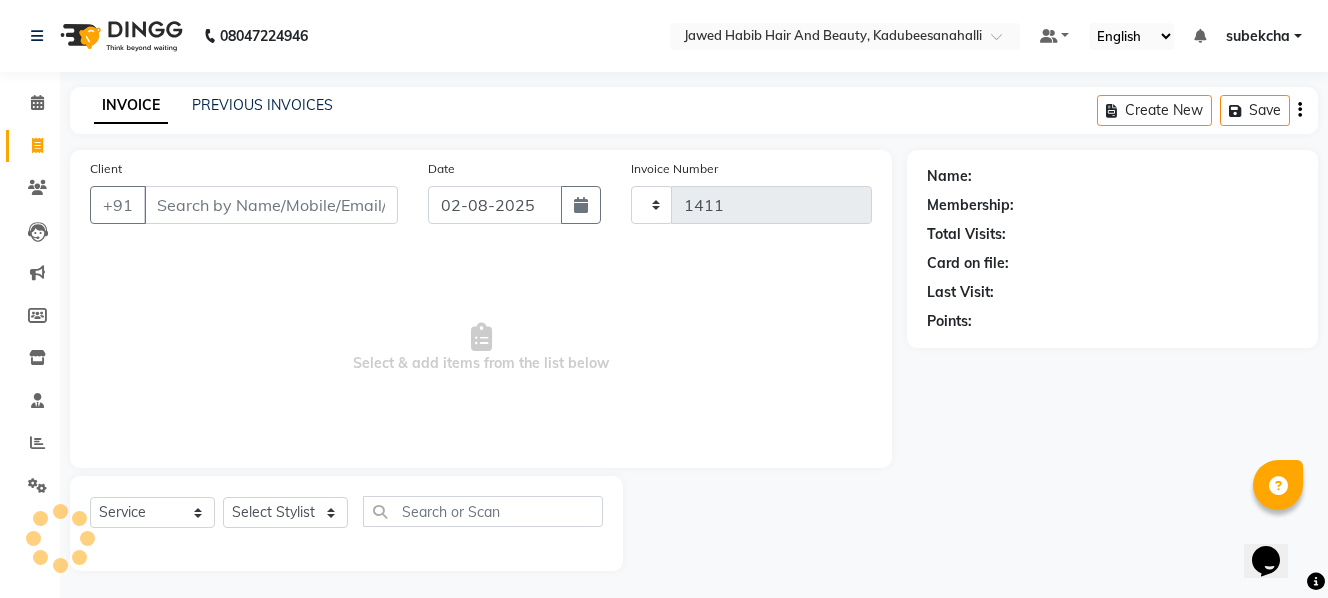 select on "7013" 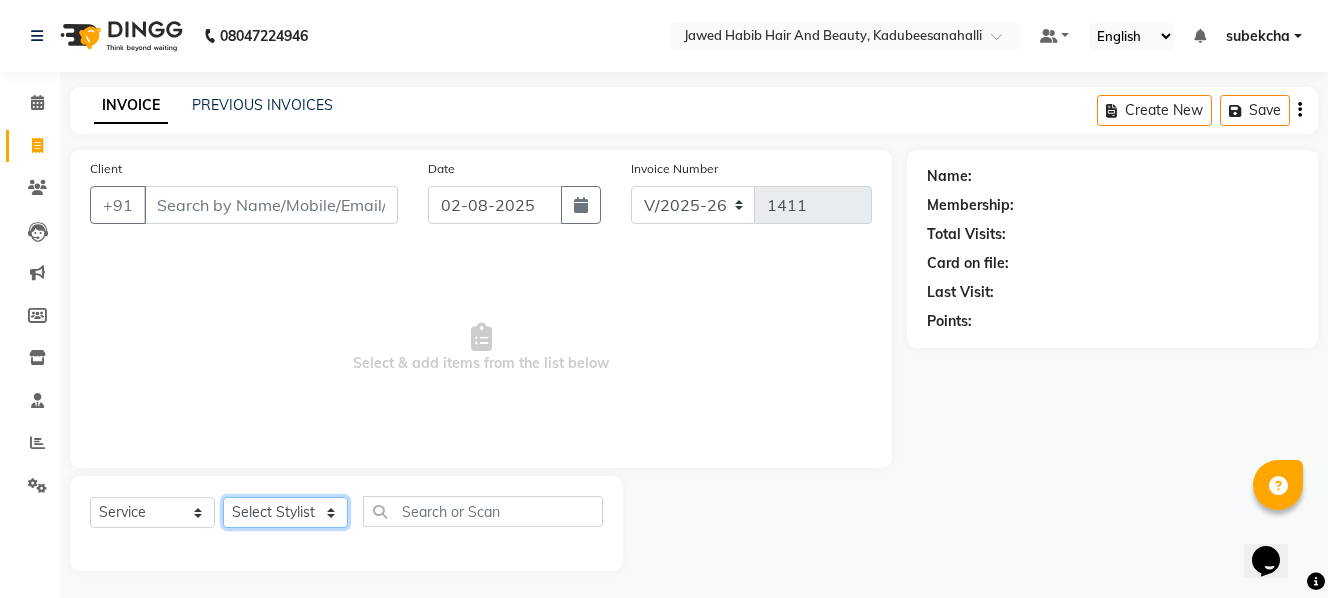 click on "Select Stylist aita [NAME] [NAME] [NAME] [NAME] [NAME] [NAME] [NAME] [NAME] [NAME]" 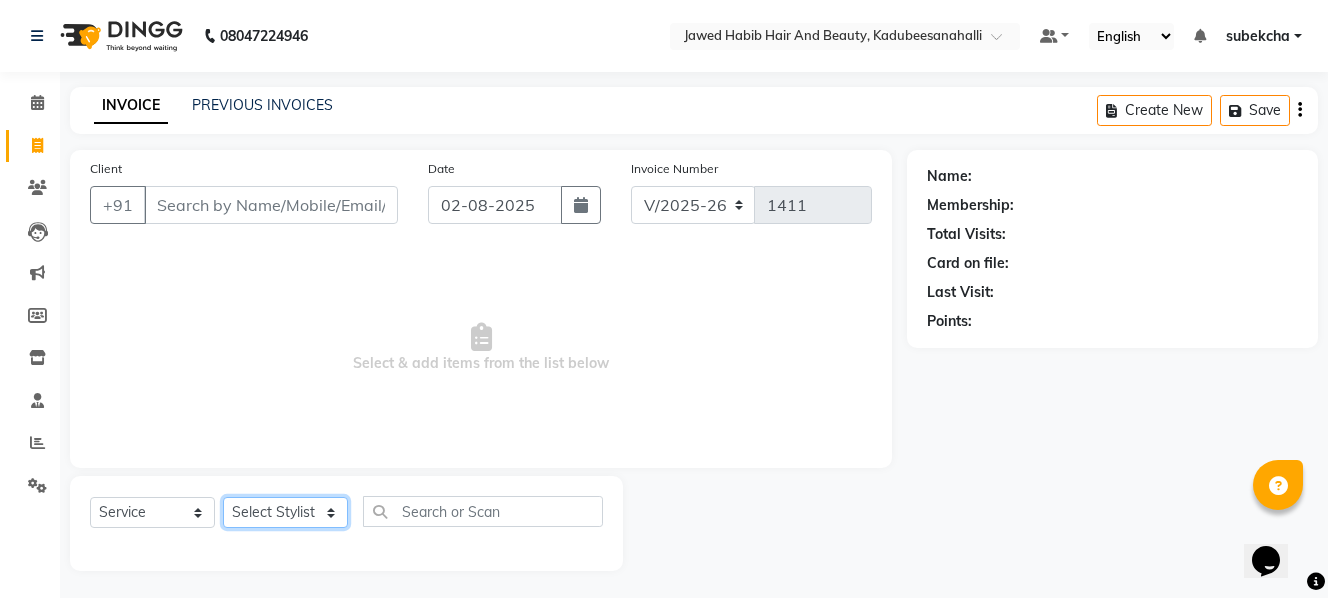 select on "82349" 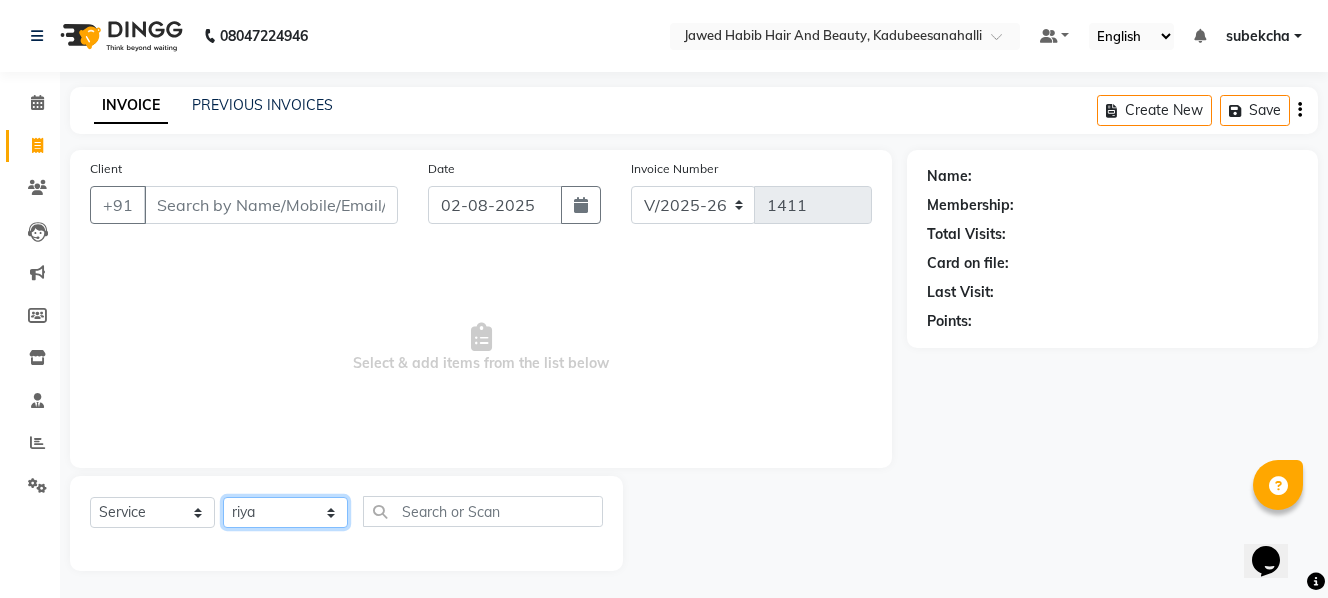 click on "Select Stylist aita [NAME] [NAME] [NAME] [NAME] [NAME] [NAME] [NAME] [NAME] [NAME]" 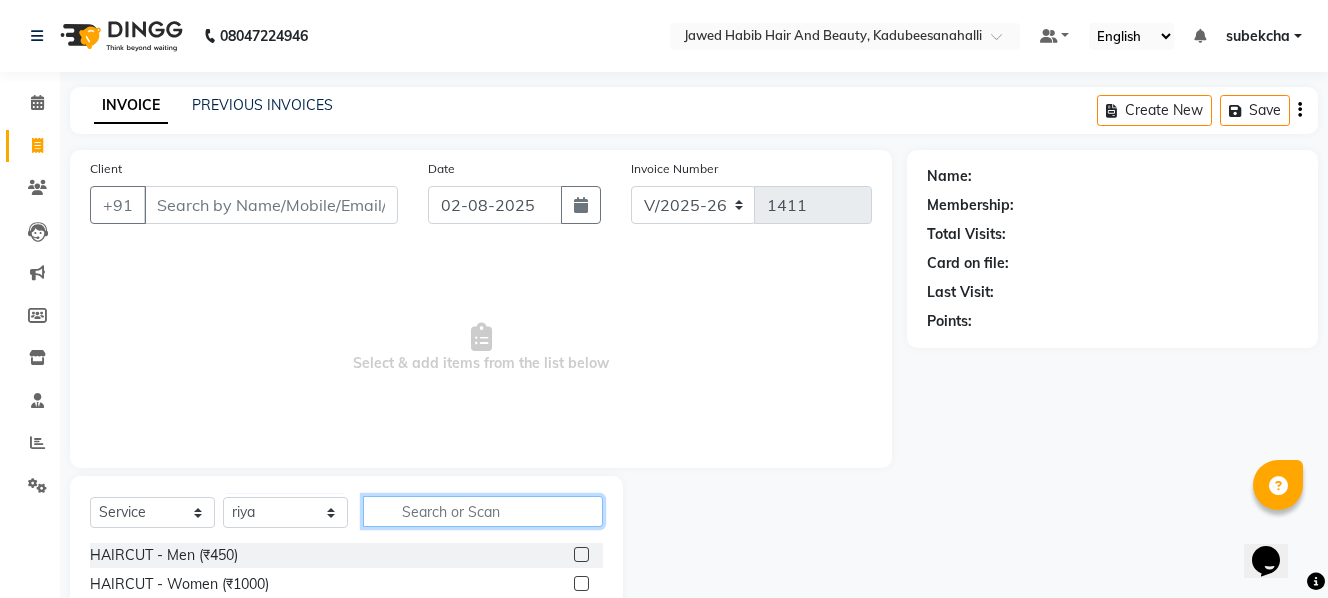 click 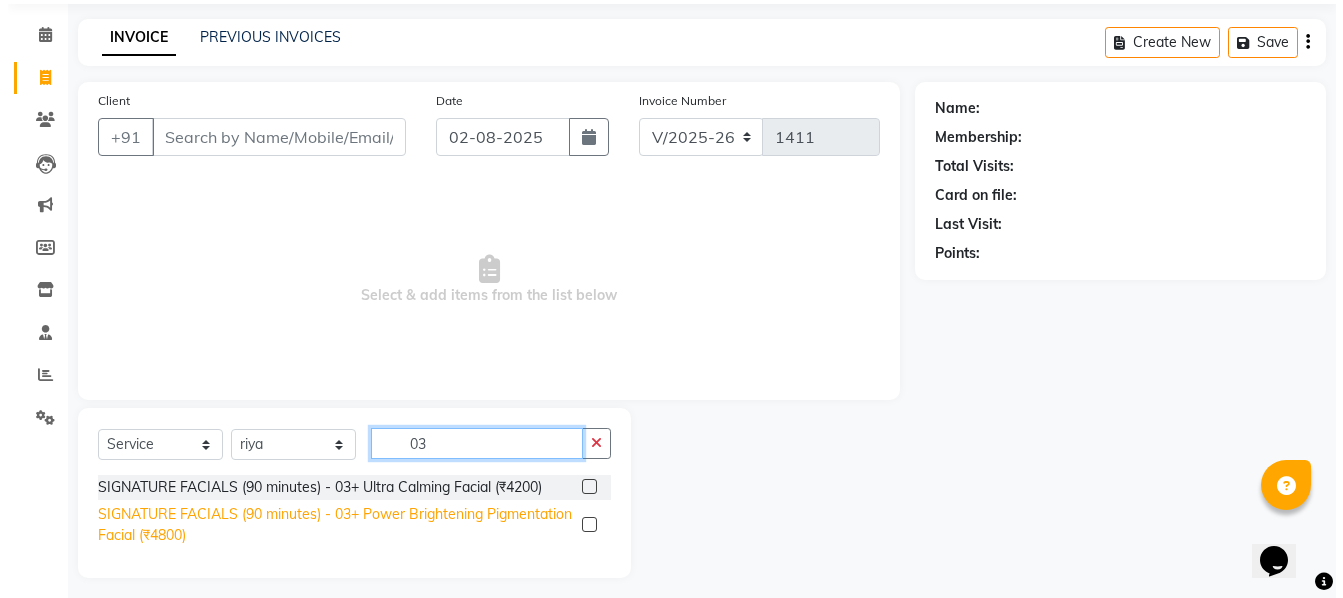 scroll, scrollTop: 78, scrollLeft: 0, axis: vertical 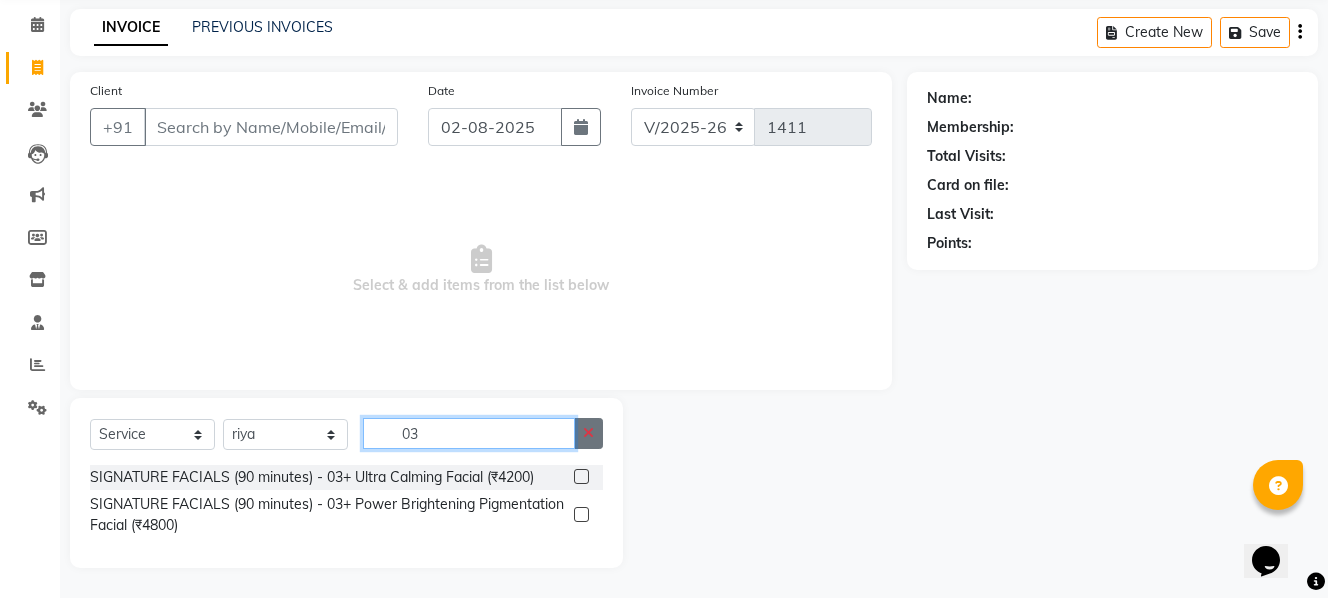 type on "03" 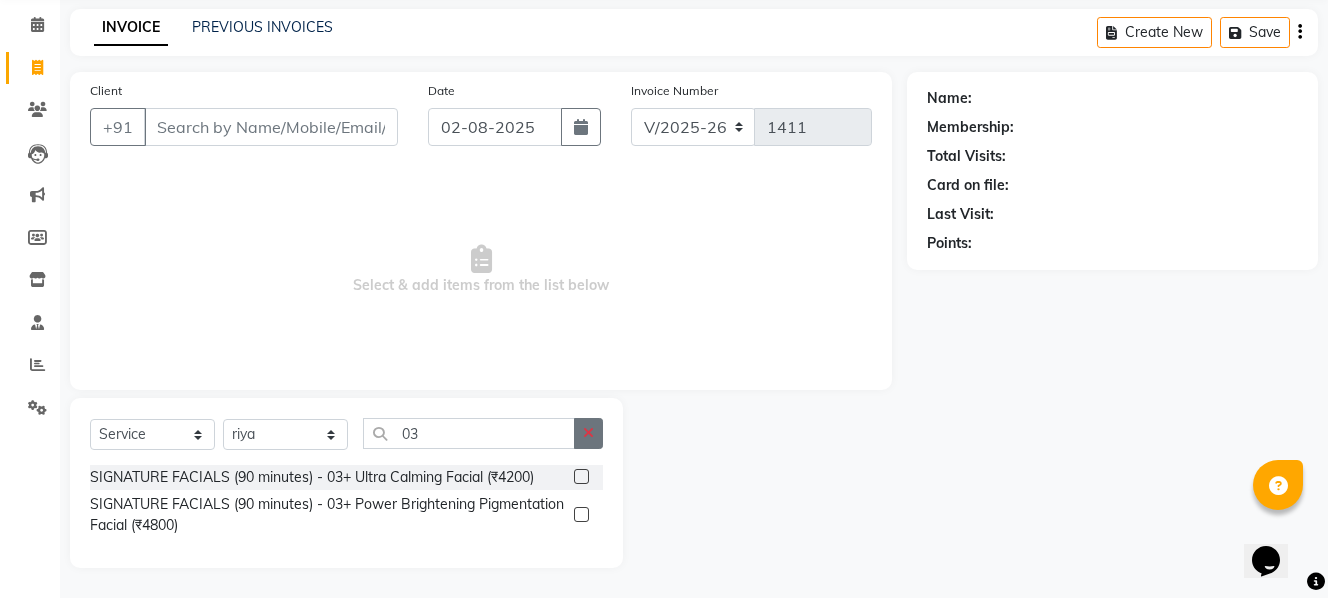 click 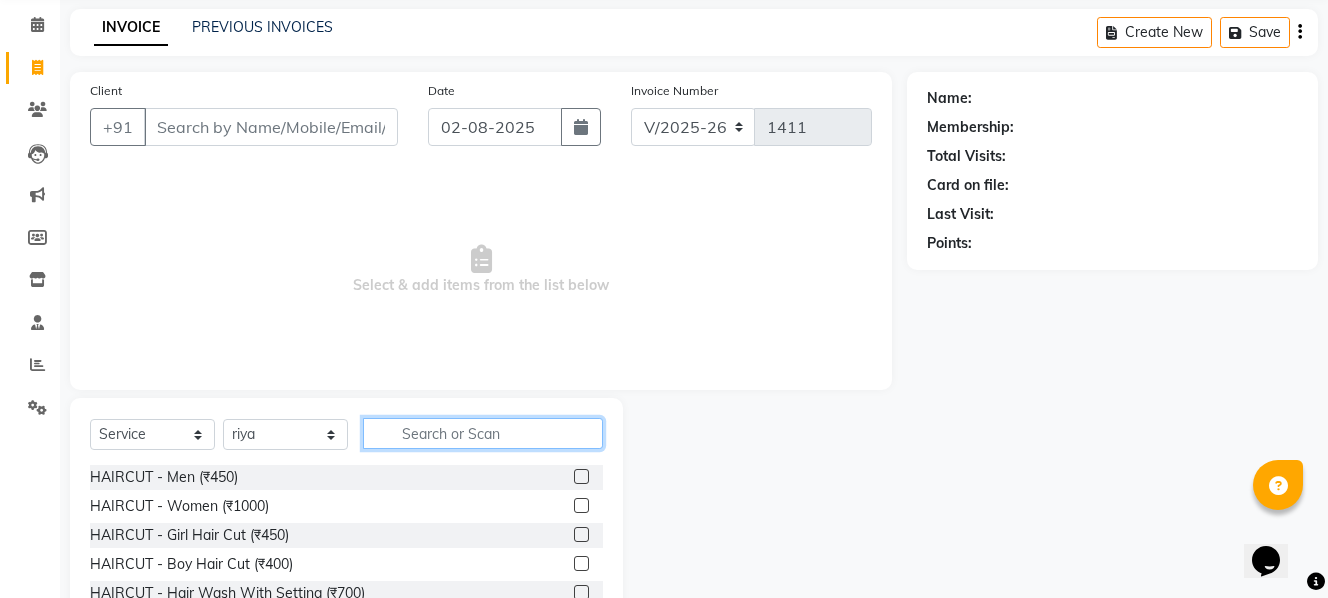 click 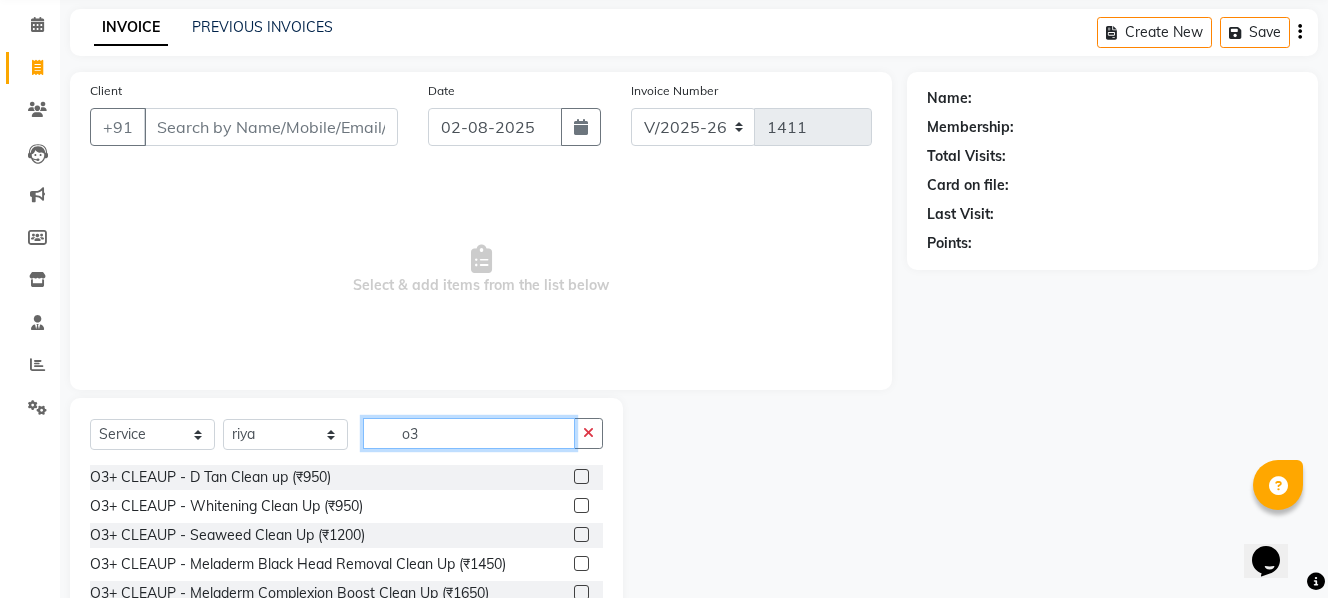 type on "o3" 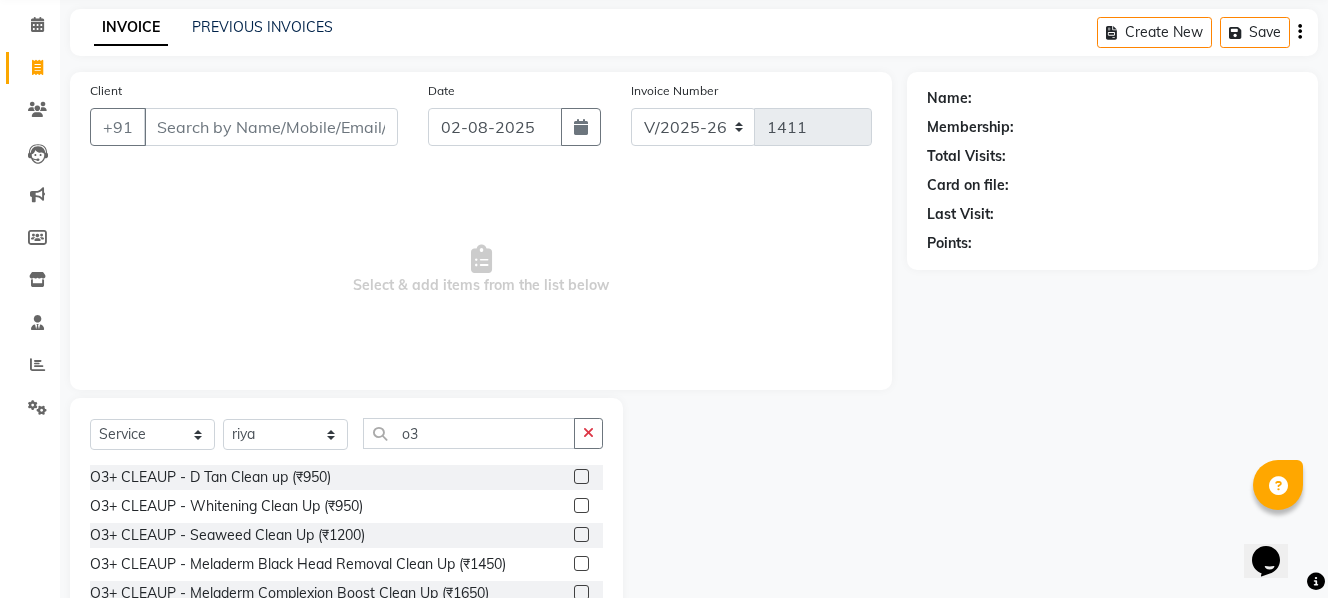 click 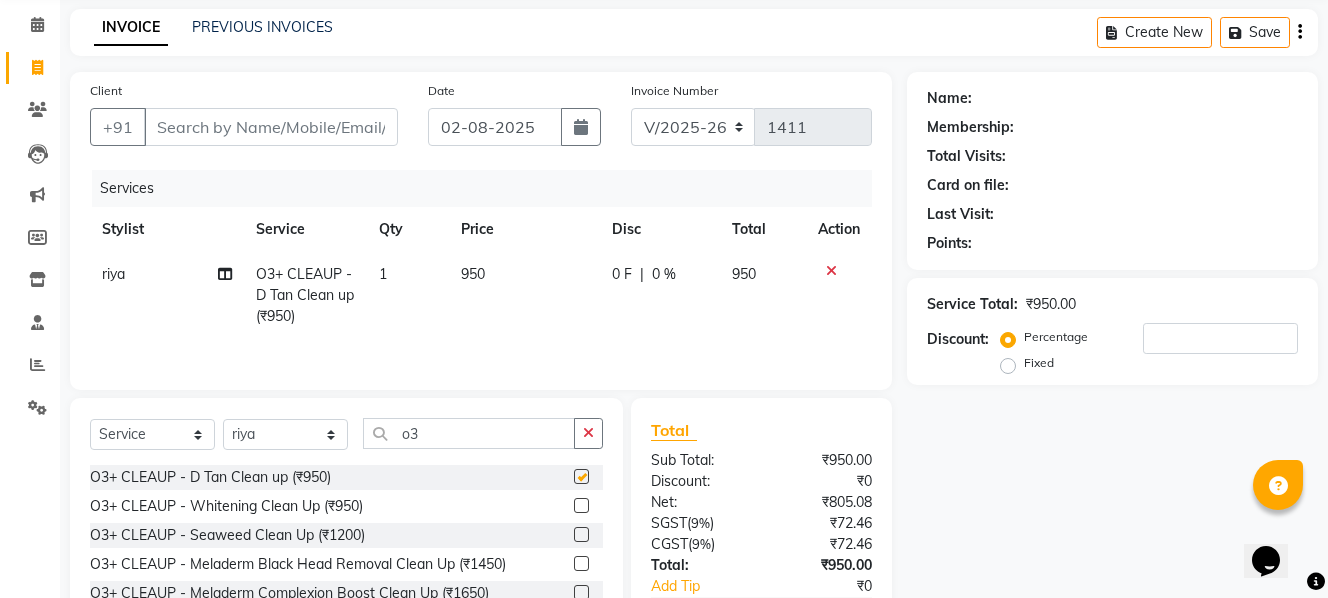 checkbox on "false" 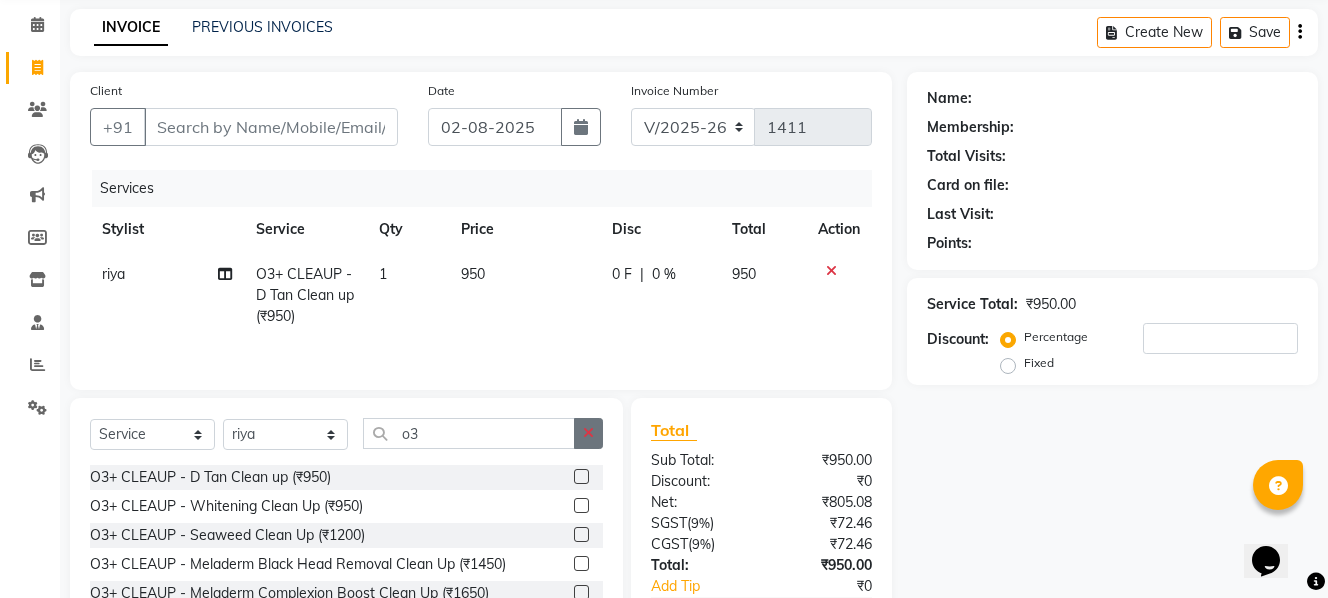 click 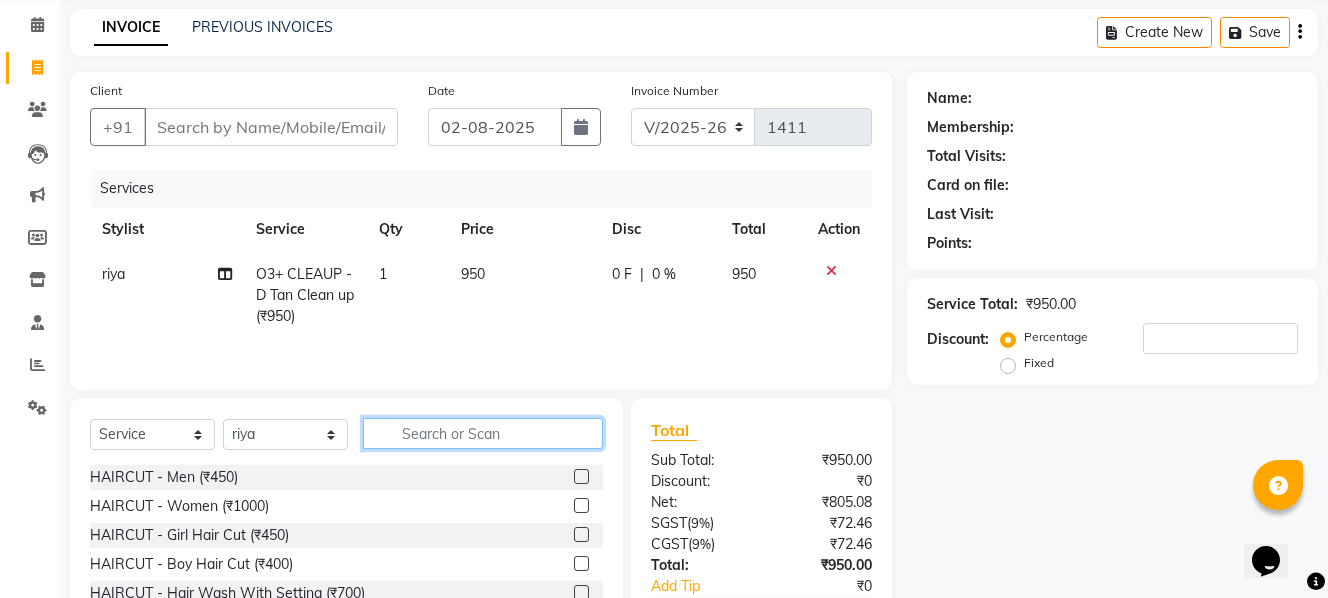 click 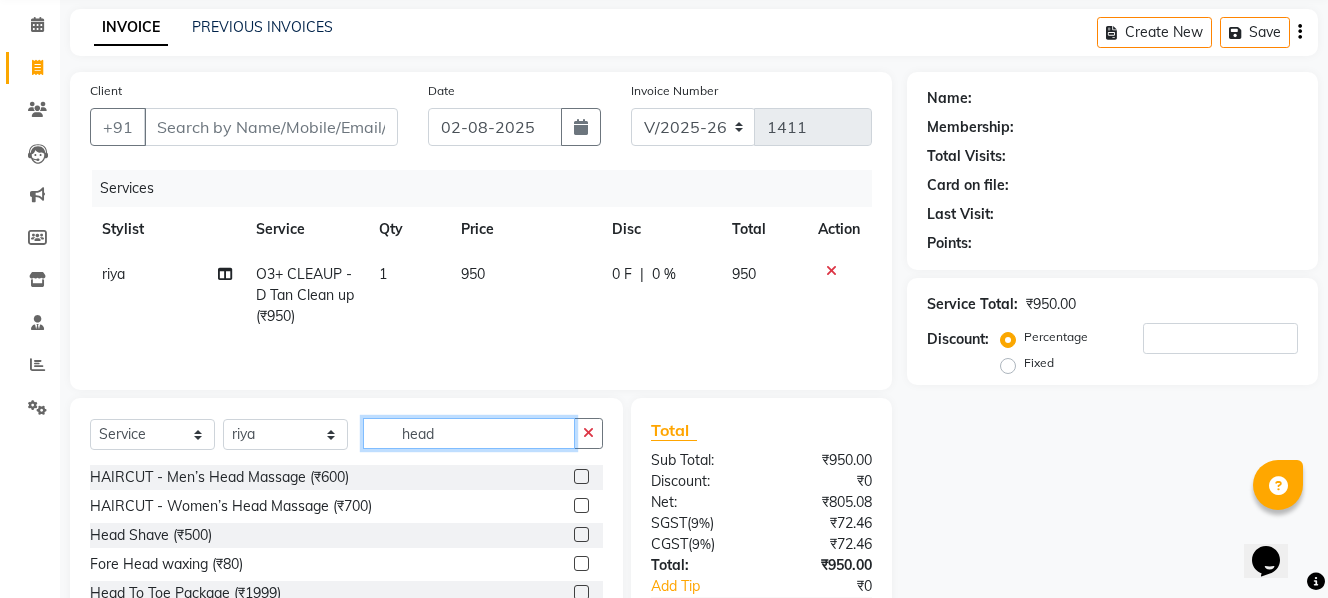 type on "head" 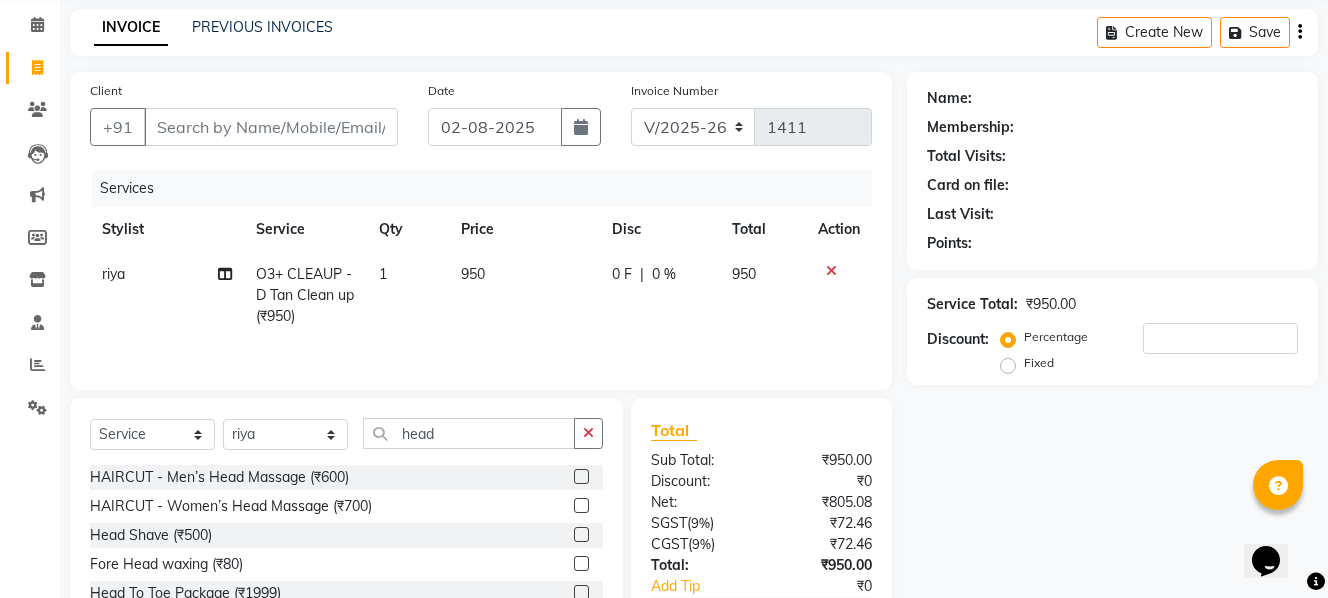 click 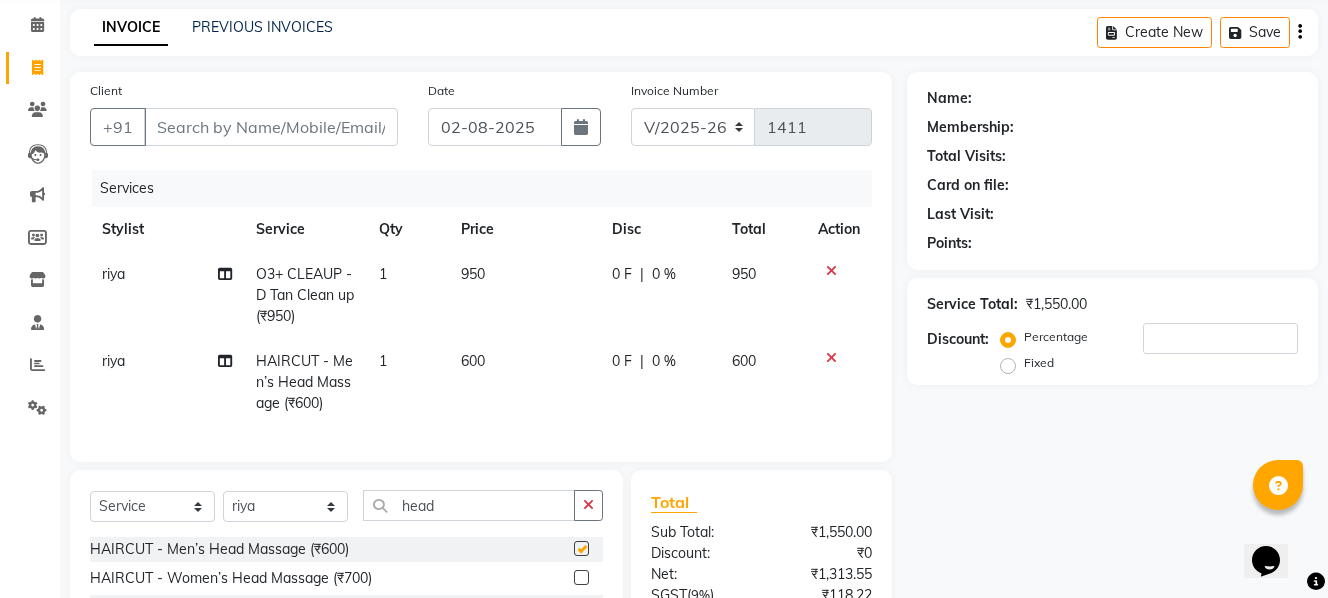 checkbox on "false" 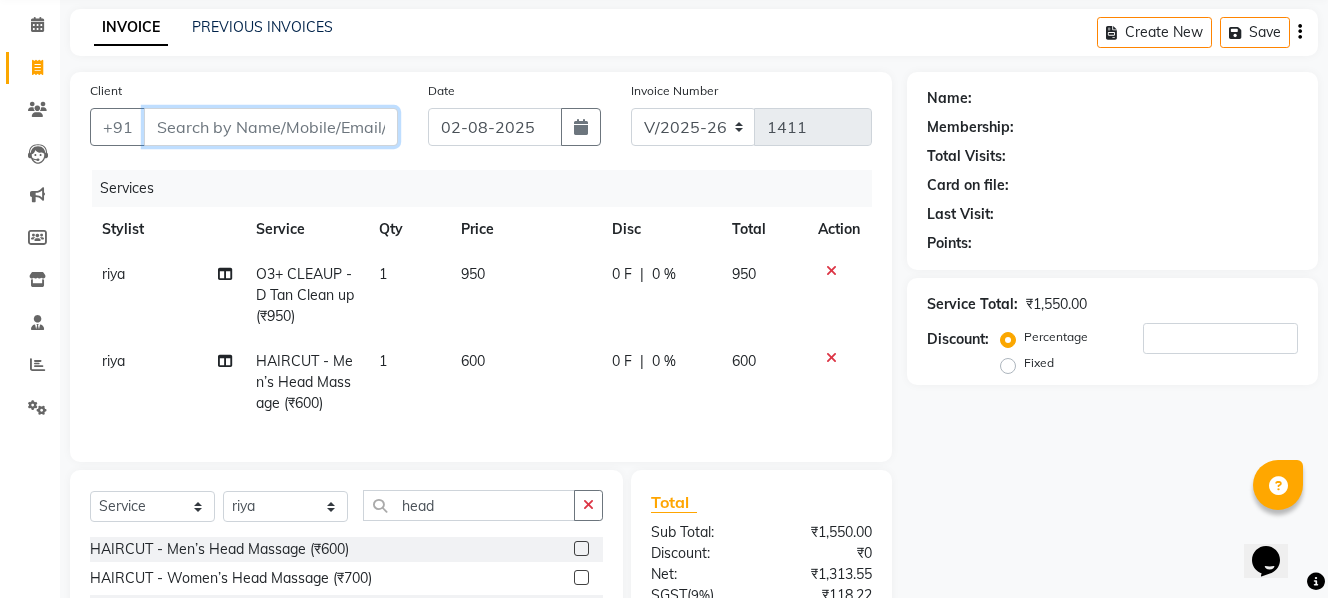 click on "Client" at bounding box center [271, 127] 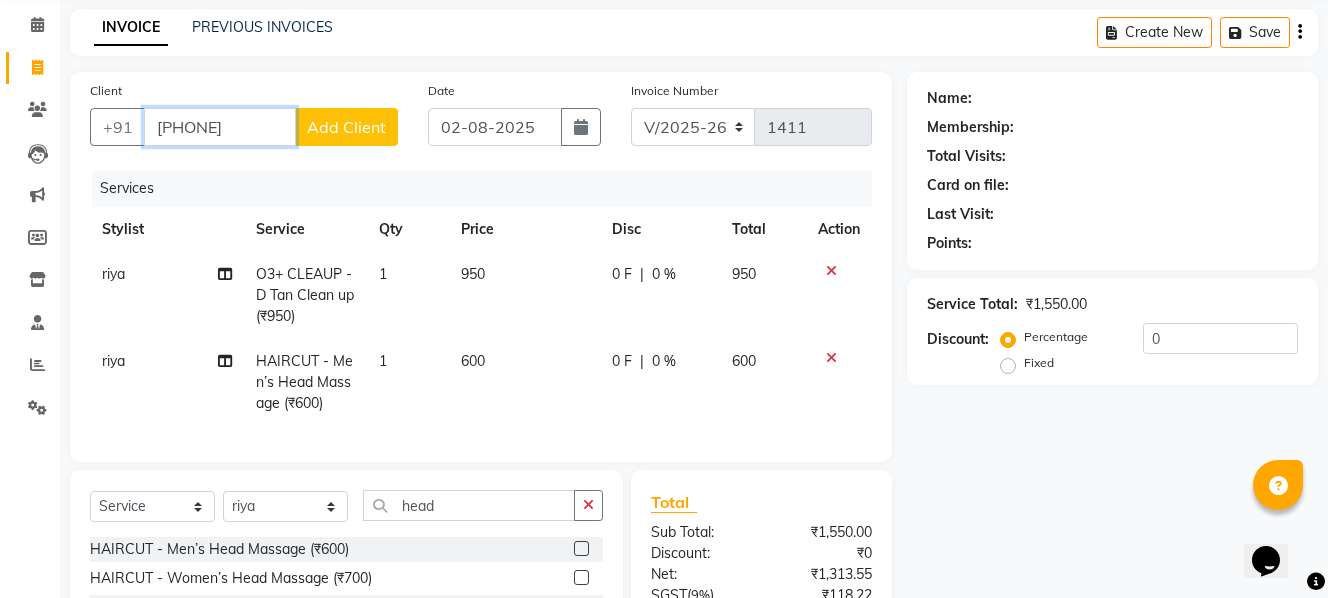 type on "[PHONE]" 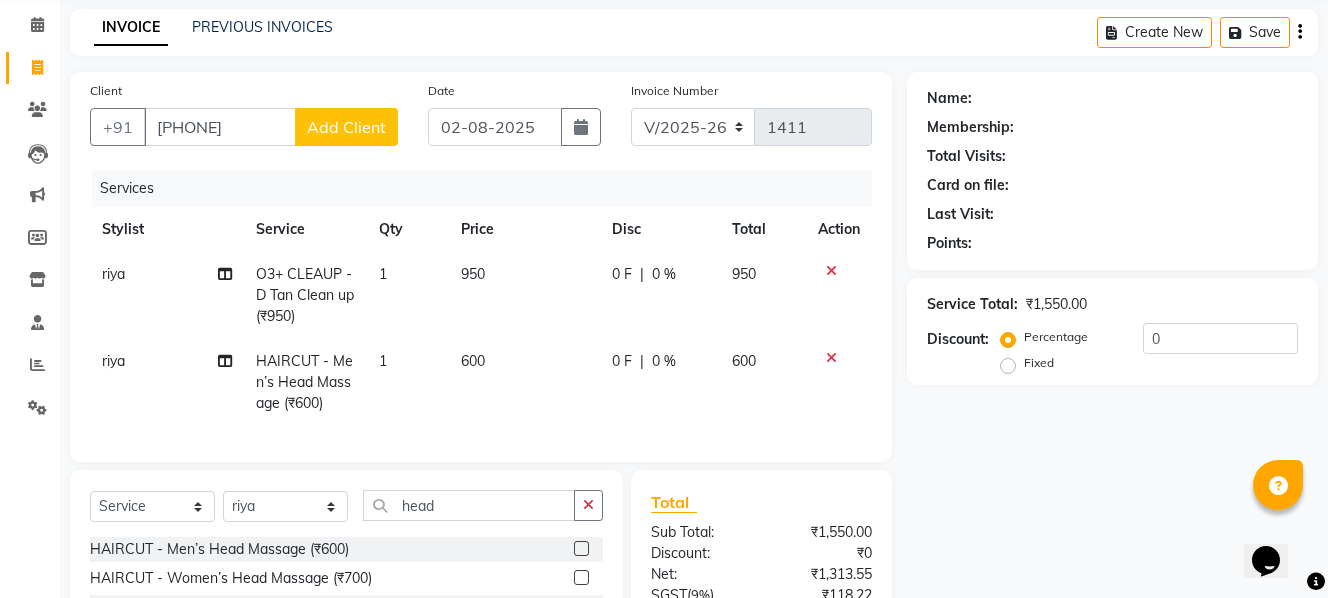 click on "Add Client" 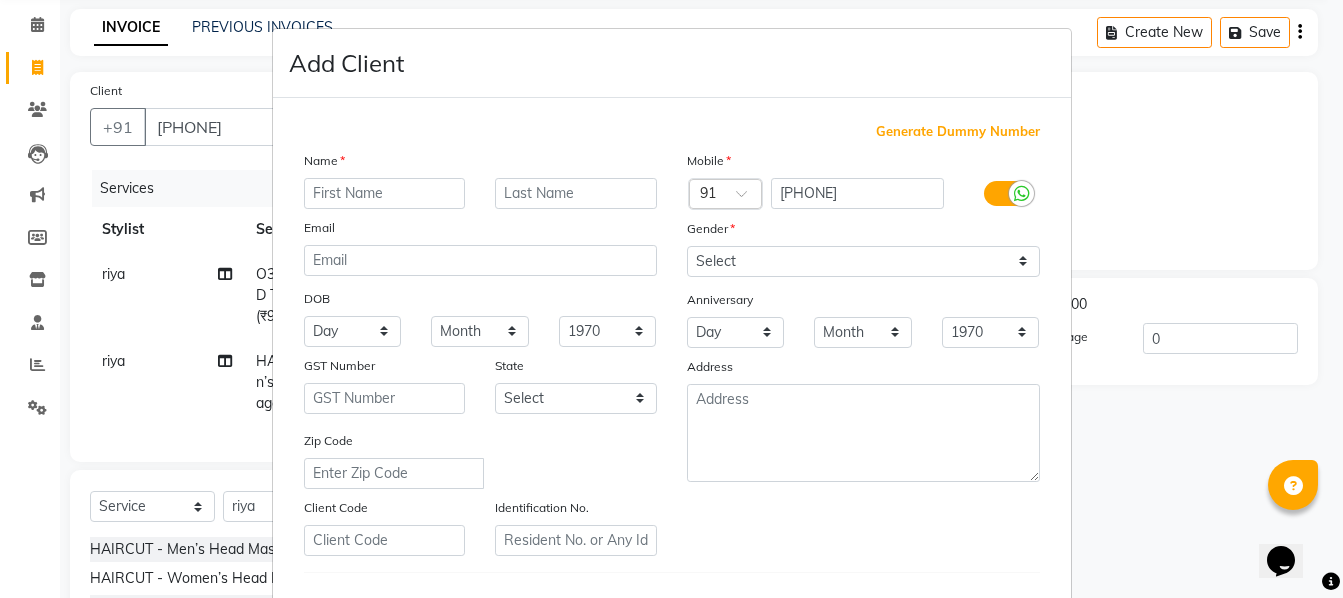 click at bounding box center (385, 193) 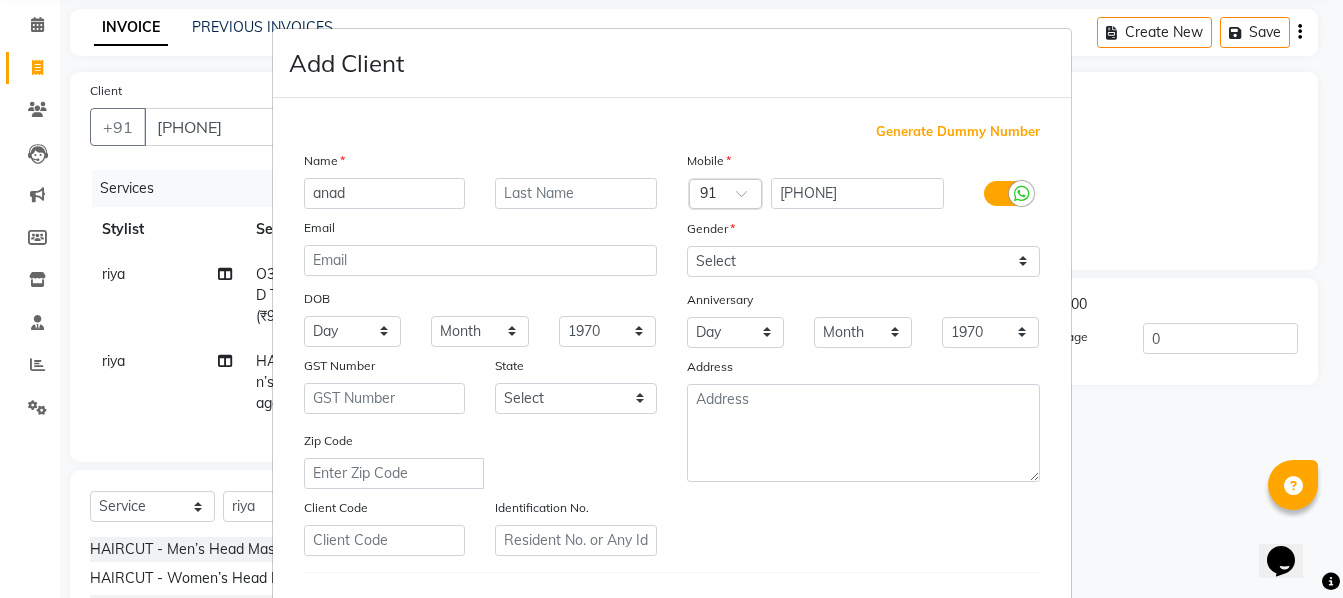 type on "anad" 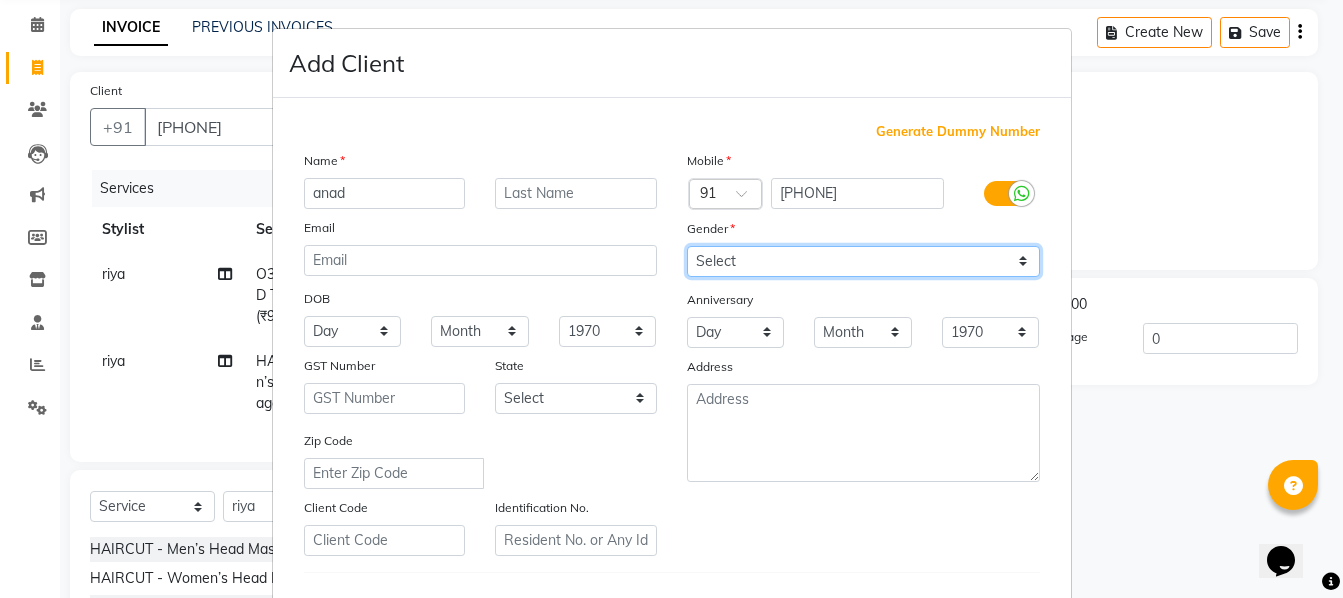 click on "Select Male Female Other Prefer Not To Say" at bounding box center (863, 261) 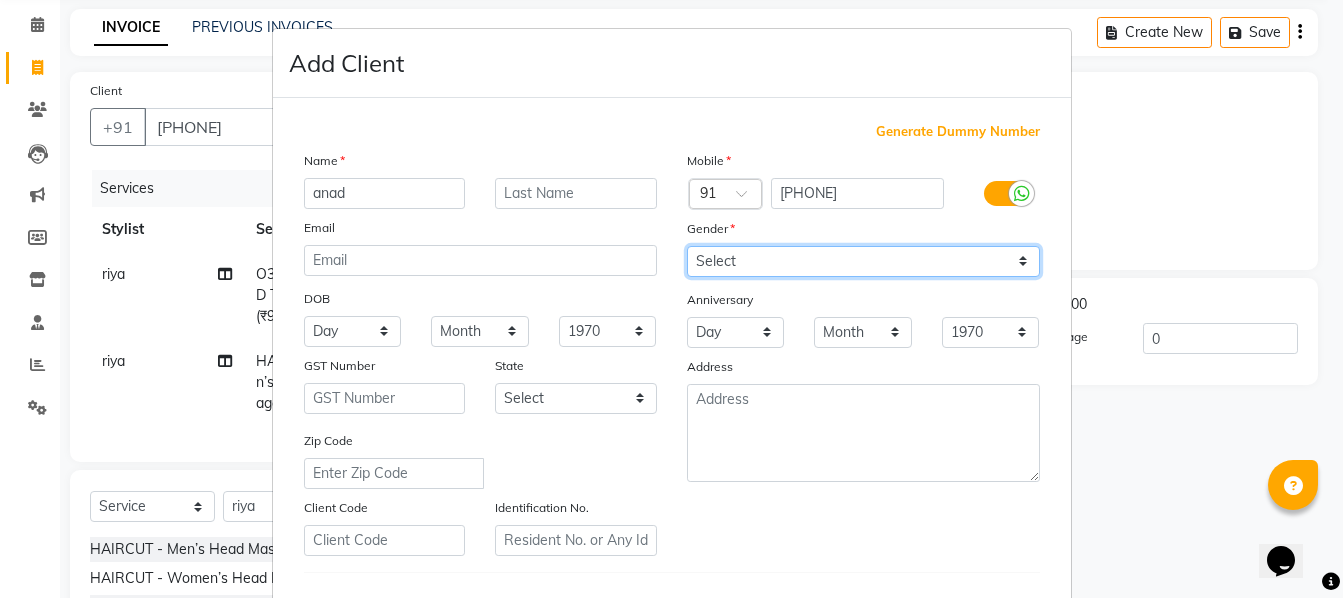select on "male" 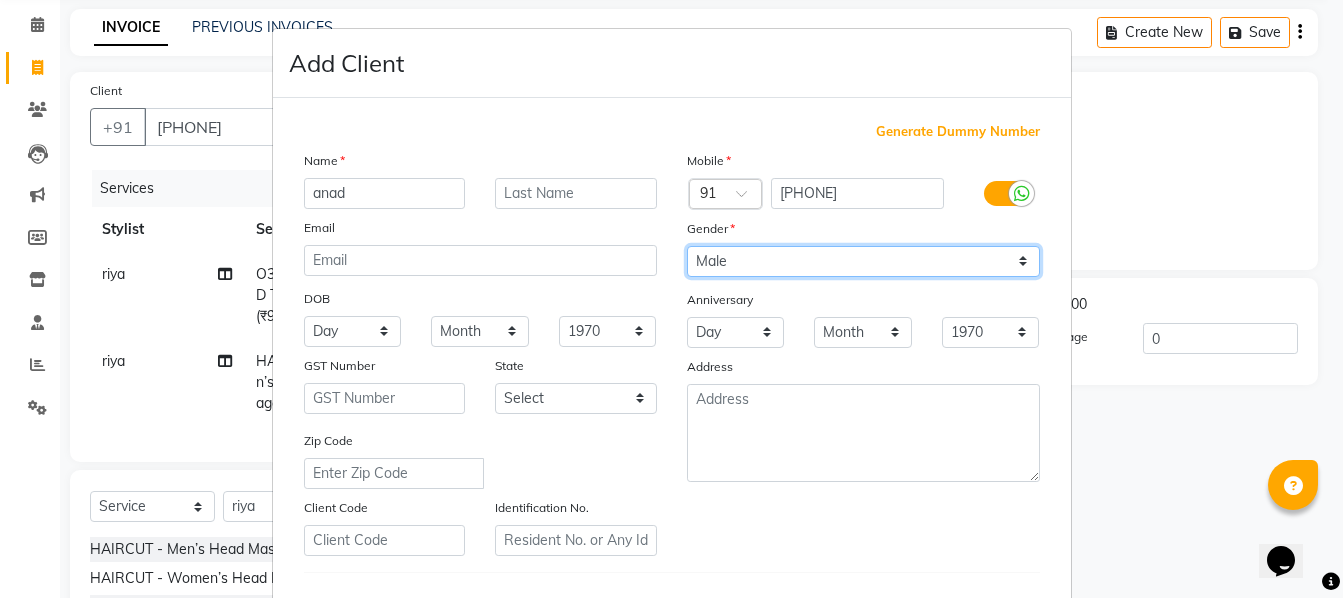 click on "Select Male Female Other Prefer Not To Say" at bounding box center (863, 261) 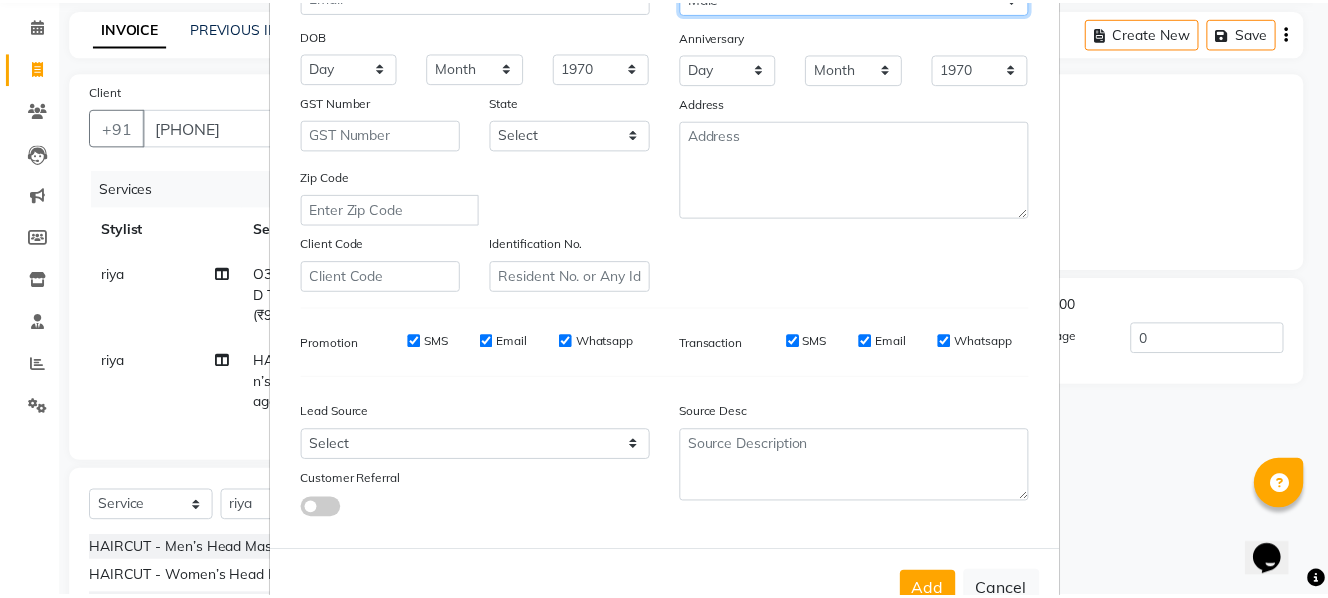 scroll, scrollTop: 300, scrollLeft: 0, axis: vertical 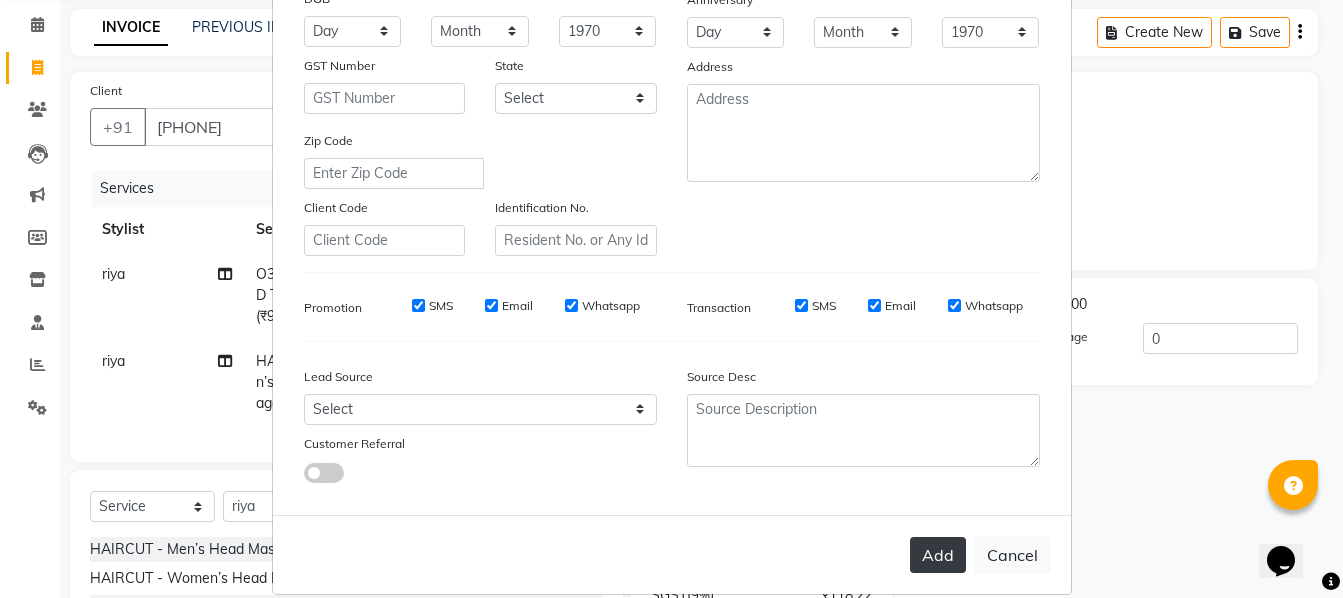 click on "Add" at bounding box center [938, 555] 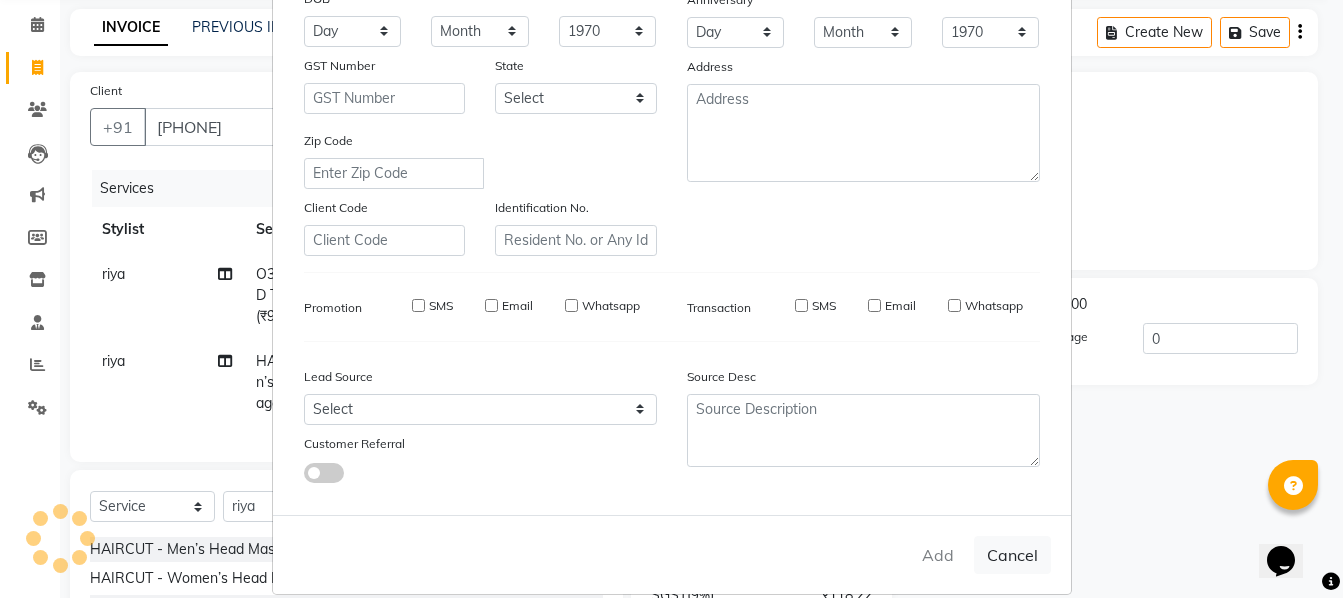type 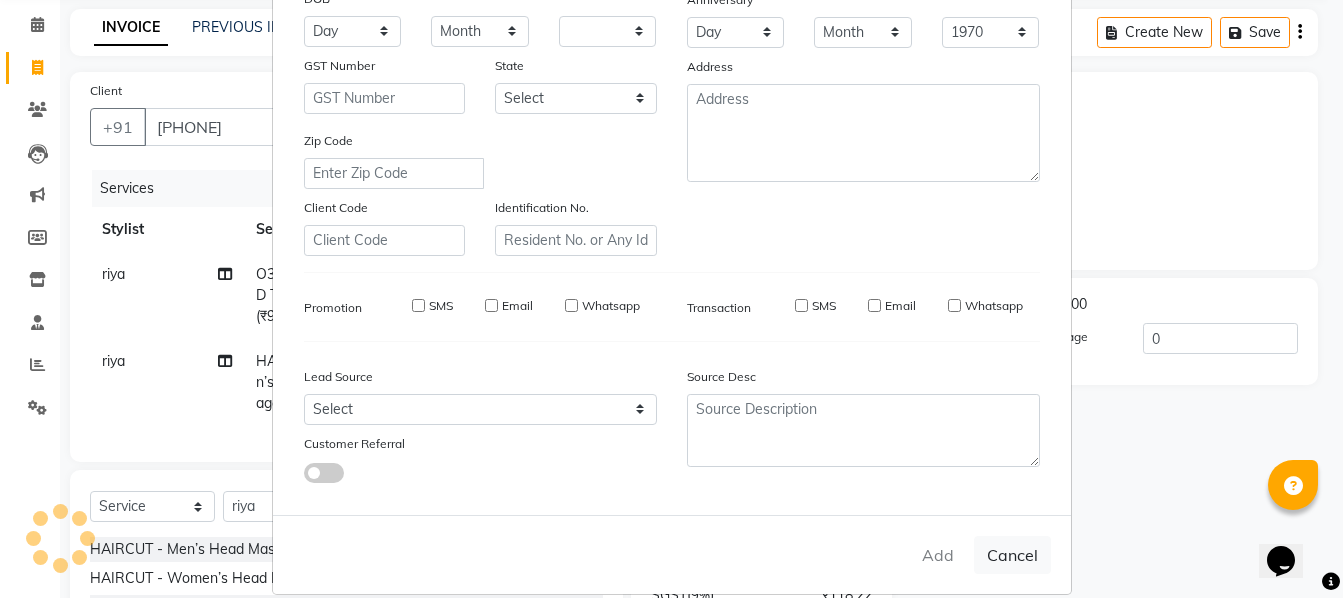 select 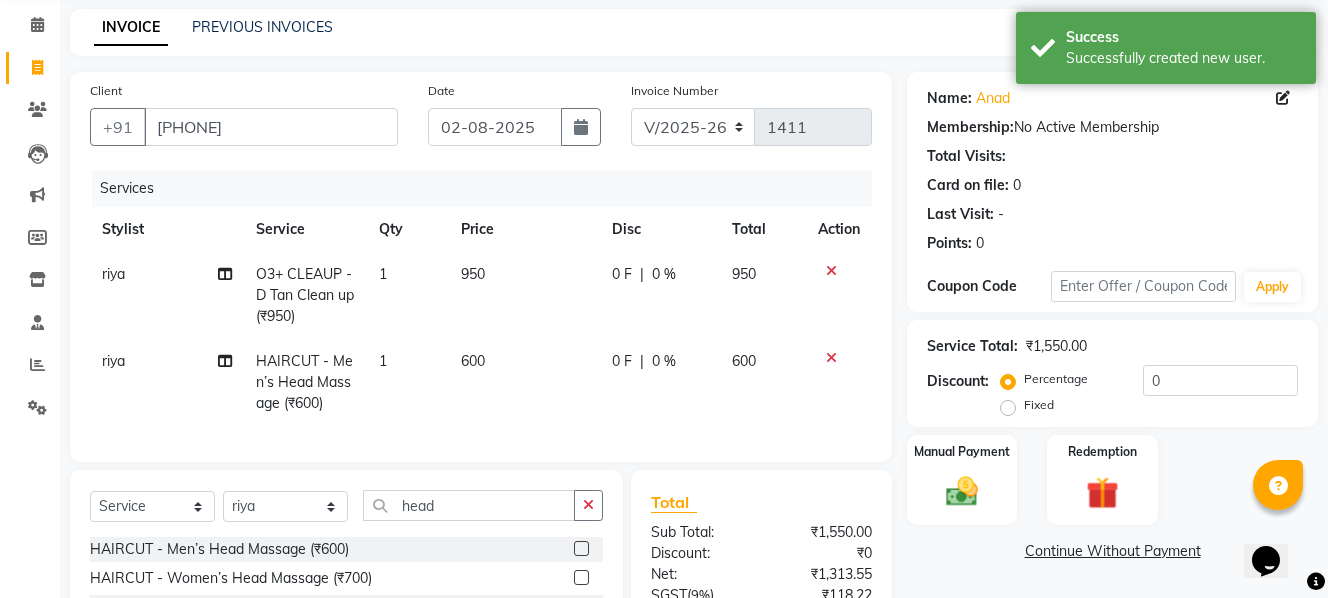 click on "Name: [FIRST] Membership: No Active Membership Total Visits: Card on file: 0 Last Visit: - Points: 0 Coupon Code Apply Service Total: ₹1,550.00 Discount: Percentage Fixed 0 Manual Payment Redemption Continue Without Payment" 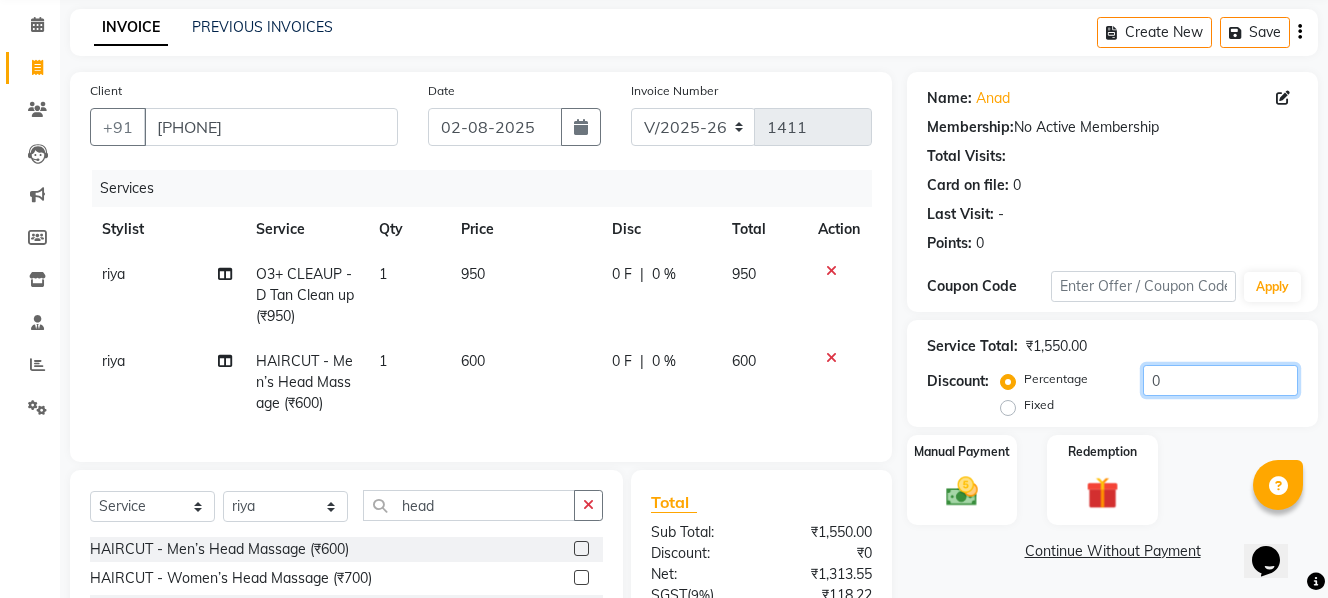 click on "0" 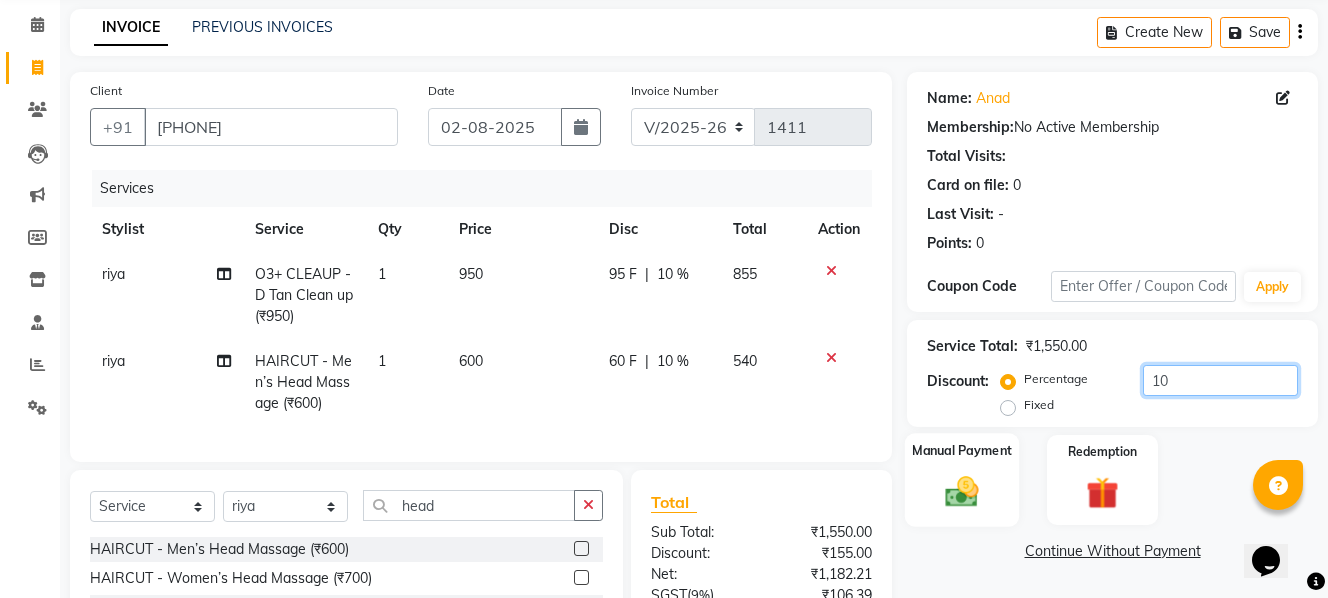type on "10" 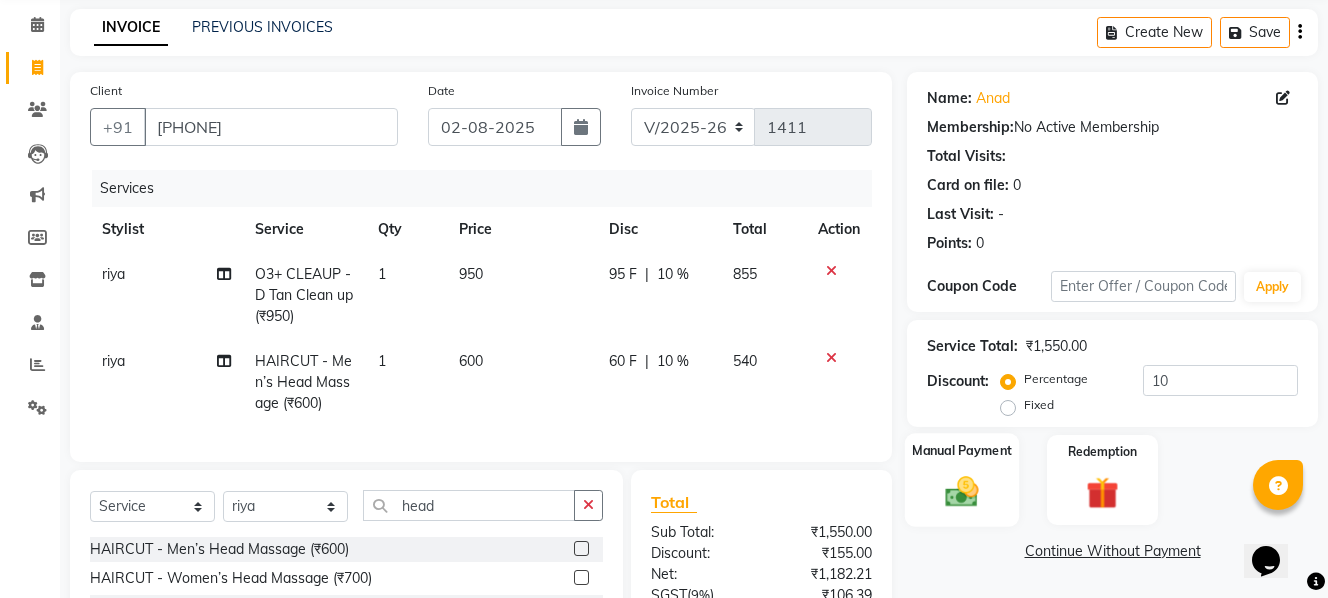 click on "Manual Payment" 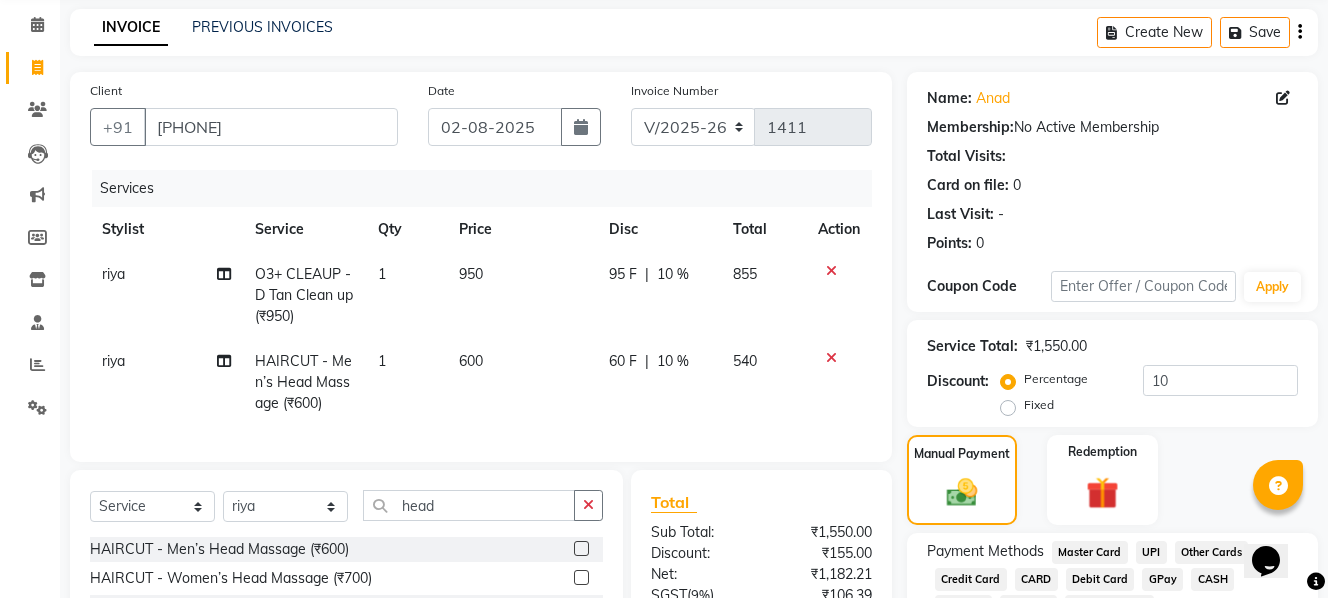 scroll, scrollTop: 278, scrollLeft: 0, axis: vertical 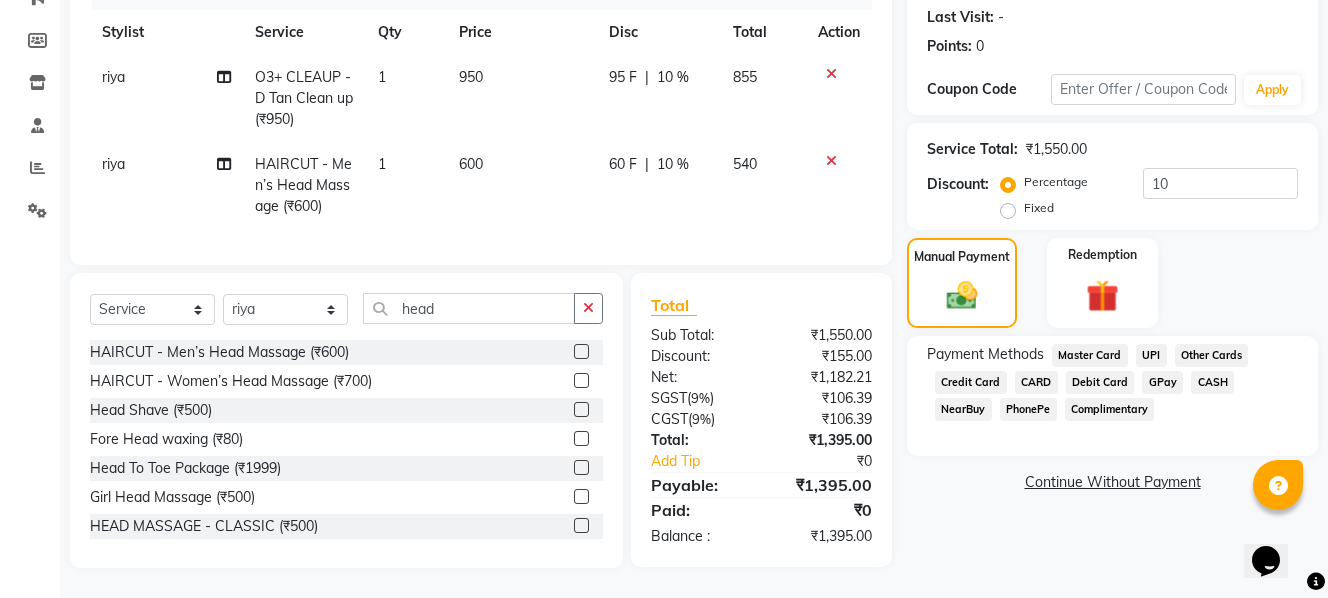 click on "GPay" 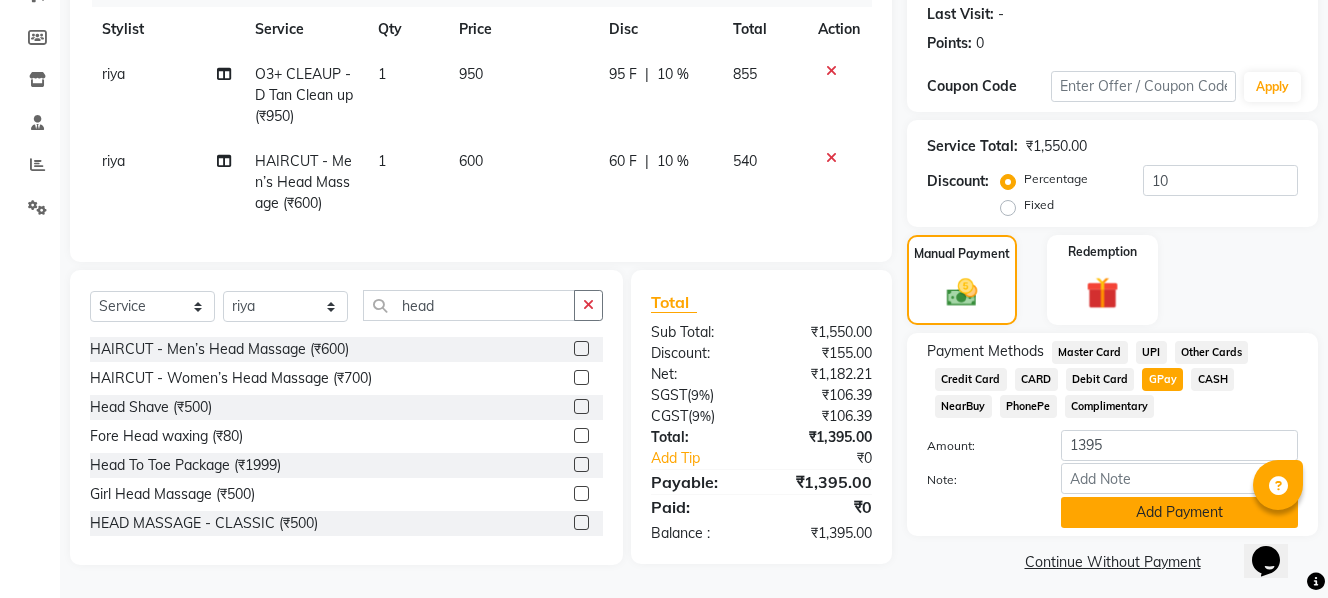 click on "Add Payment" 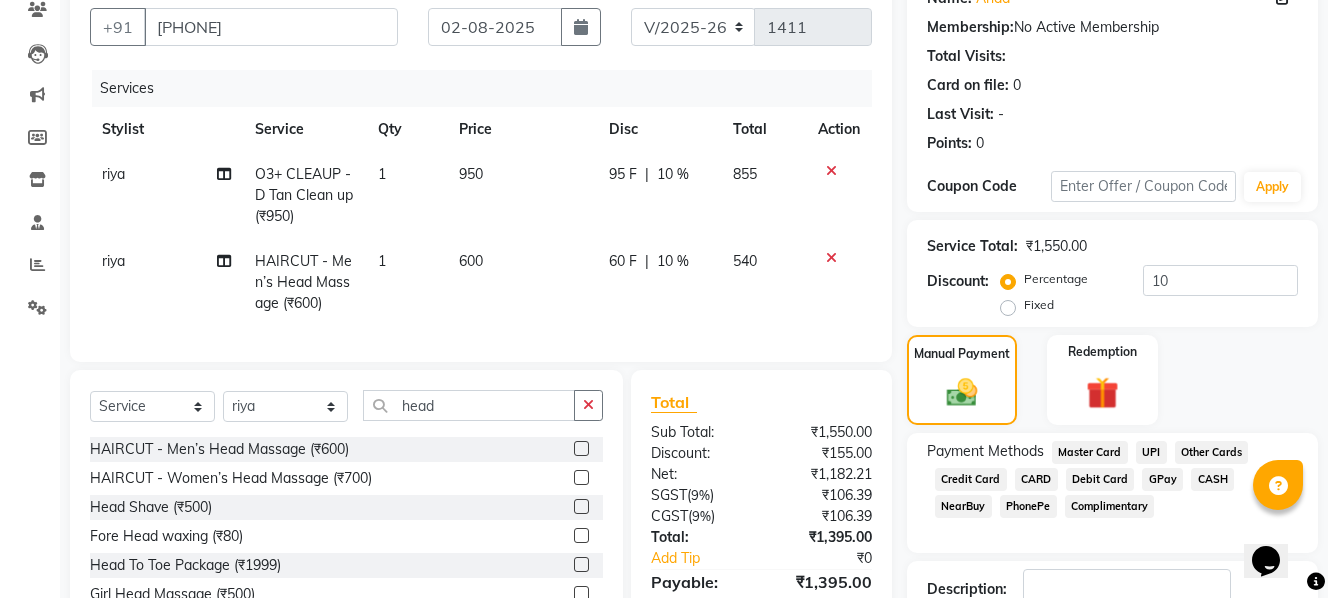 scroll, scrollTop: 331, scrollLeft: 0, axis: vertical 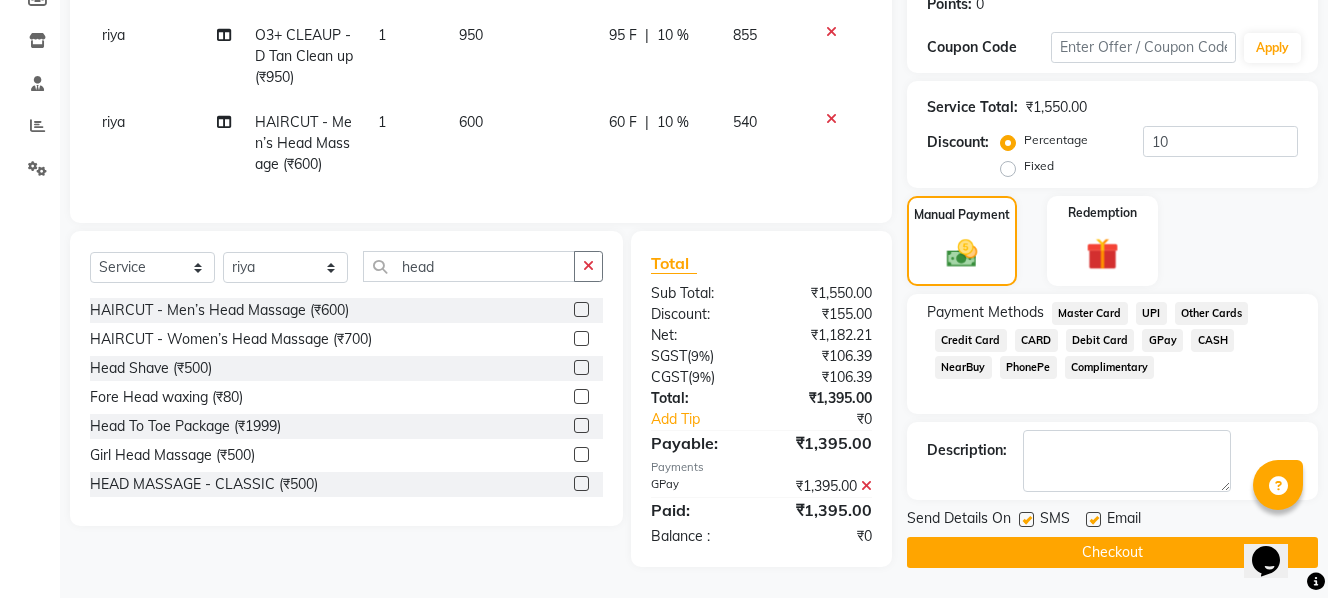 click on "Checkout" 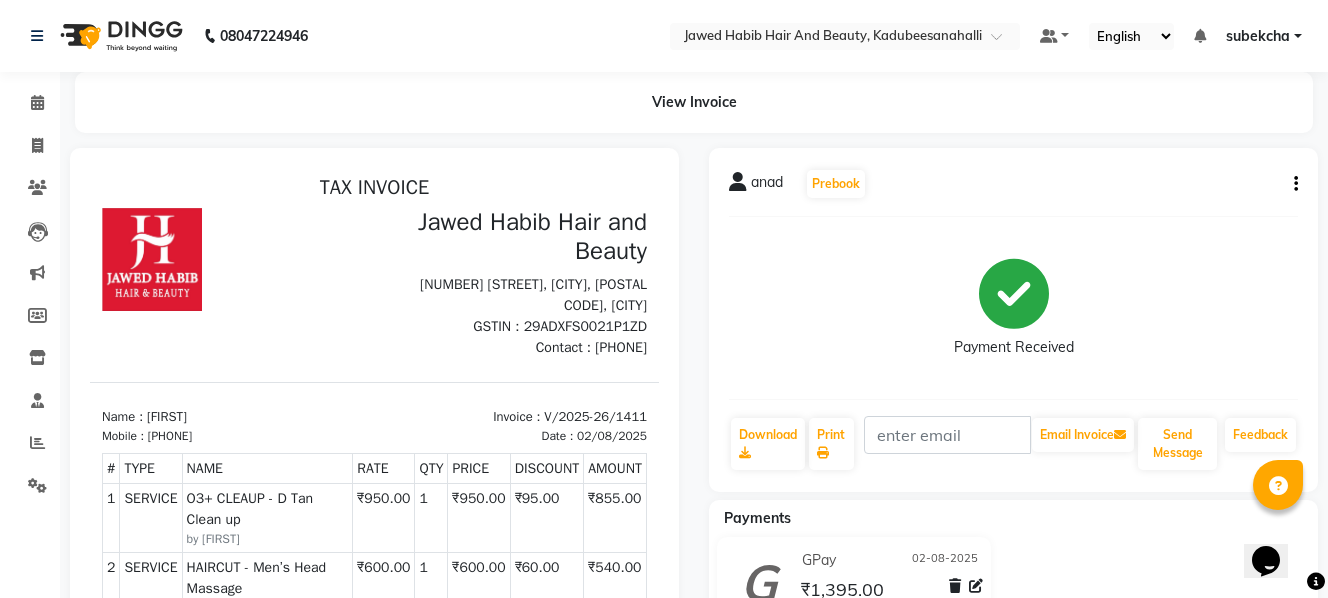 scroll, scrollTop: 100, scrollLeft: 0, axis: vertical 